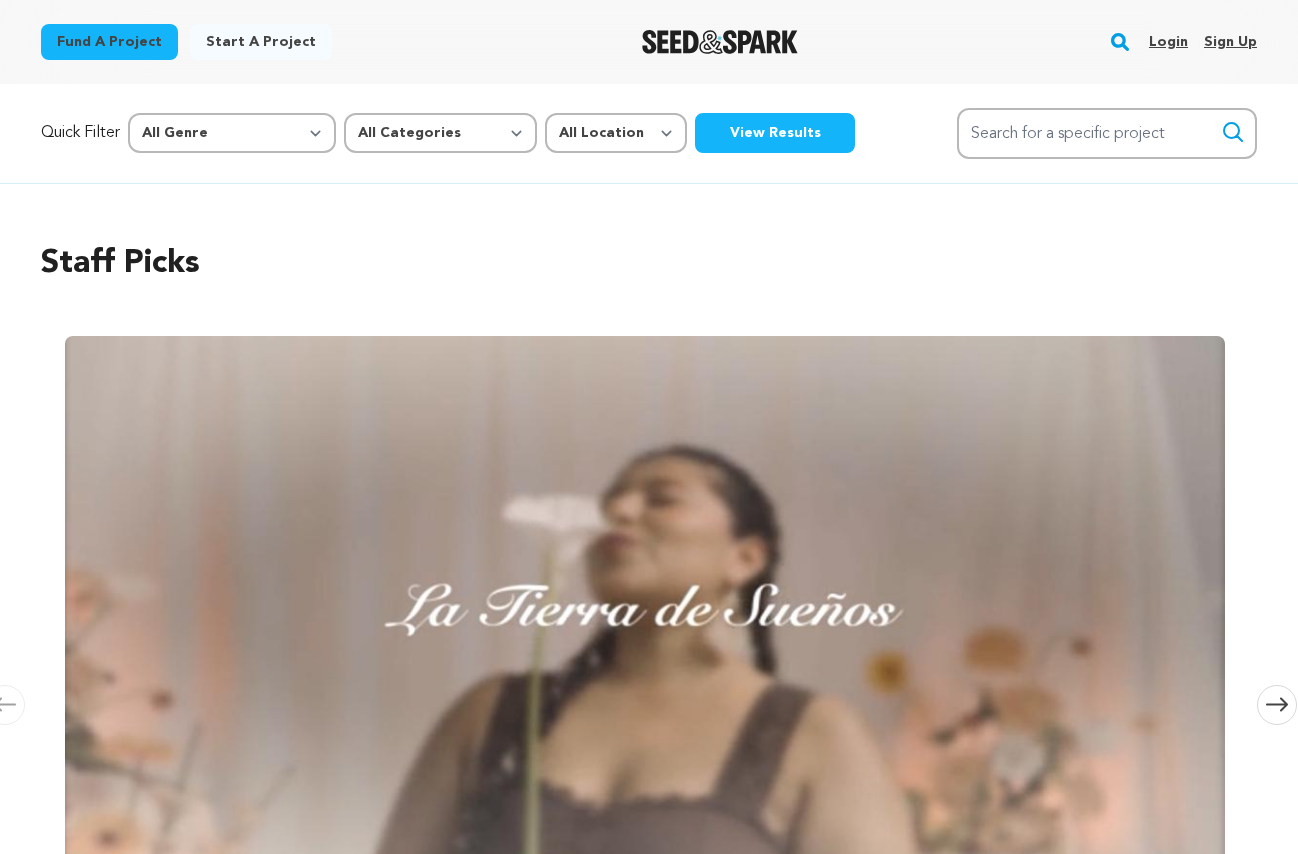 scroll, scrollTop: 0, scrollLeft: 0, axis: both 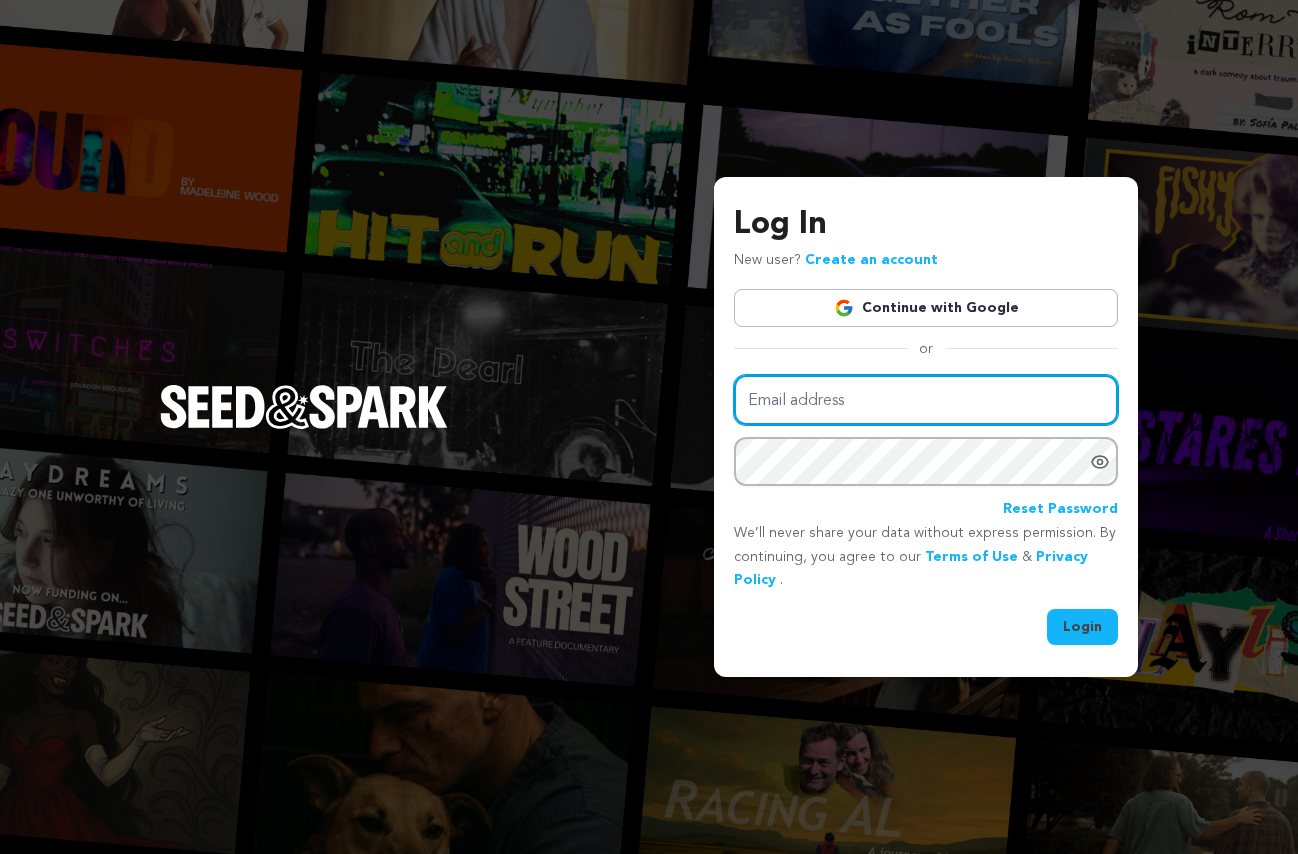 click on "Email address" at bounding box center (926, 400) 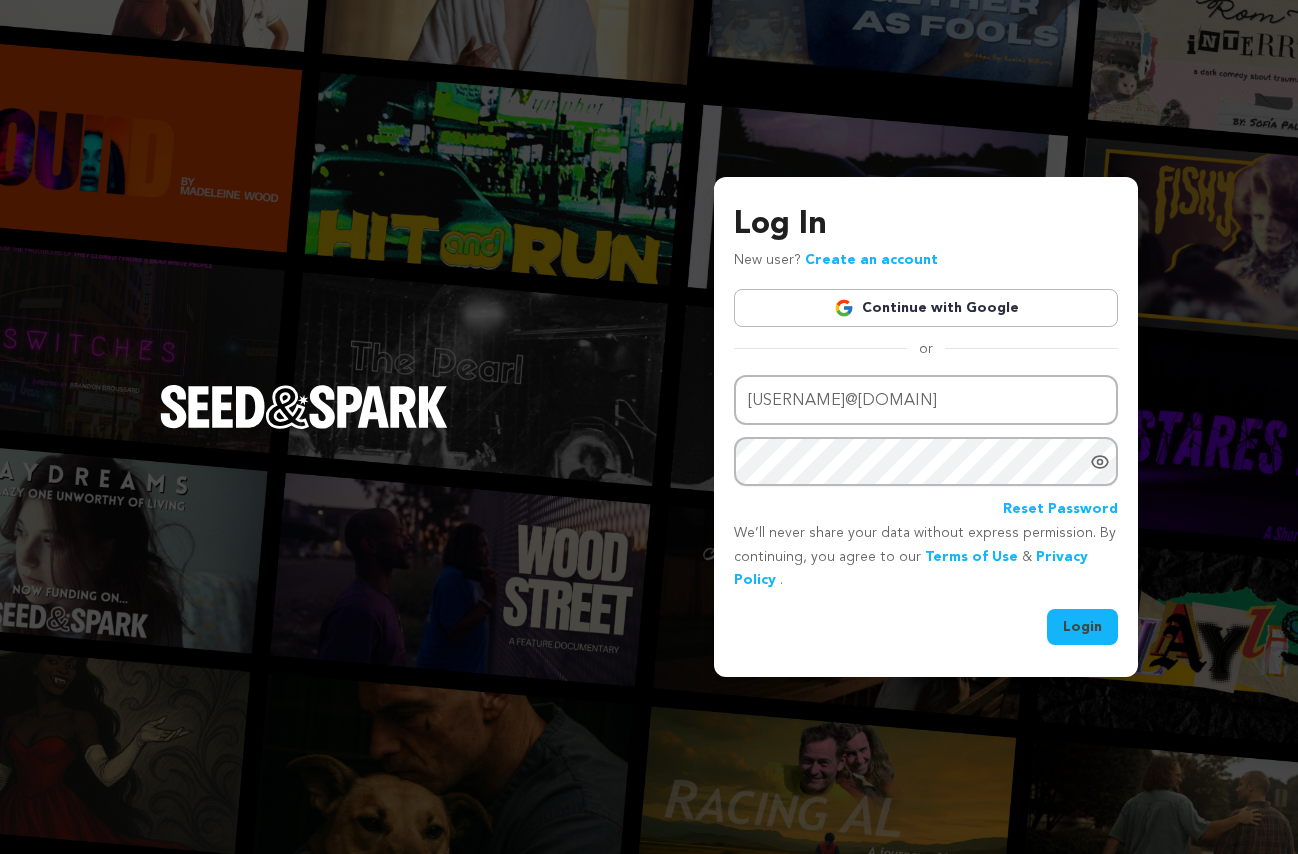 click on "Login" at bounding box center [1082, 627] 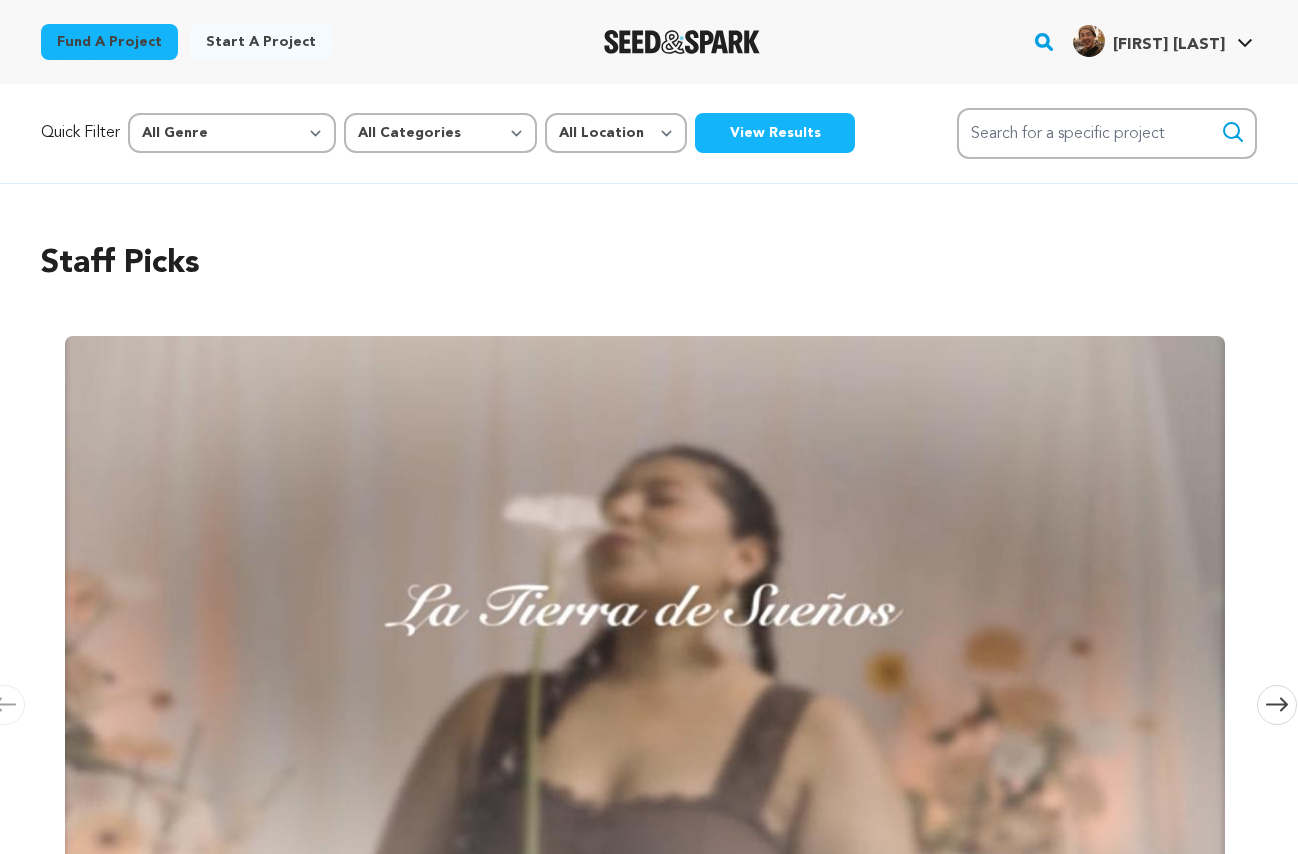 scroll, scrollTop: 0, scrollLeft: 0, axis: both 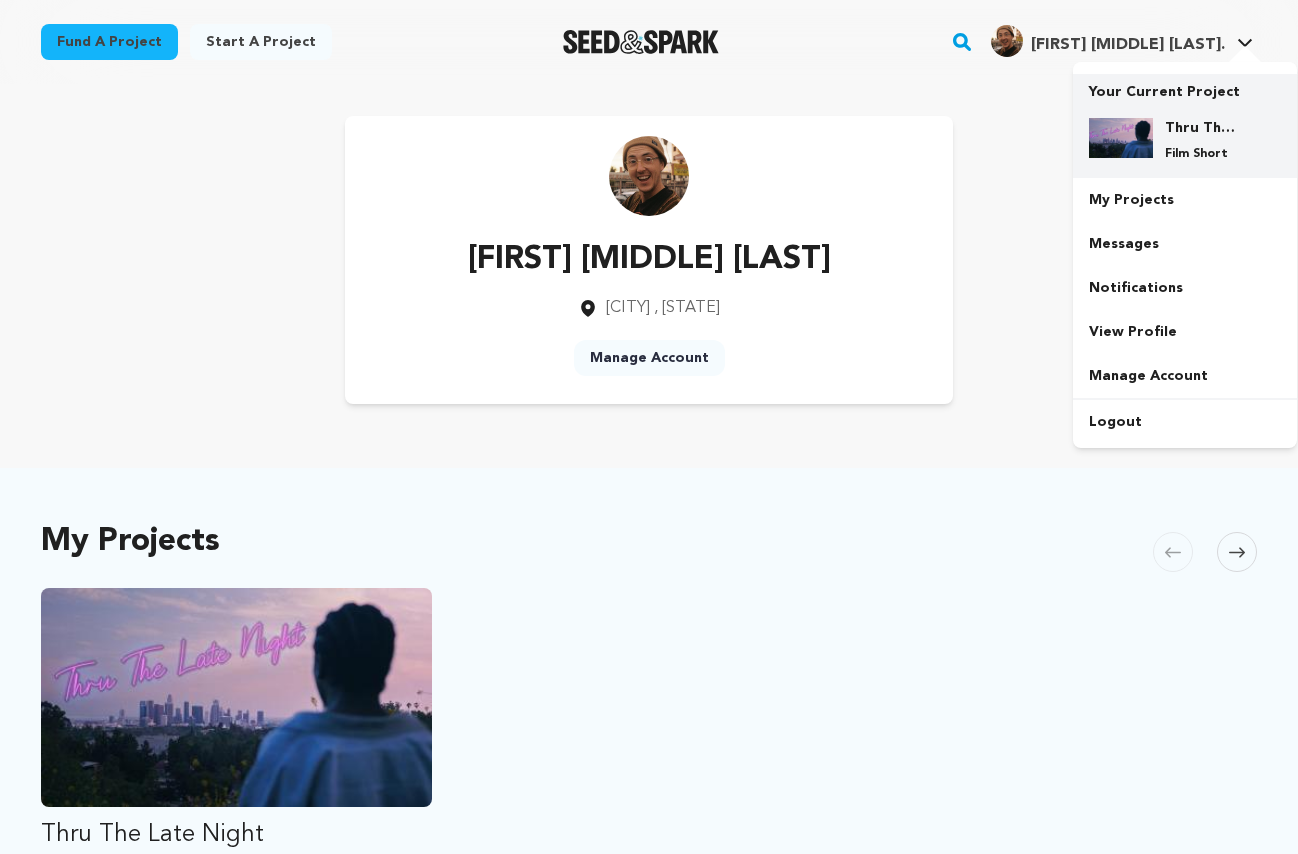 click on "Thru The Late Night" at bounding box center [1201, 128] 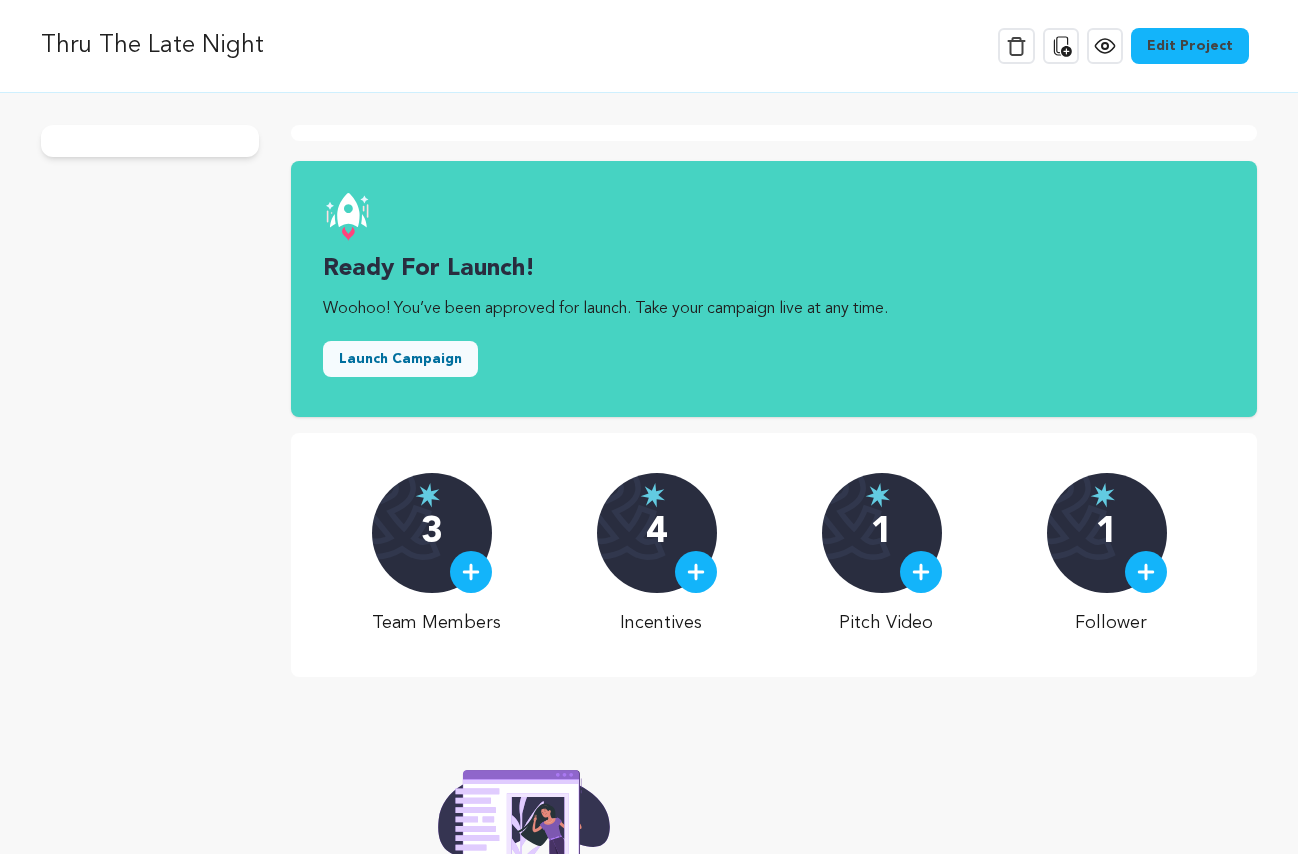 scroll, scrollTop: 0, scrollLeft: 0, axis: both 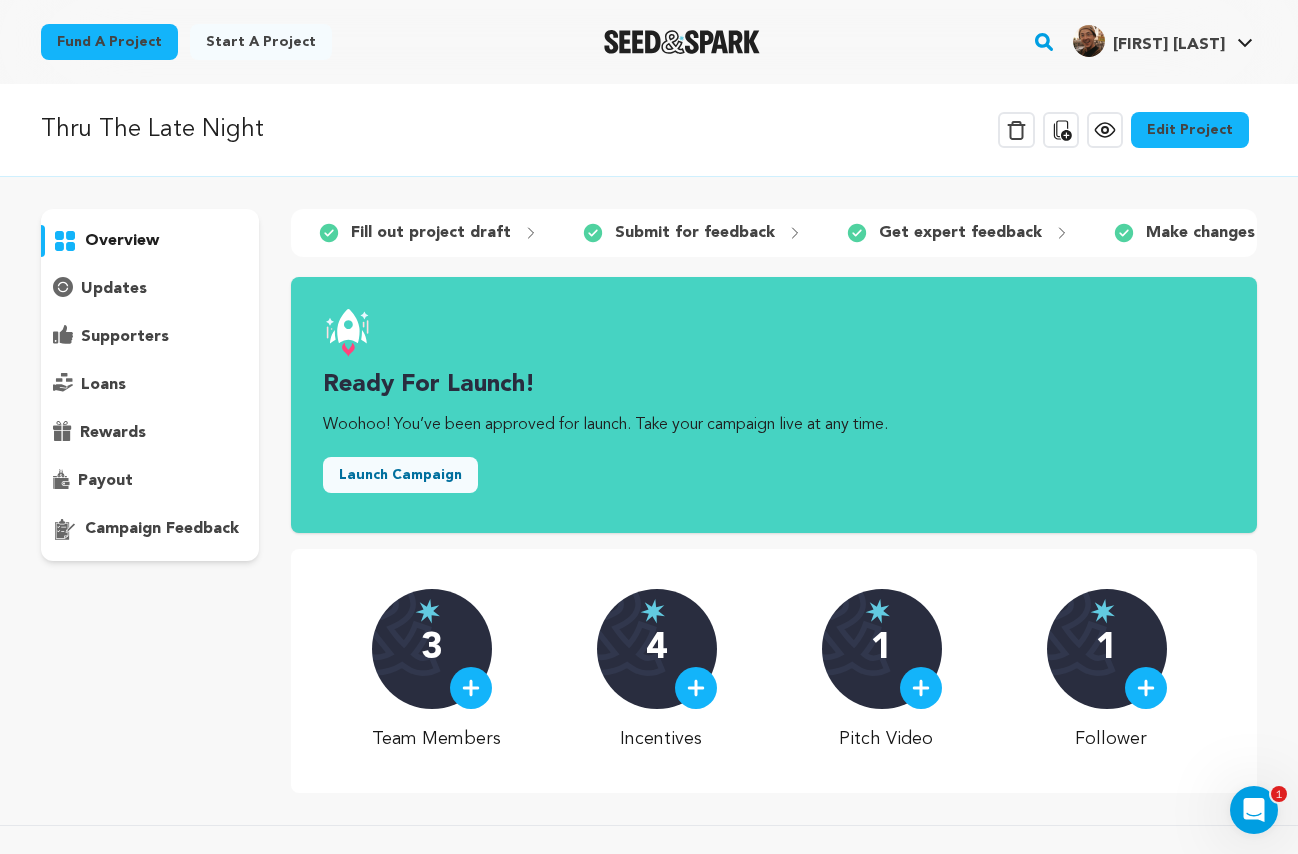 click on "Woohoo! You’ve been approved for launch. Take your campaign live at any time." at bounding box center [774, 425] 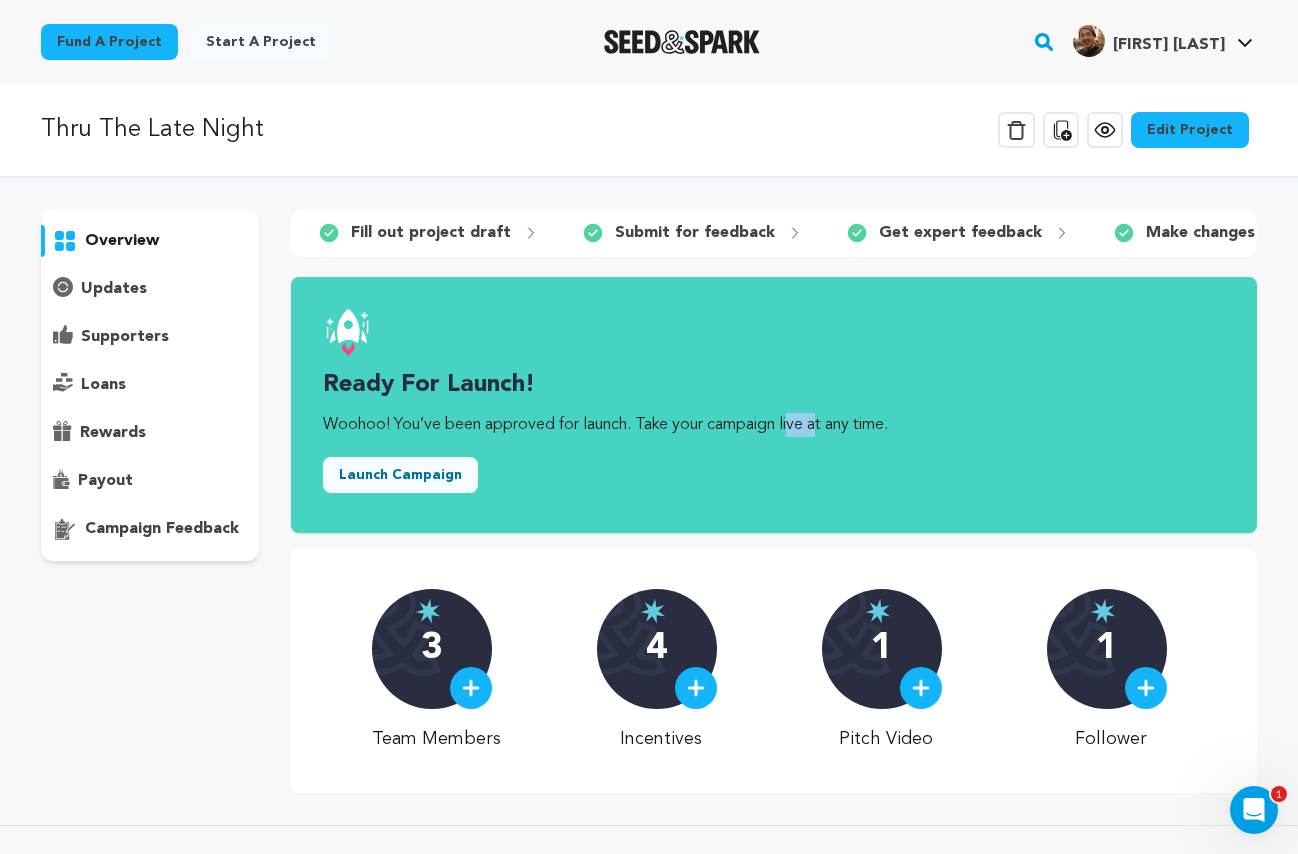 click on "Woohoo! You’ve been approved for launch. Take your campaign live at any time." at bounding box center (774, 425) 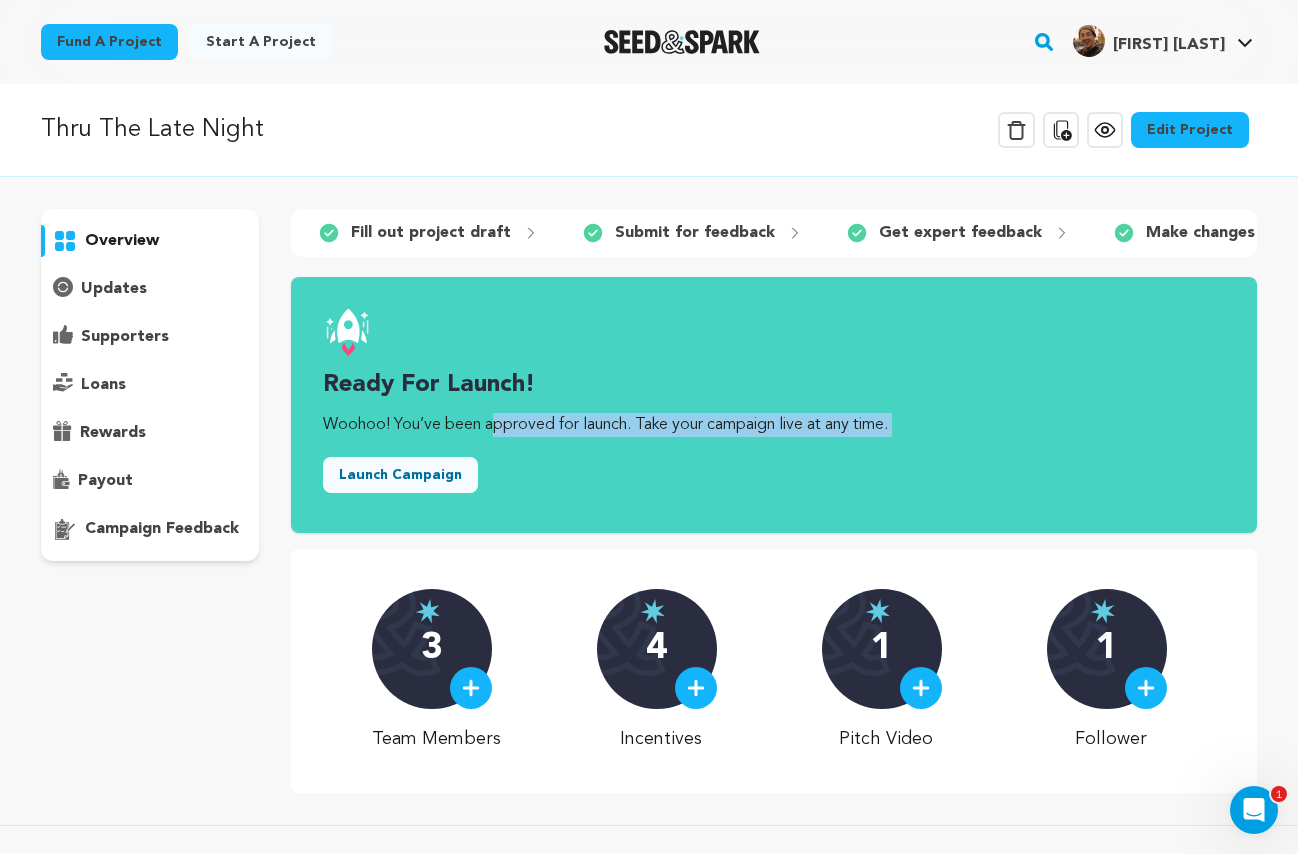 click on "Woohoo! You’ve been approved for launch. Take your campaign live at any time." at bounding box center [774, 425] 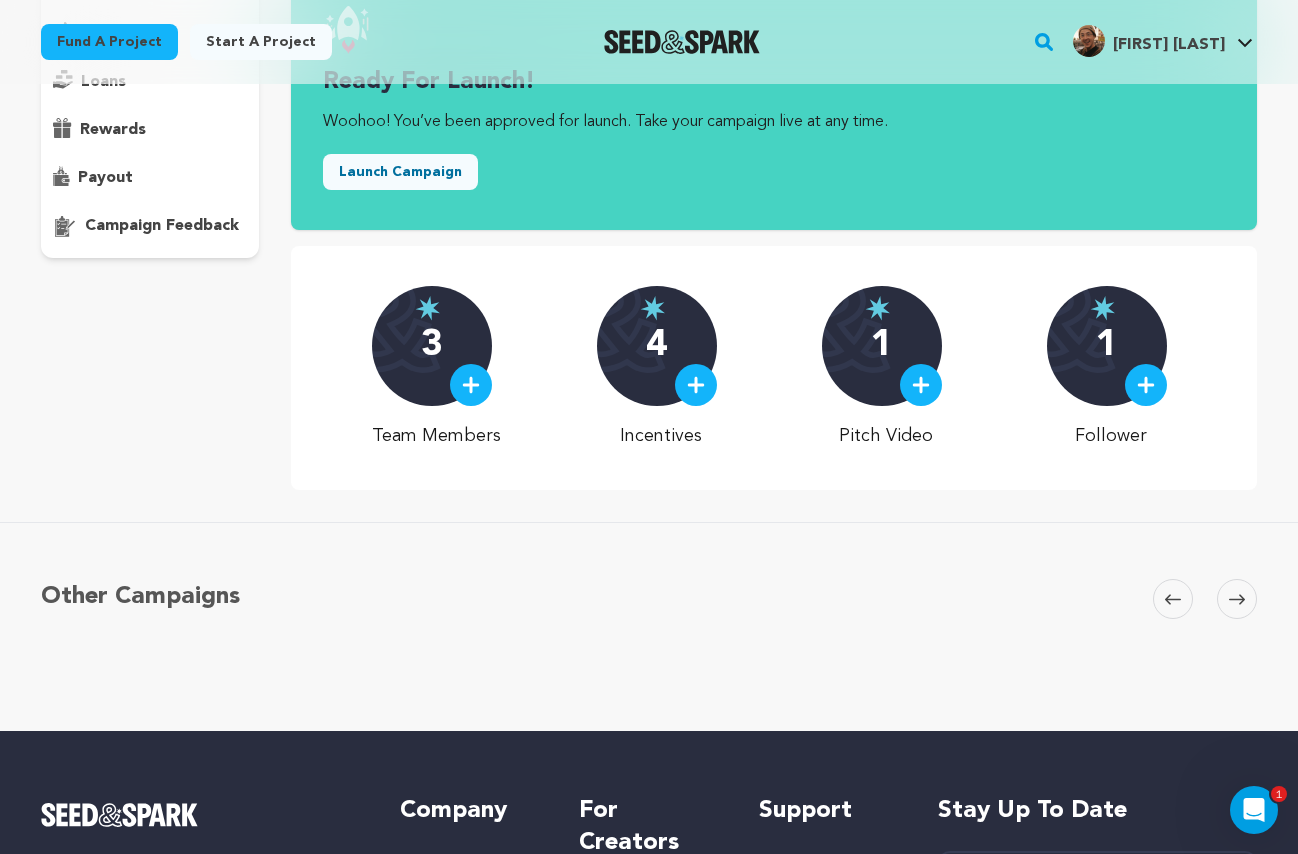 scroll, scrollTop: 0, scrollLeft: 0, axis: both 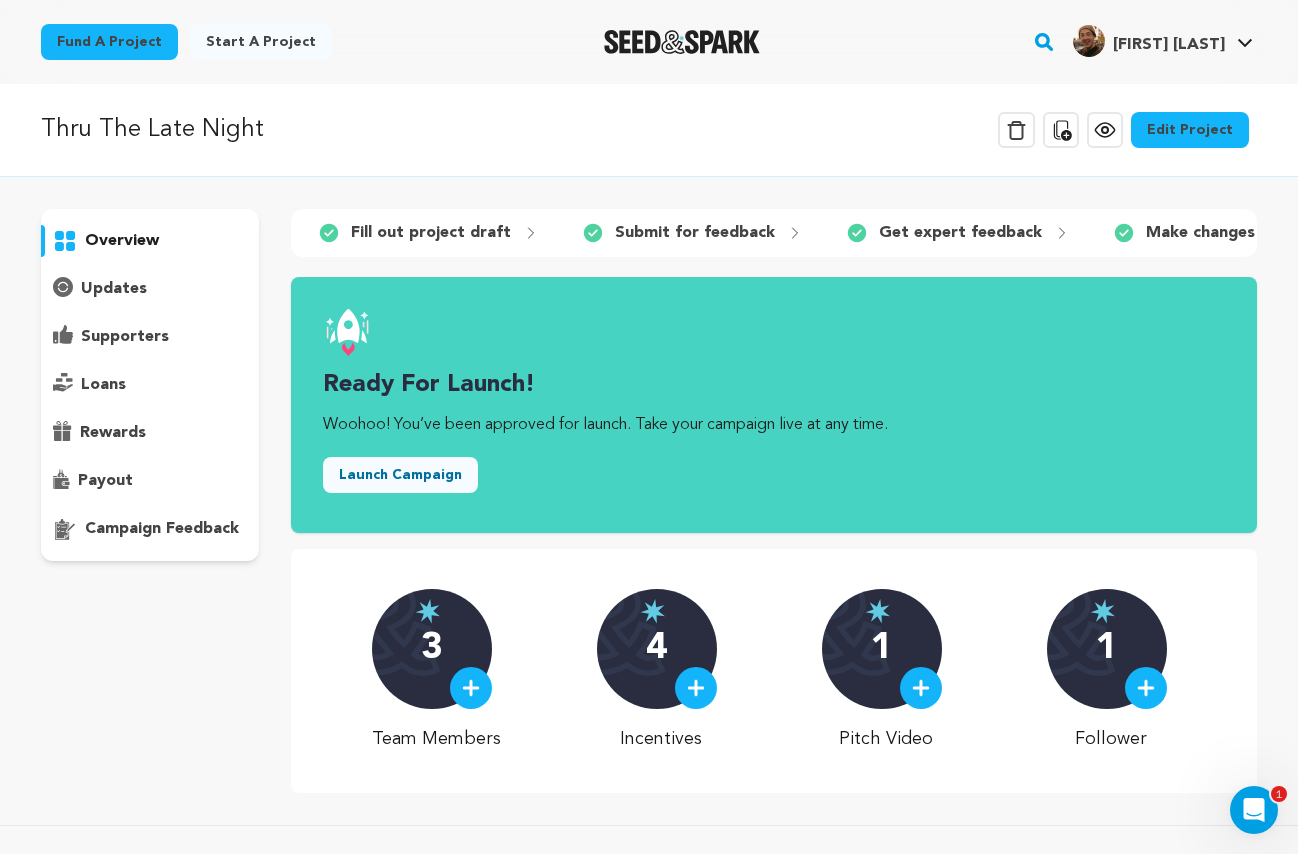 click on "updates" at bounding box center [114, 289] 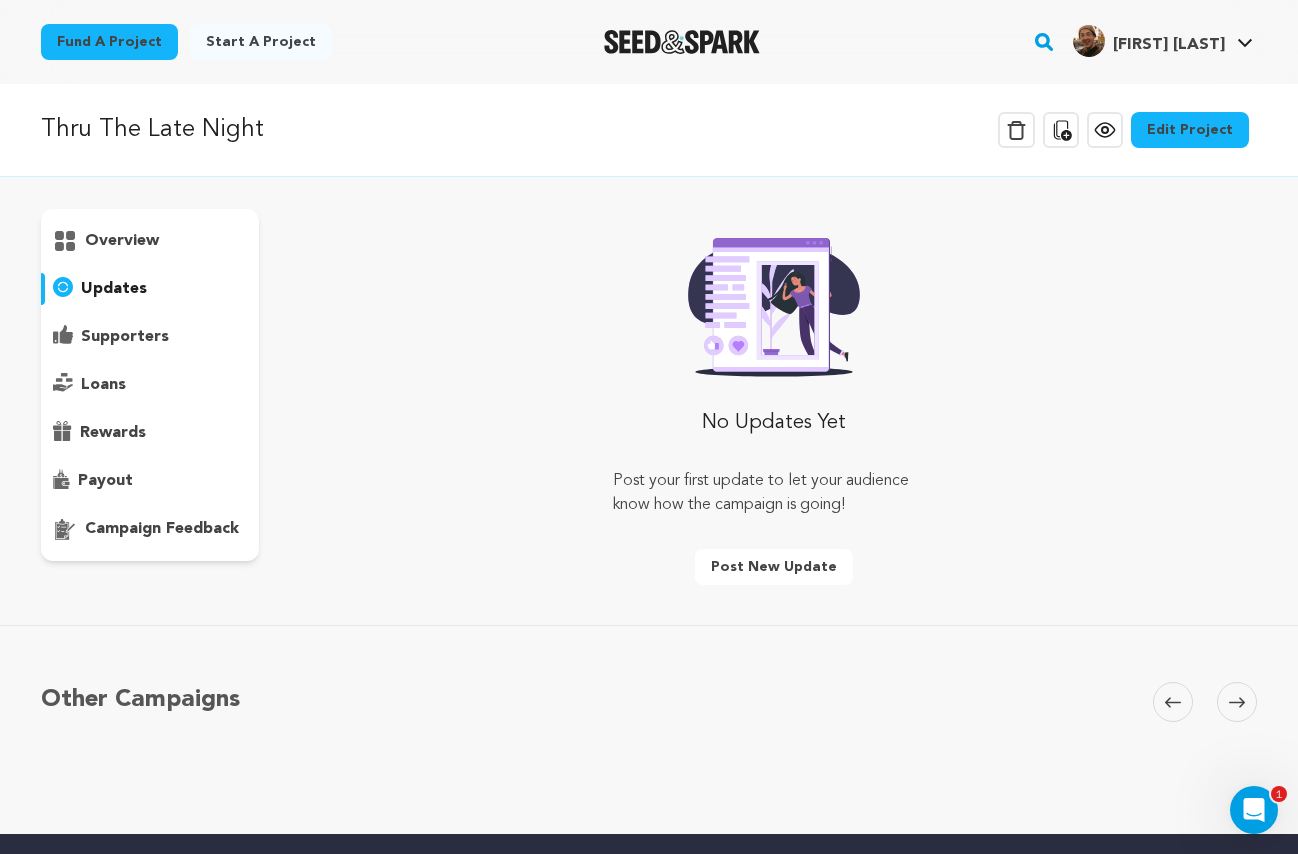 click on "supporters" at bounding box center (125, 337) 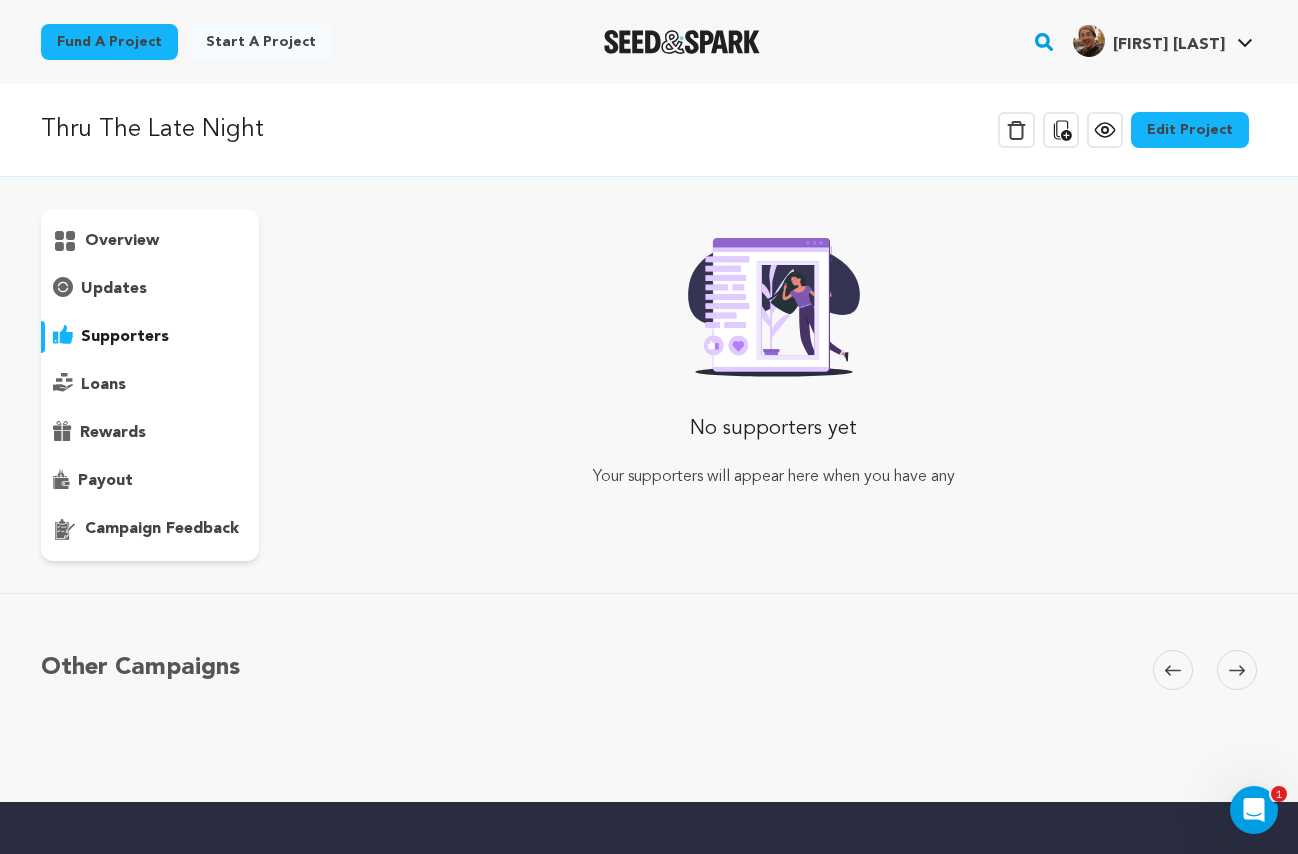 click on "loans" at bounding box center (103, 385) 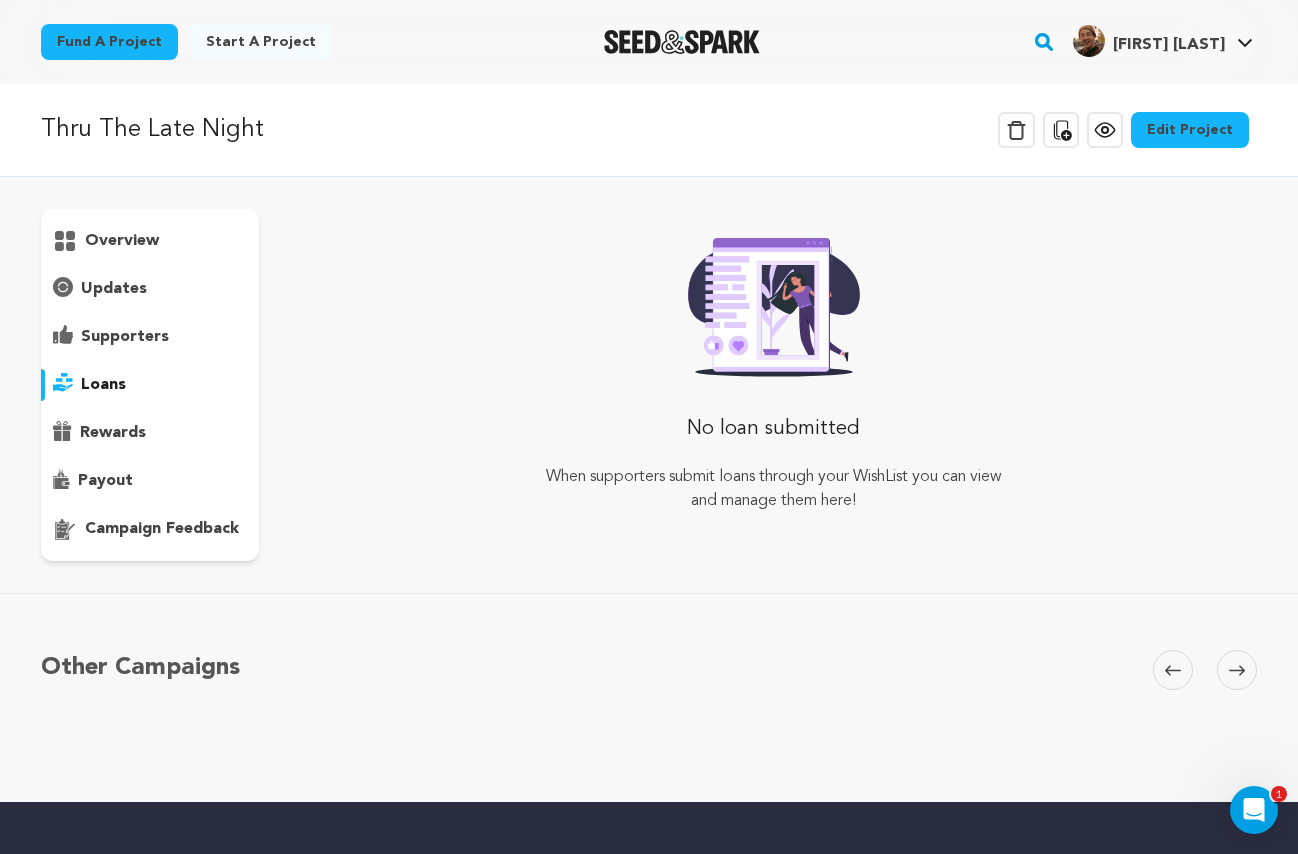 click on "overview" at bounding box center (150, 385) 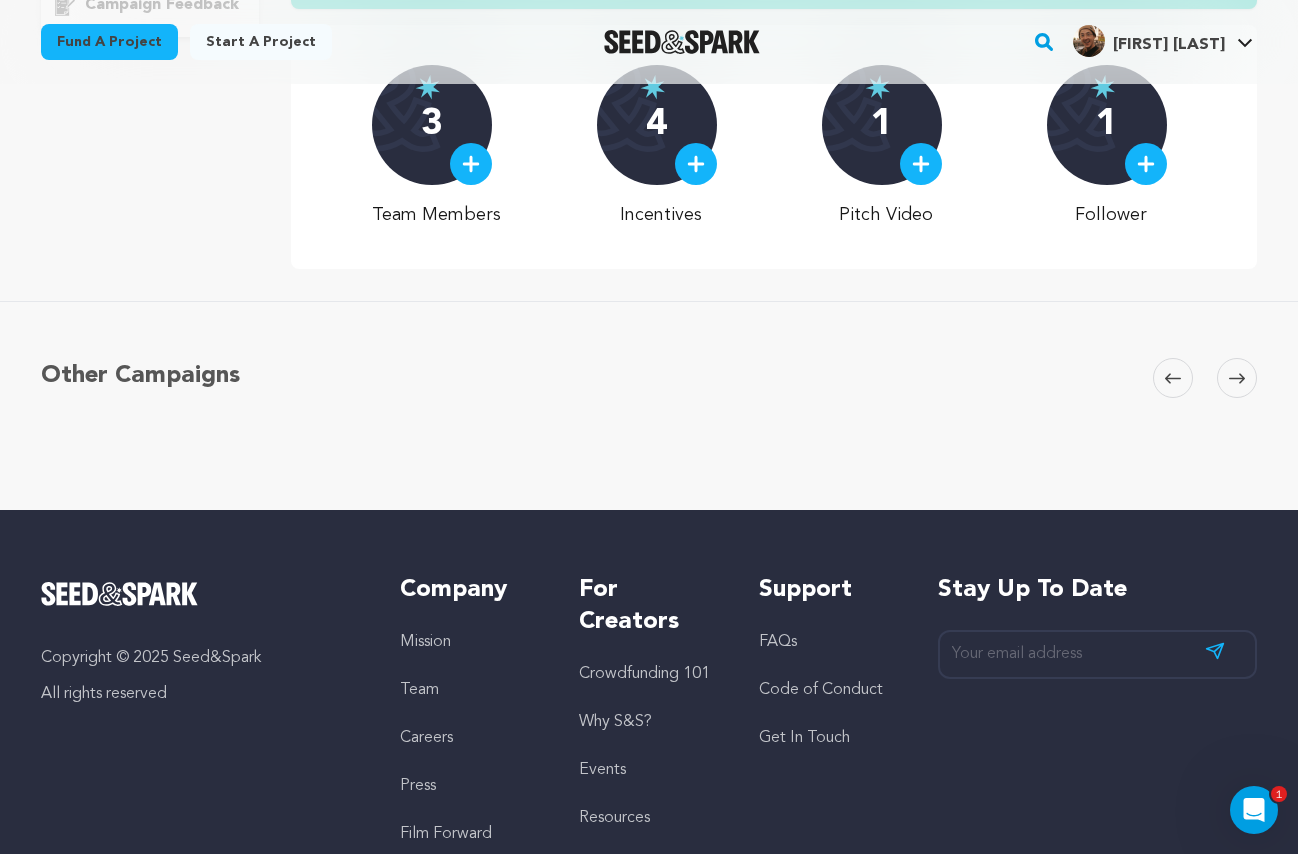 scroll, scrollTop: 0, scrollLeft: 0, axis: both 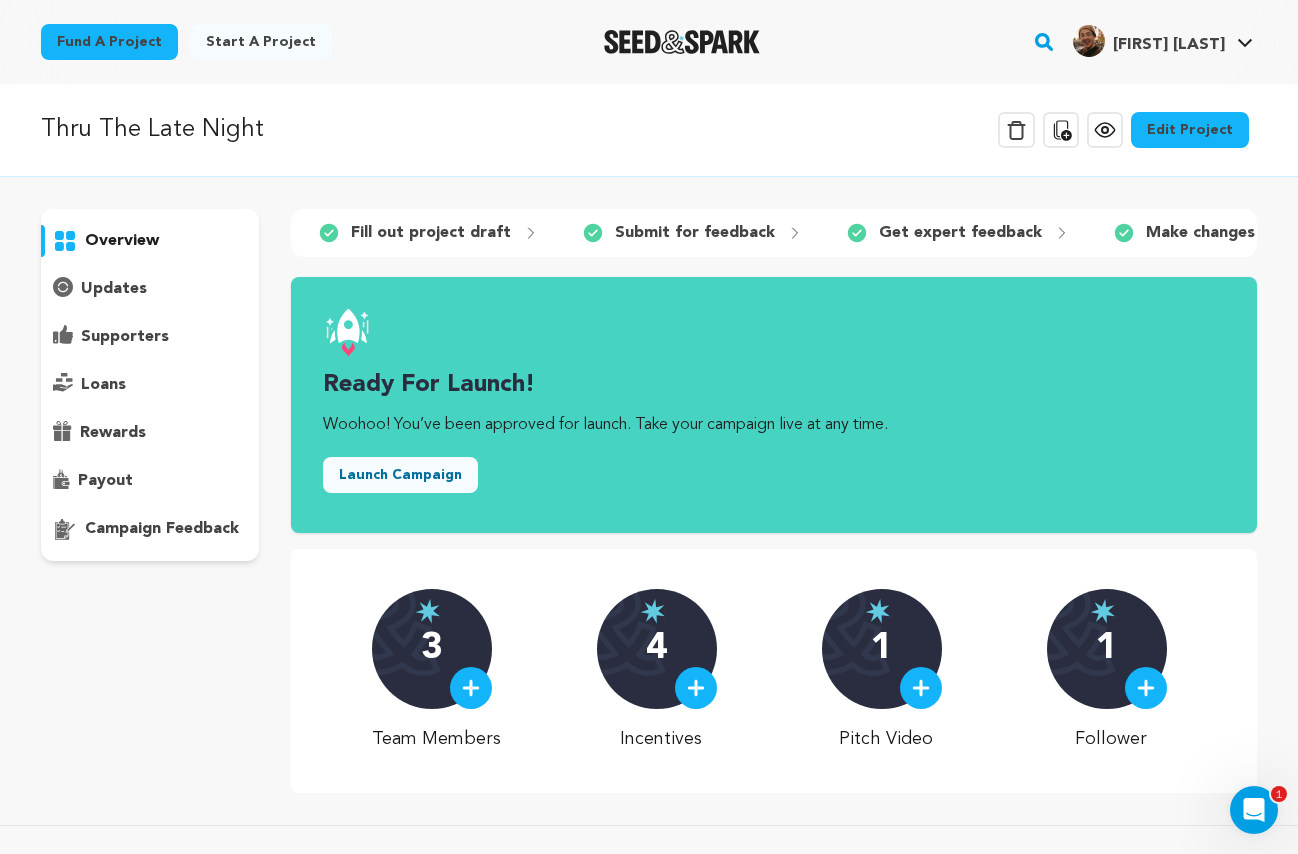 click on "Edit Project" at bounding box center (1190, 130) 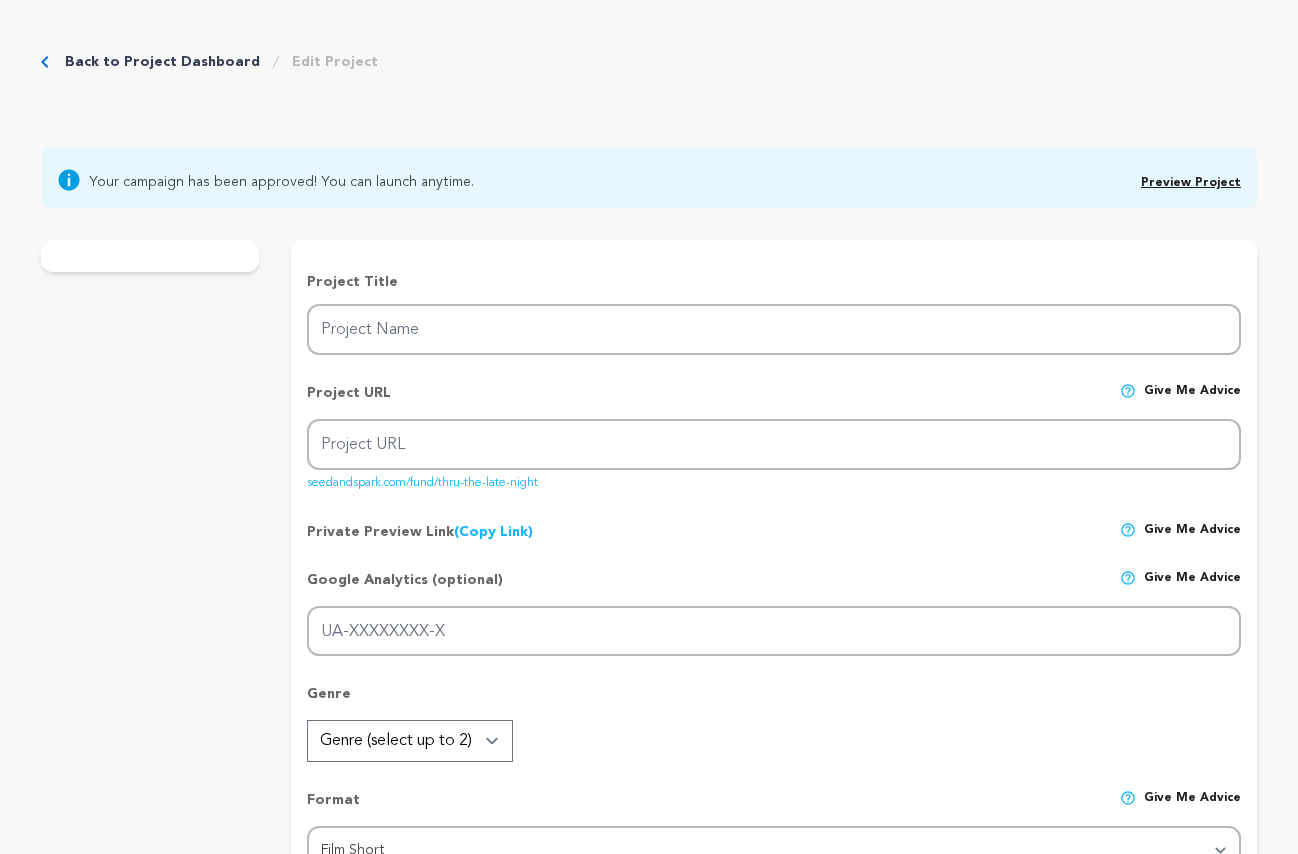 scroll, scrollTop: 0, scrollLeft: 0, axis: both 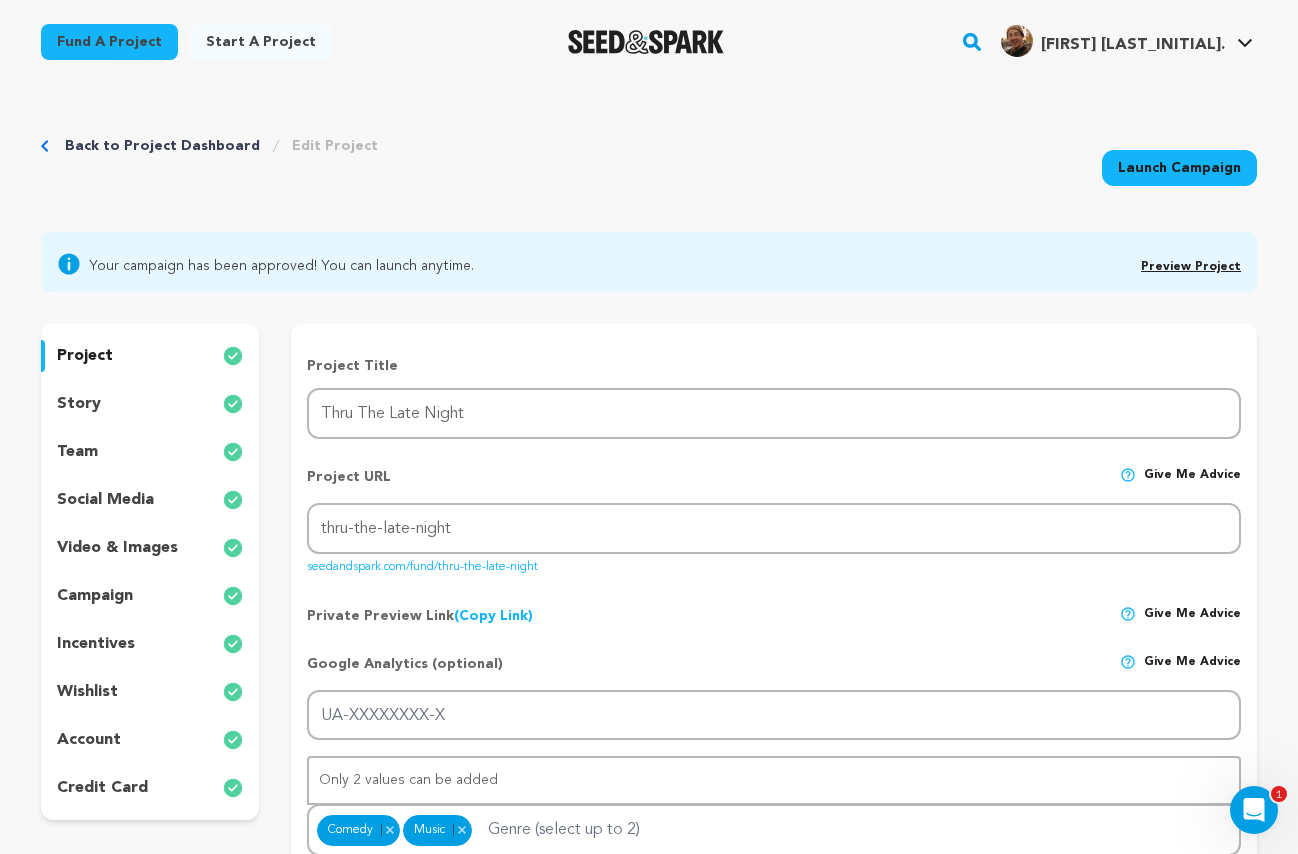 click on "incentives" at bounding box center (150, 644) 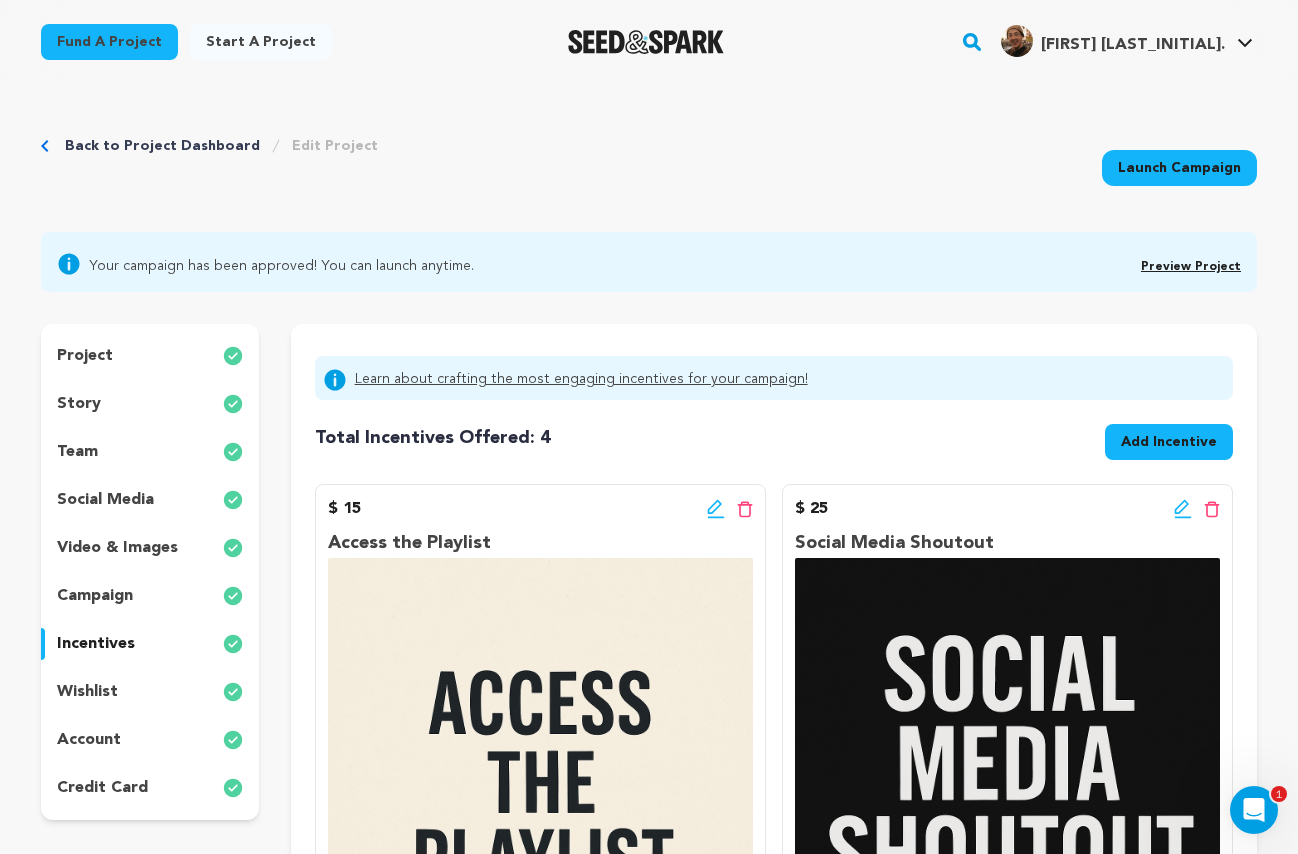 click on "campaign" at bounding box center [150, 596] 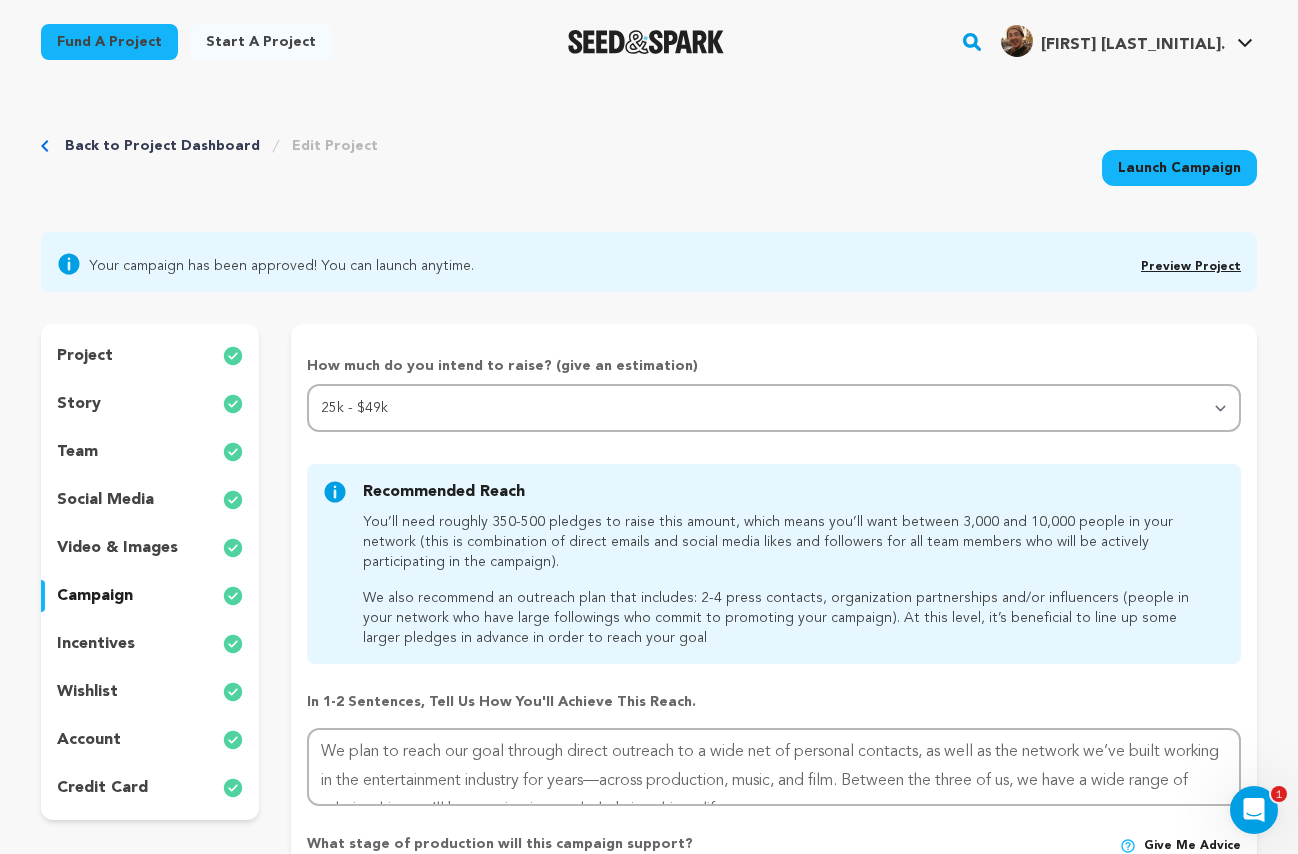 click on "wishlist" at bounding box center (150, 692) 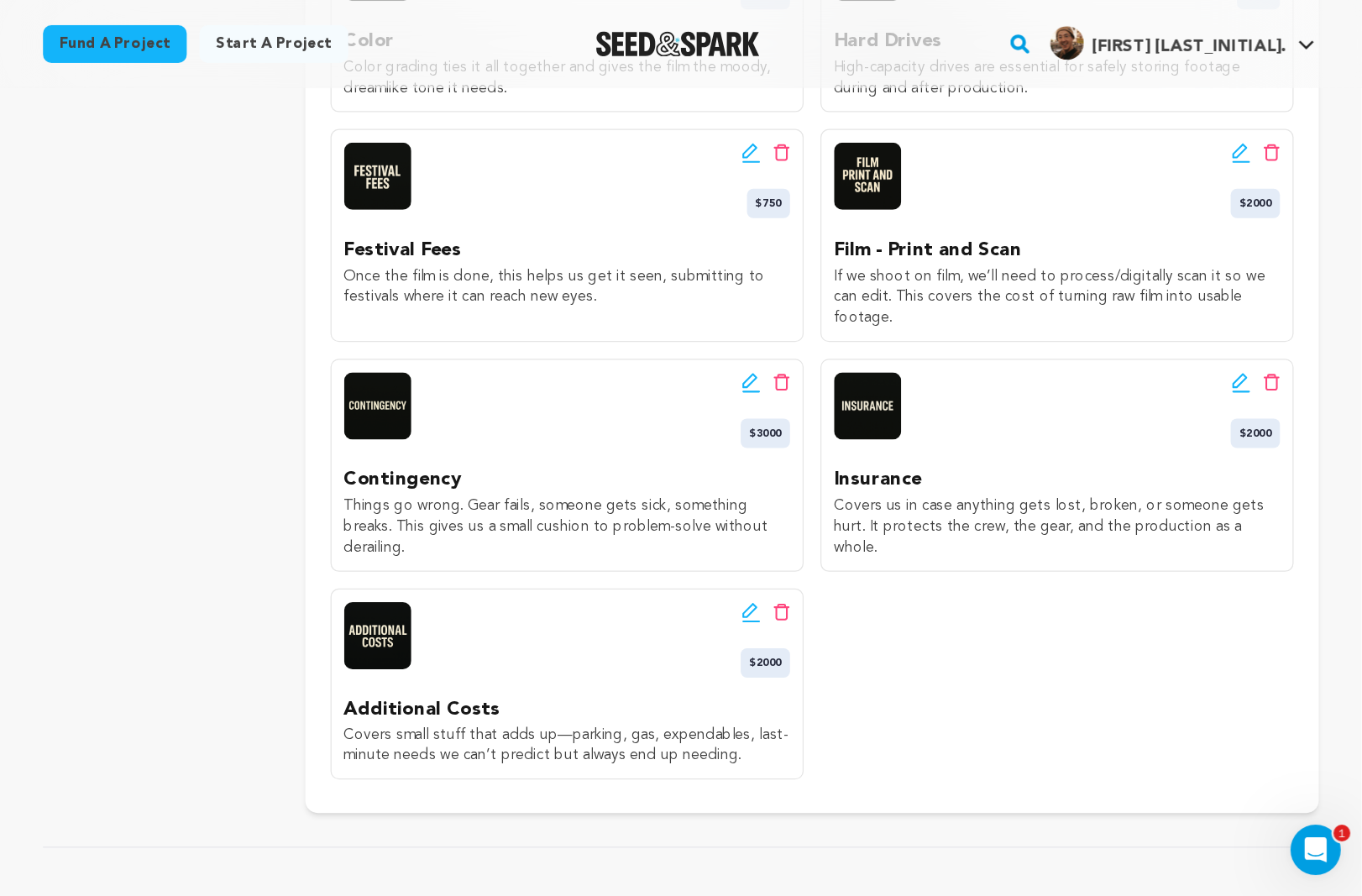 scroll, scrollTop: 1205, scrollLeft: 0, axis: vertical 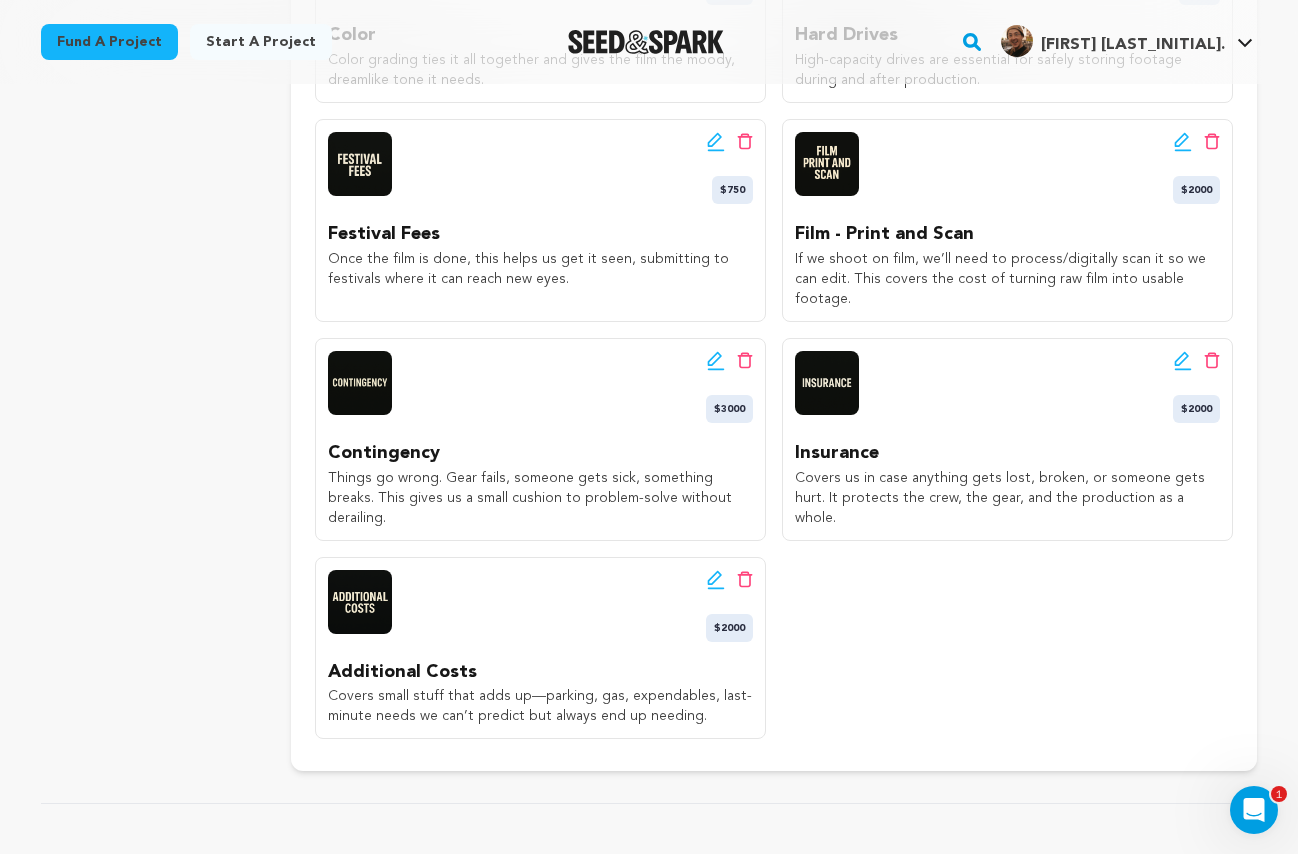 type 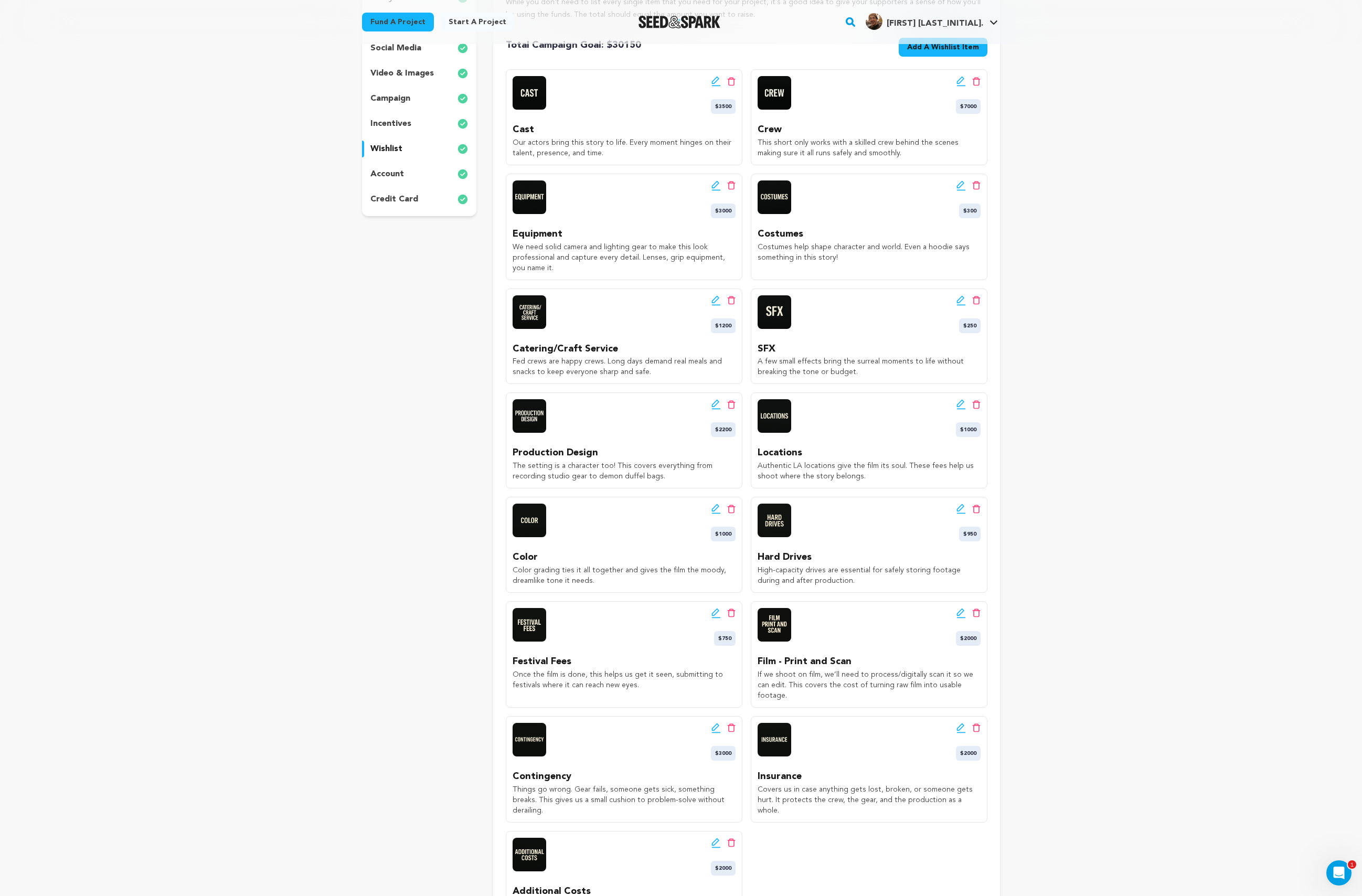 scroll, scrollTop: 230, scrollLeft: 0, axis: vertical 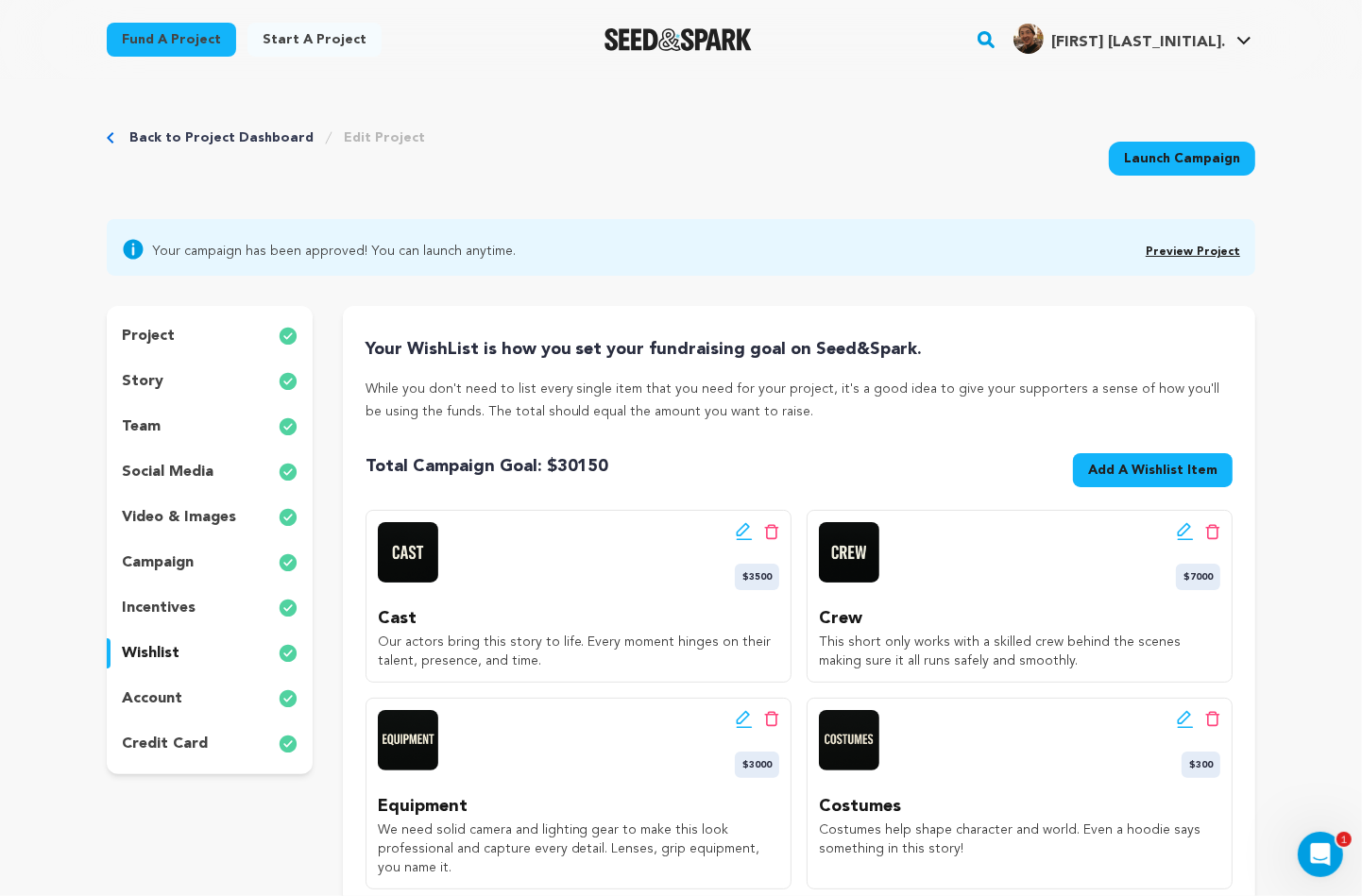 drag, startPoint x: 740, startPoint y: 524, endPoint x: 775, endPoint y: 624, distance: 105.9481 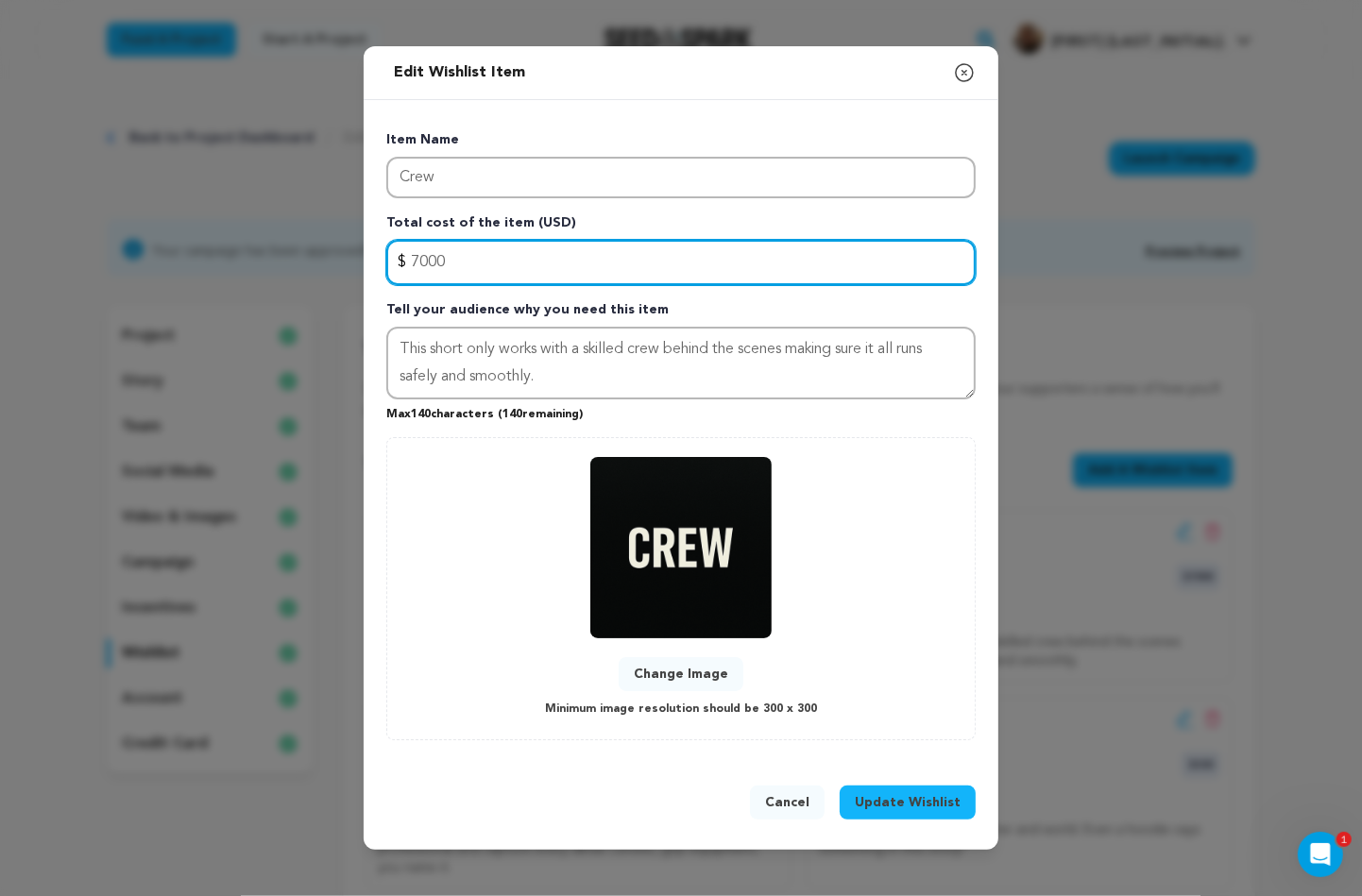 click on "7000" at bounding box center [681, 262] 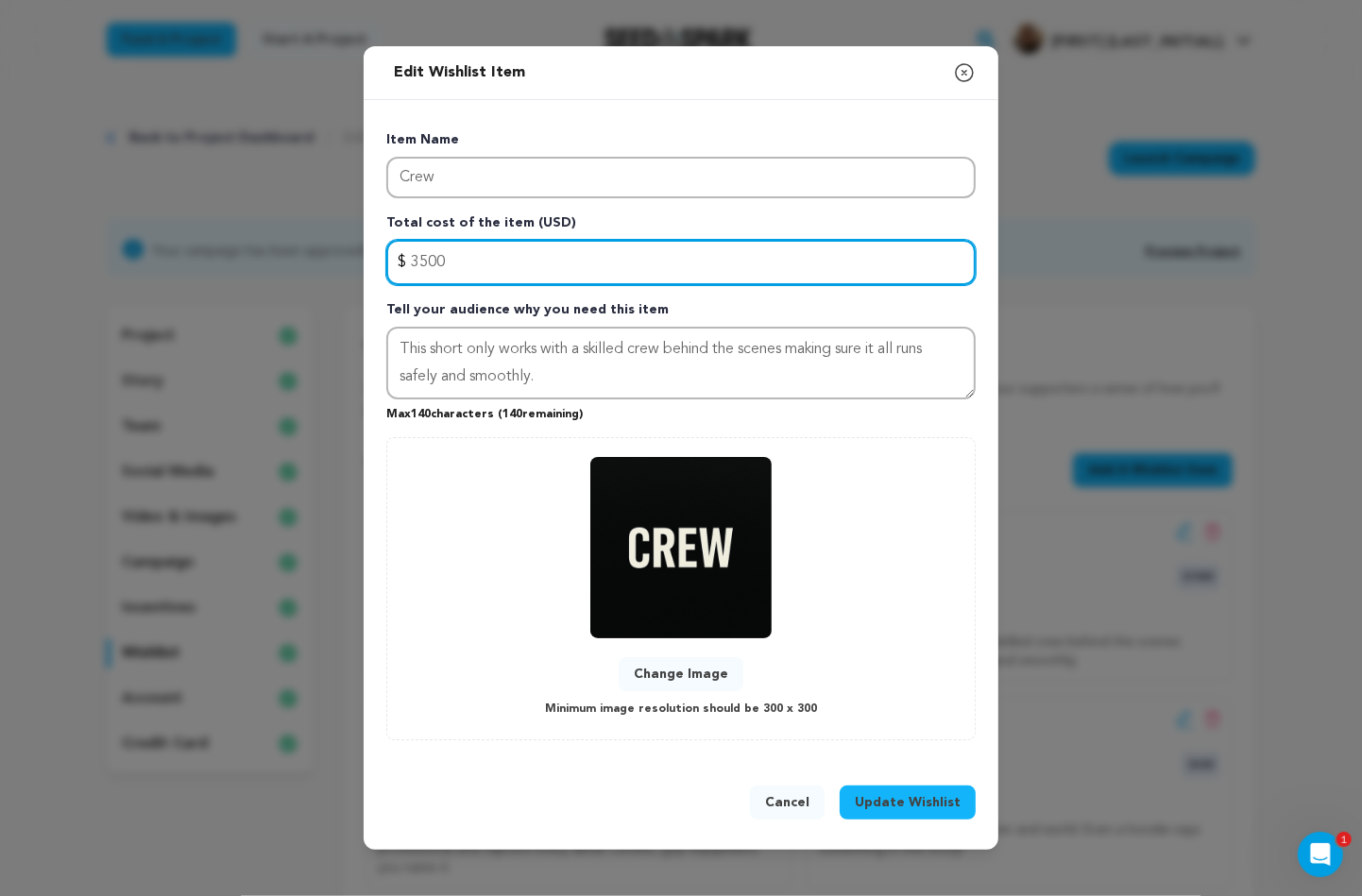 type on "3500" 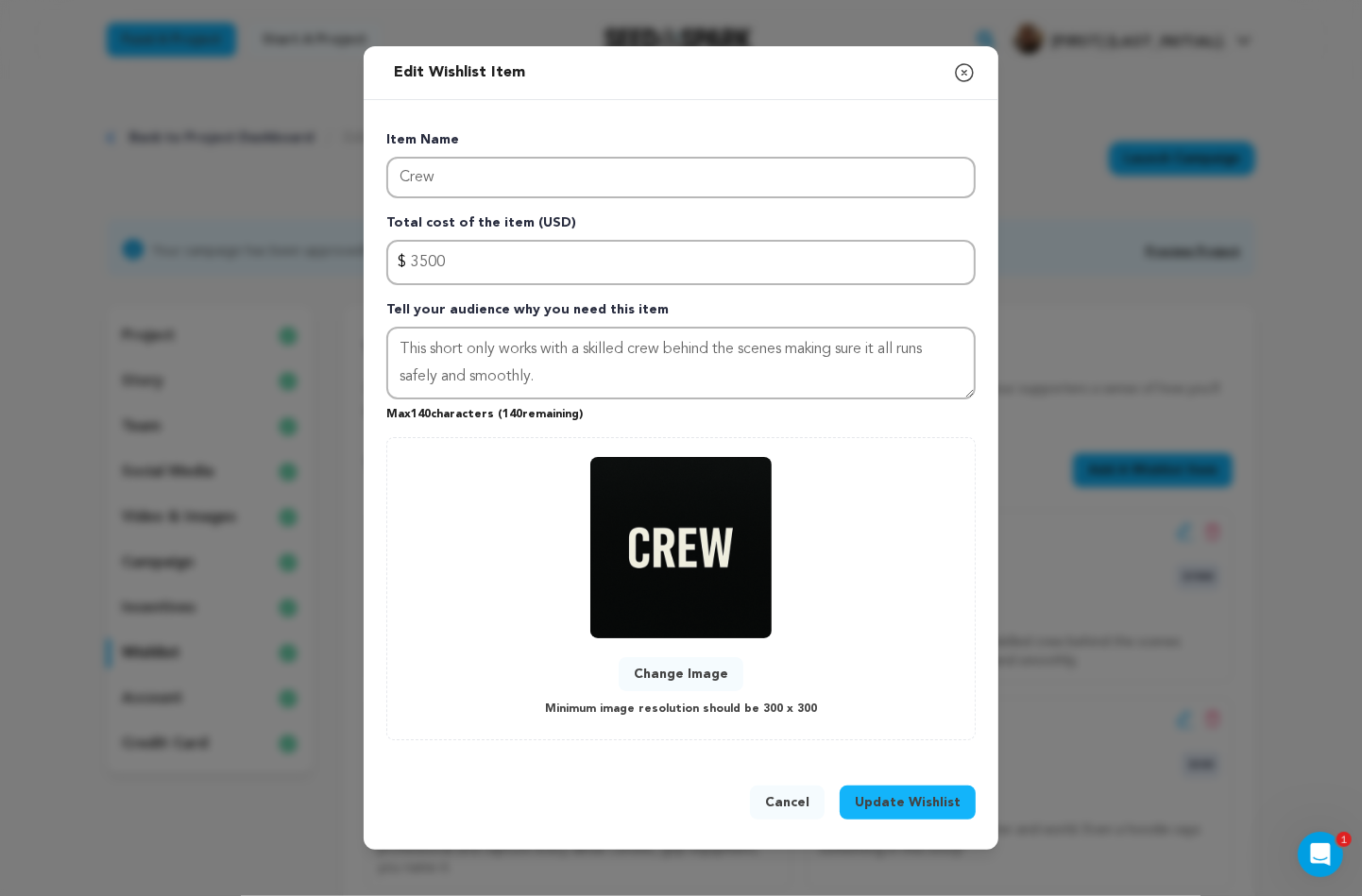 click on "Update Wishlist" at bounding box center [908, 803] 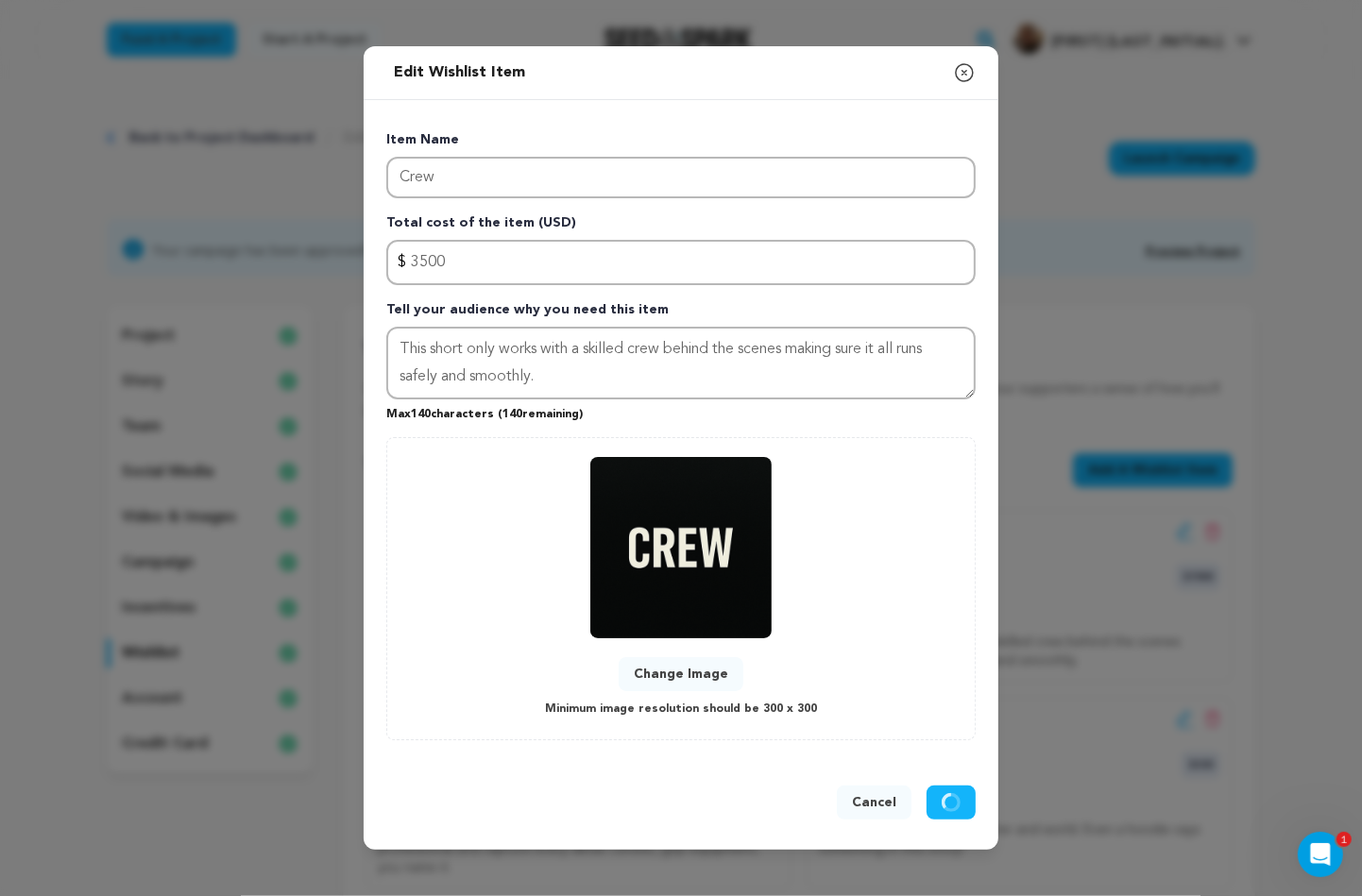 type 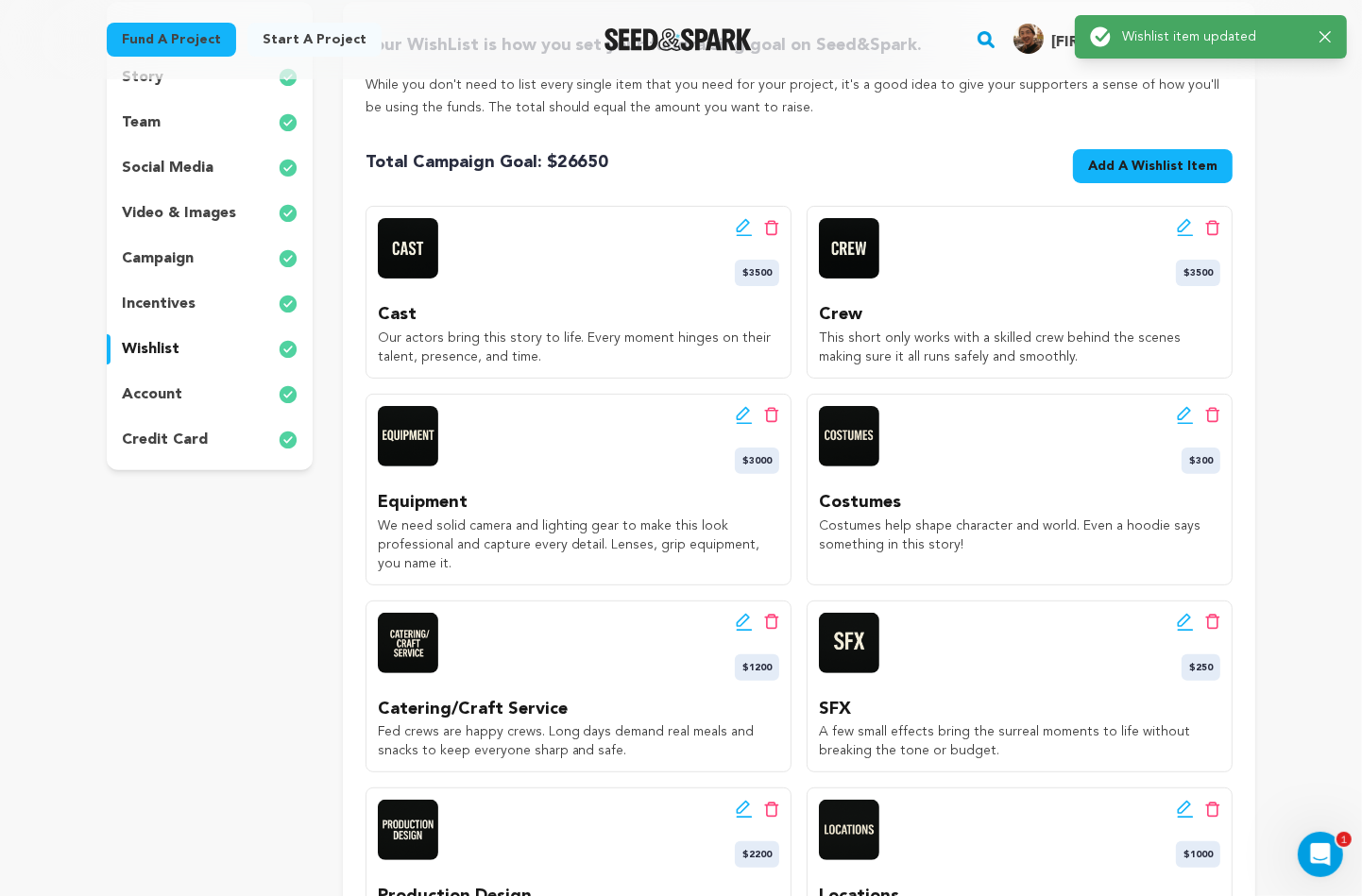 scroll, scrollTop: 327, scrollLeft: 0, axis: vertical 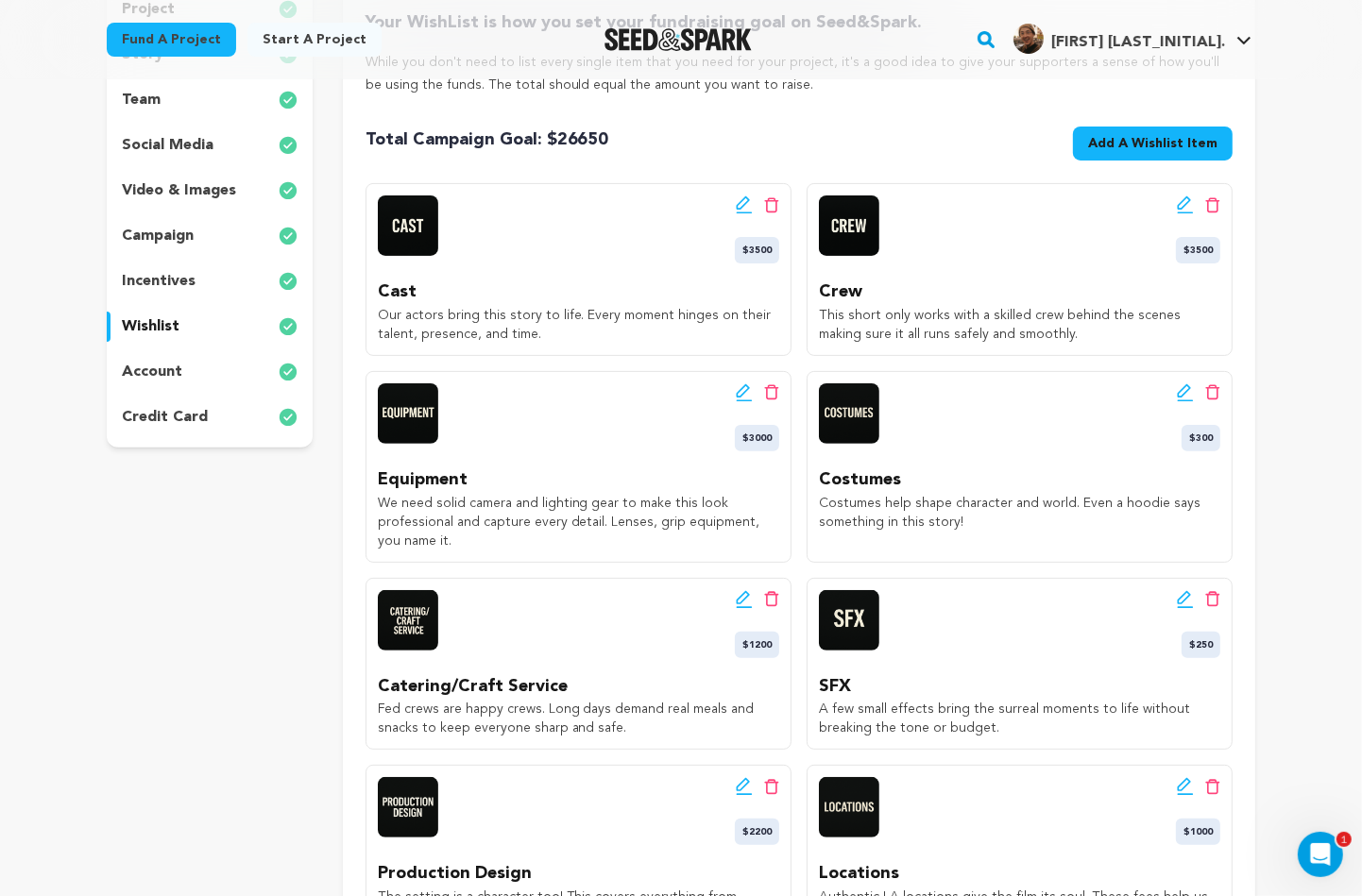 drag, startPoint x: 741, startPoint y: 389, endPoint x: 722, endPoint y: 500, distance: 112.61439 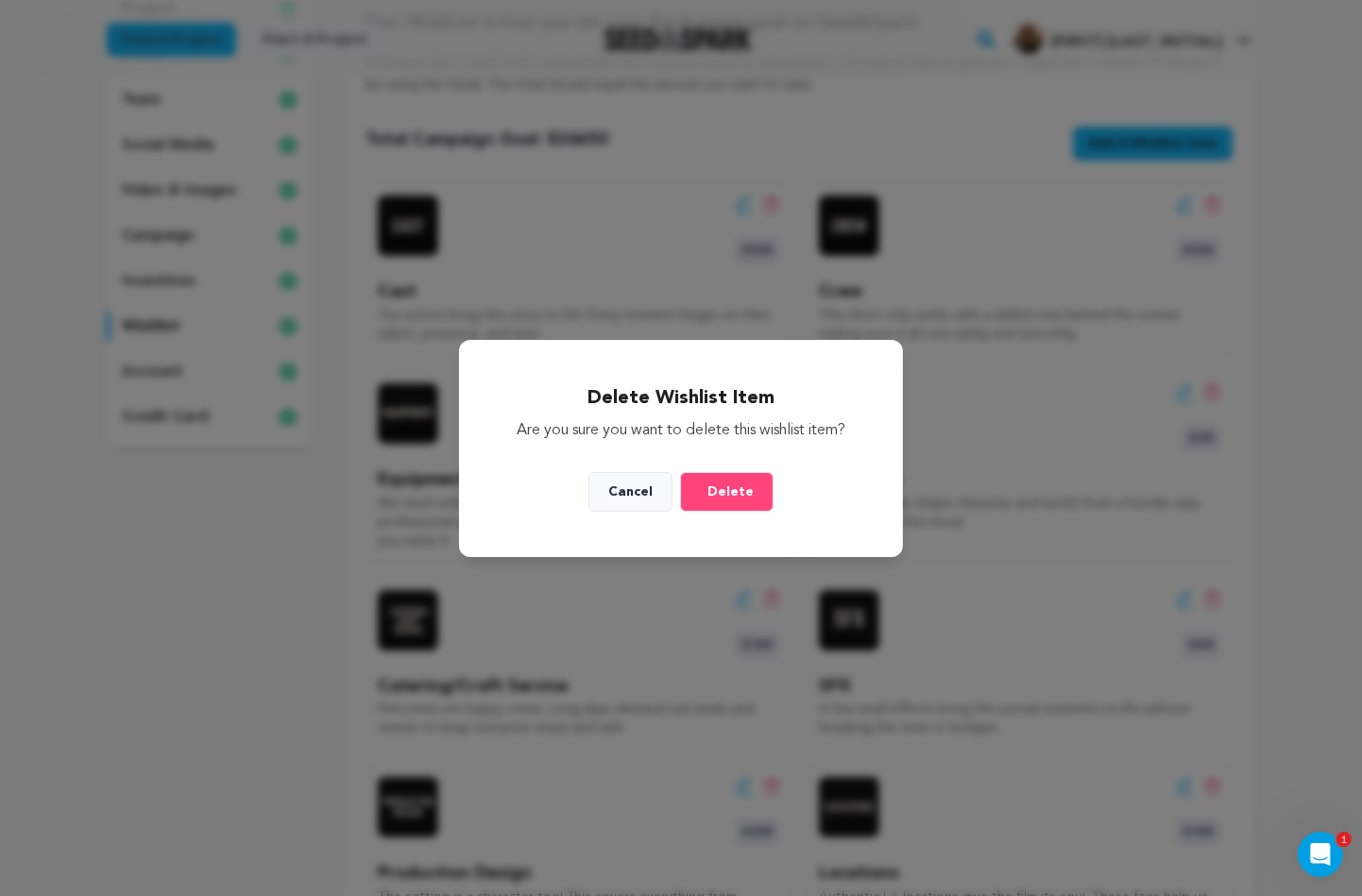 click on "Delete" at bounding box center [730, 492] 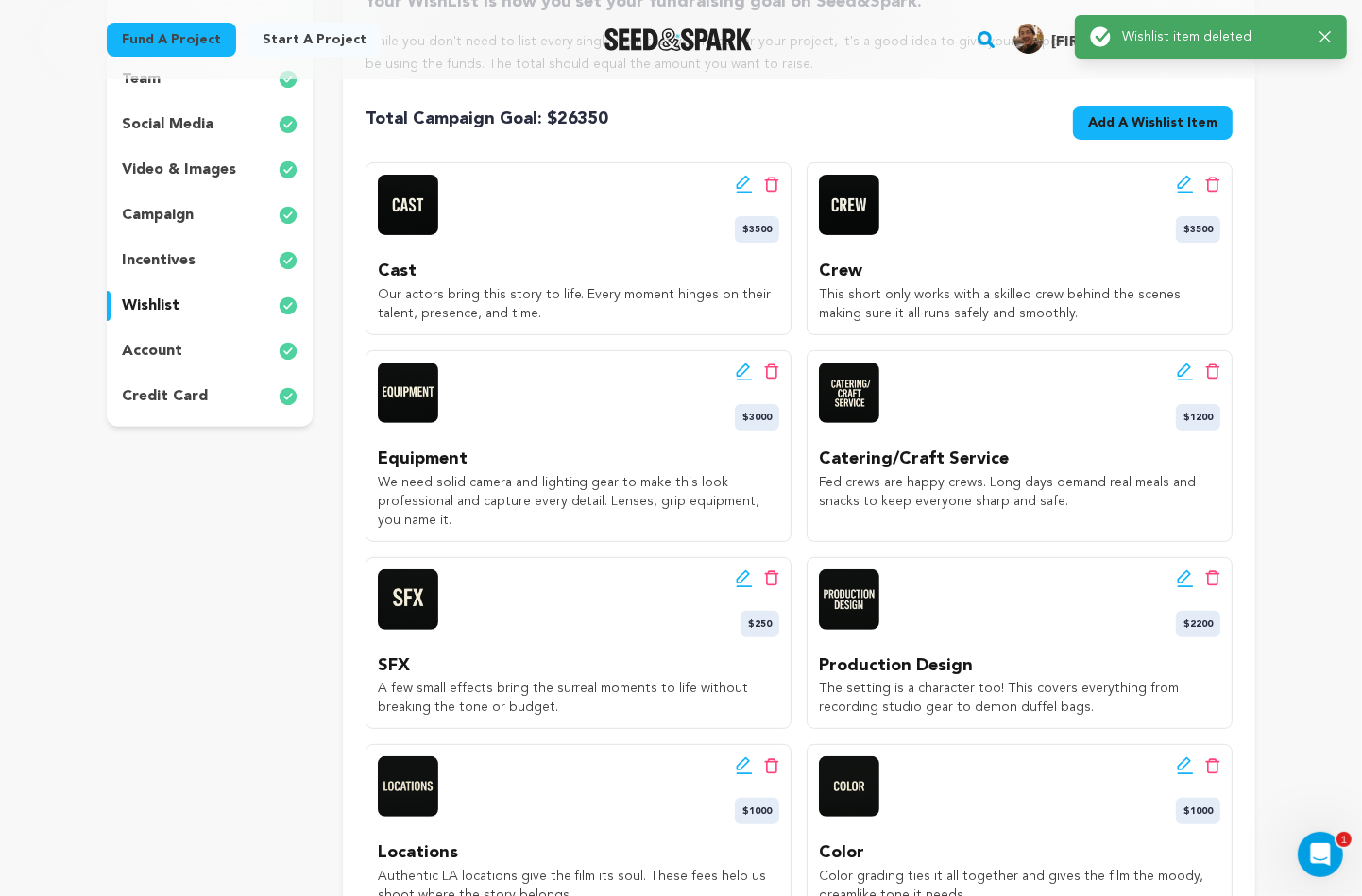 scroll, scrollTop: 354, scrollLeft: 0, axis: vertical 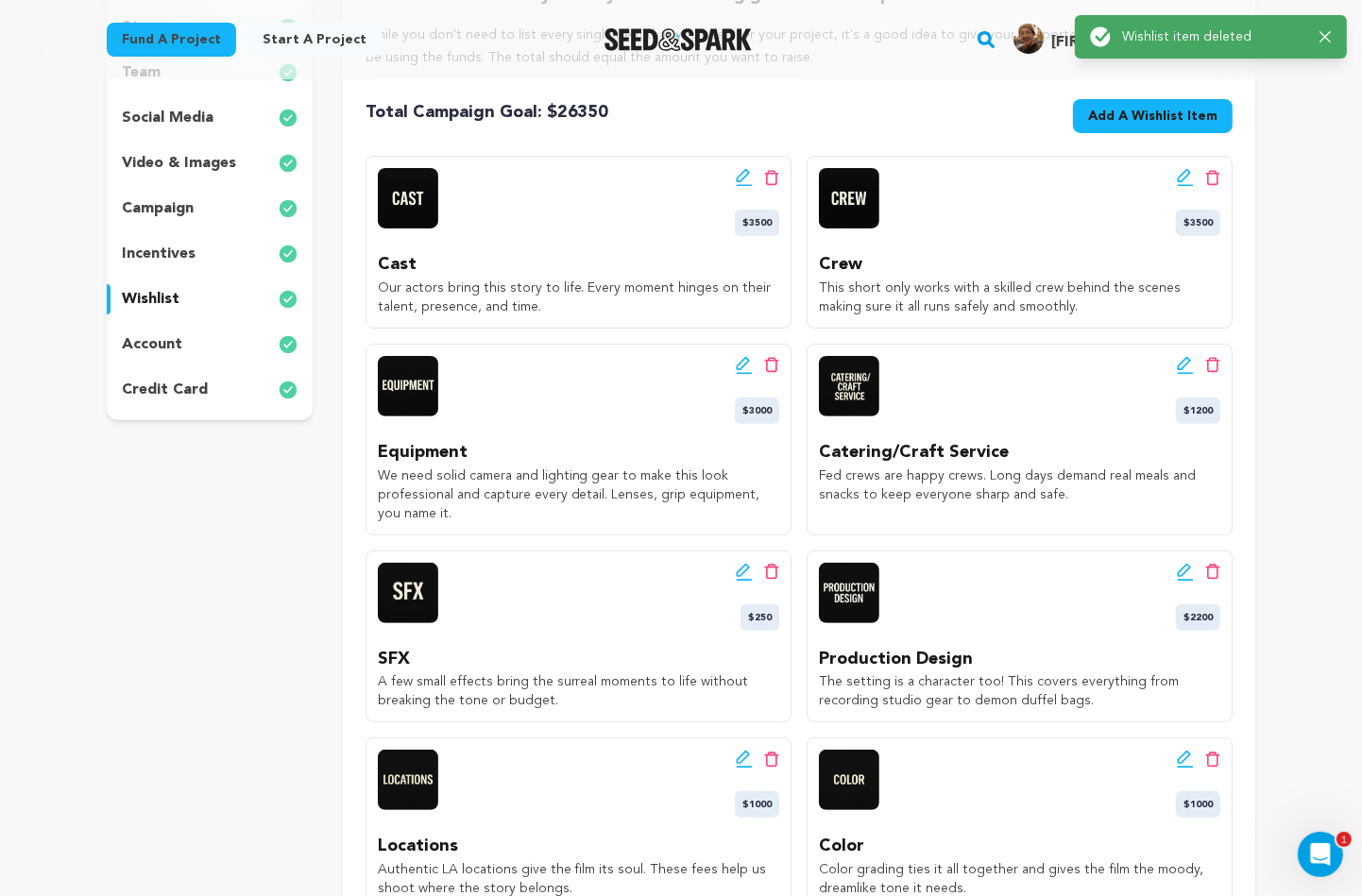 click on "Edit wishlist button
Delete wishlist button
$1200
Catering/Craft Service
Fed crews are happy crews. Long days demand real meals and snacks to keep everyone sharp and safe." at bounding box center (1019, 439) 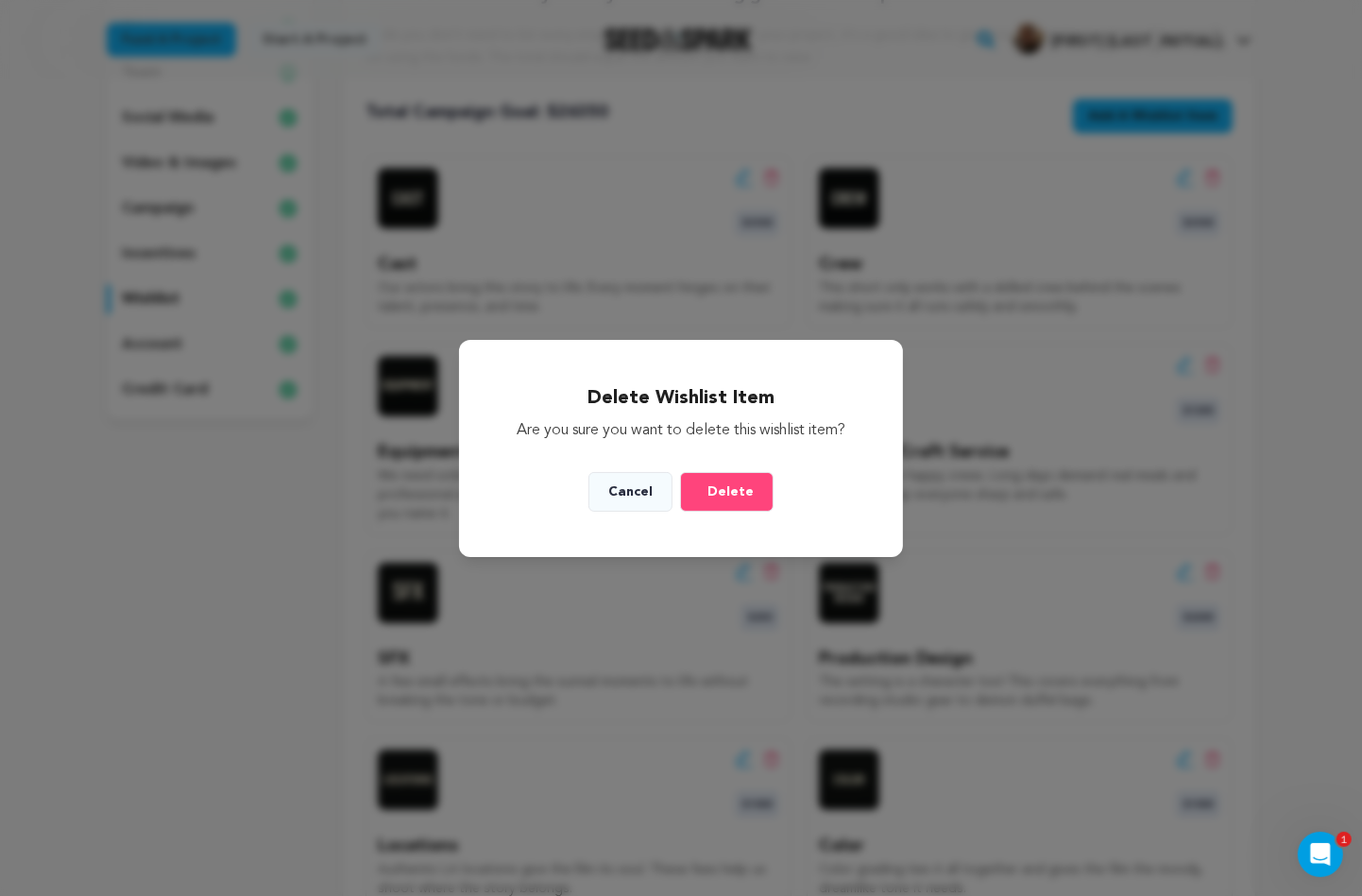click on "Delete" at bounding box center (730, 492) 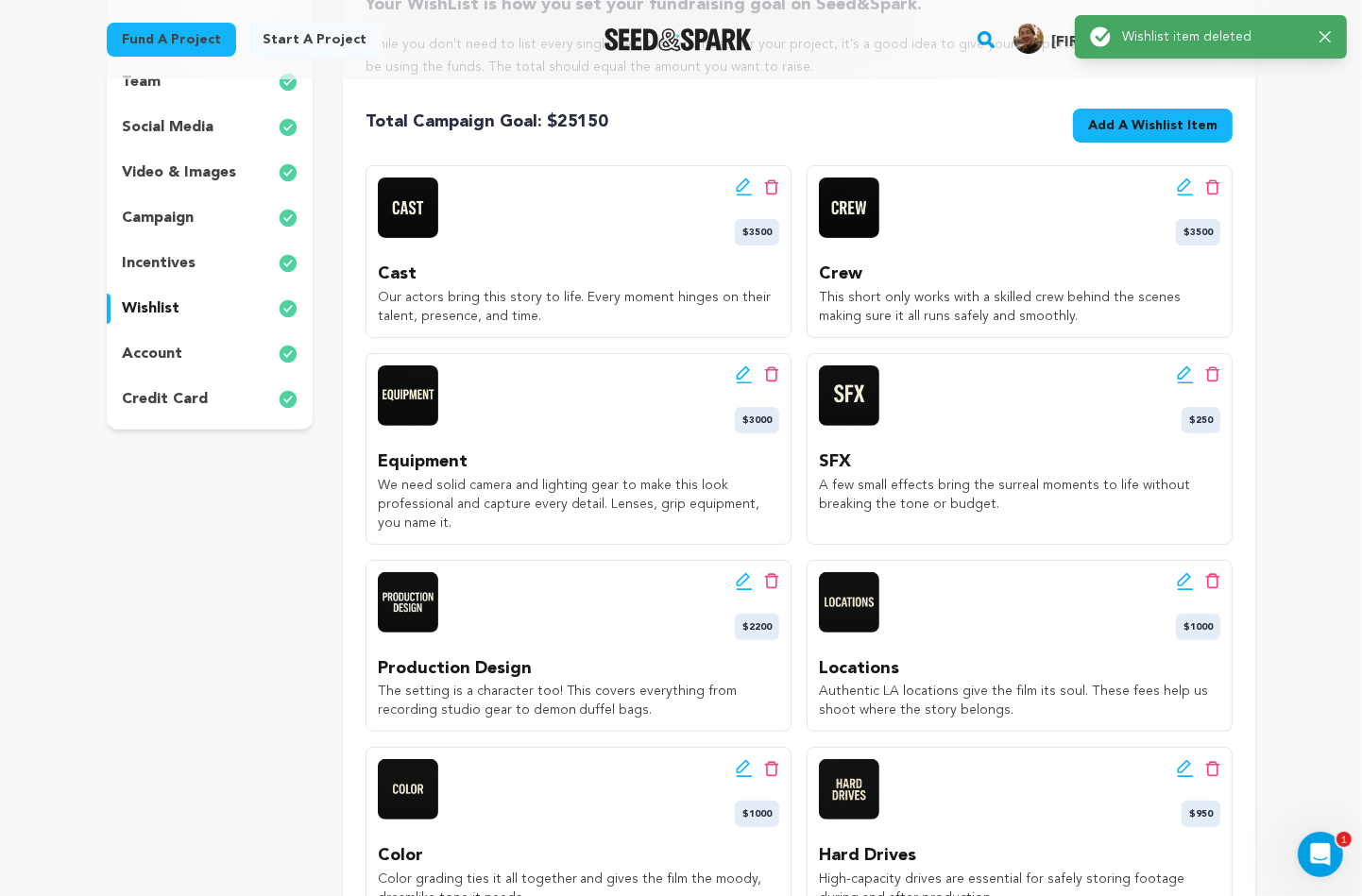 scroll, scrollTop: 359, scrollLeft: 0, axis: vertical 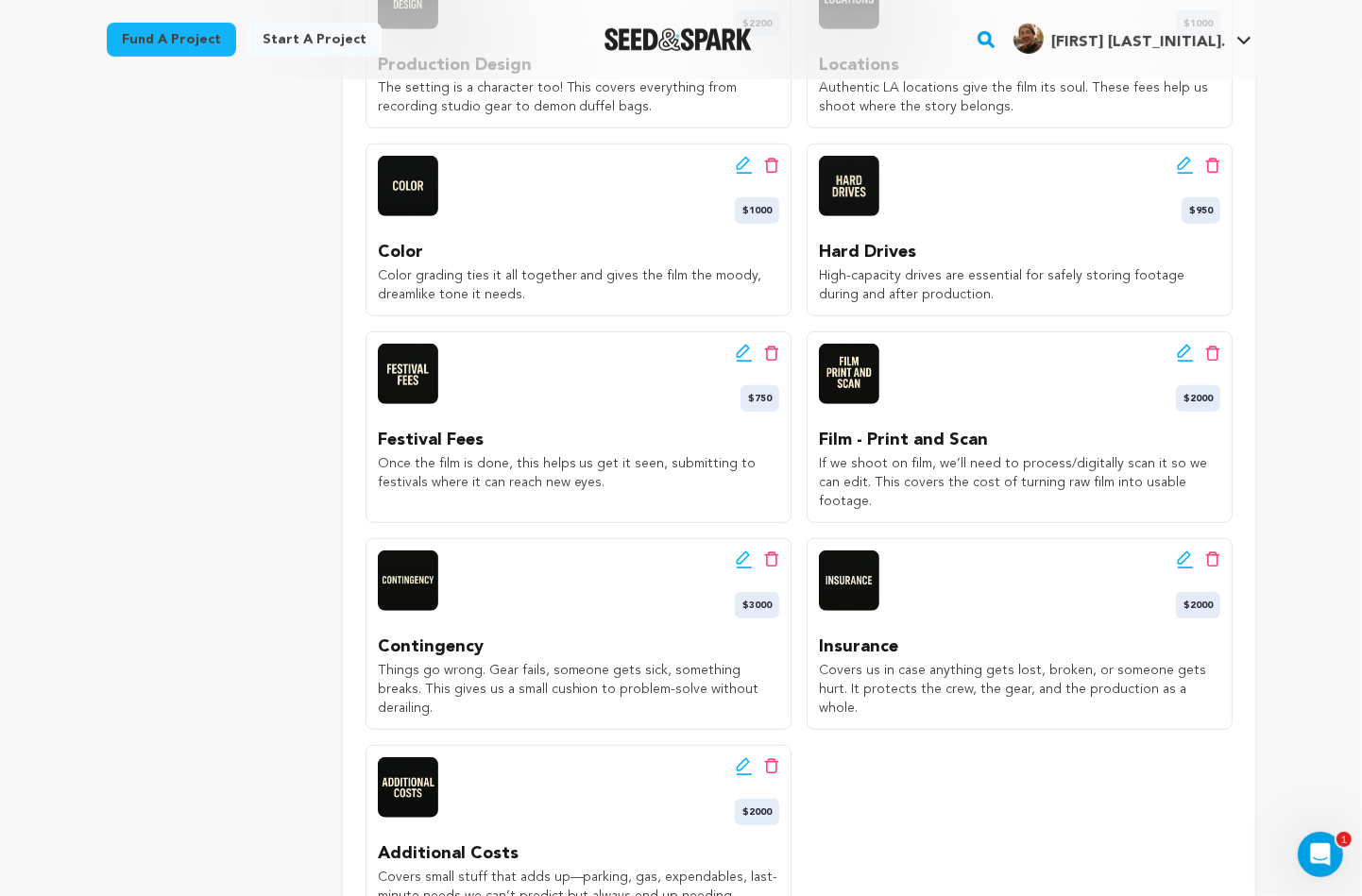 click on "Edit wishlist button
Delete wishlist button
$3000" at bounding box center [578, 584] 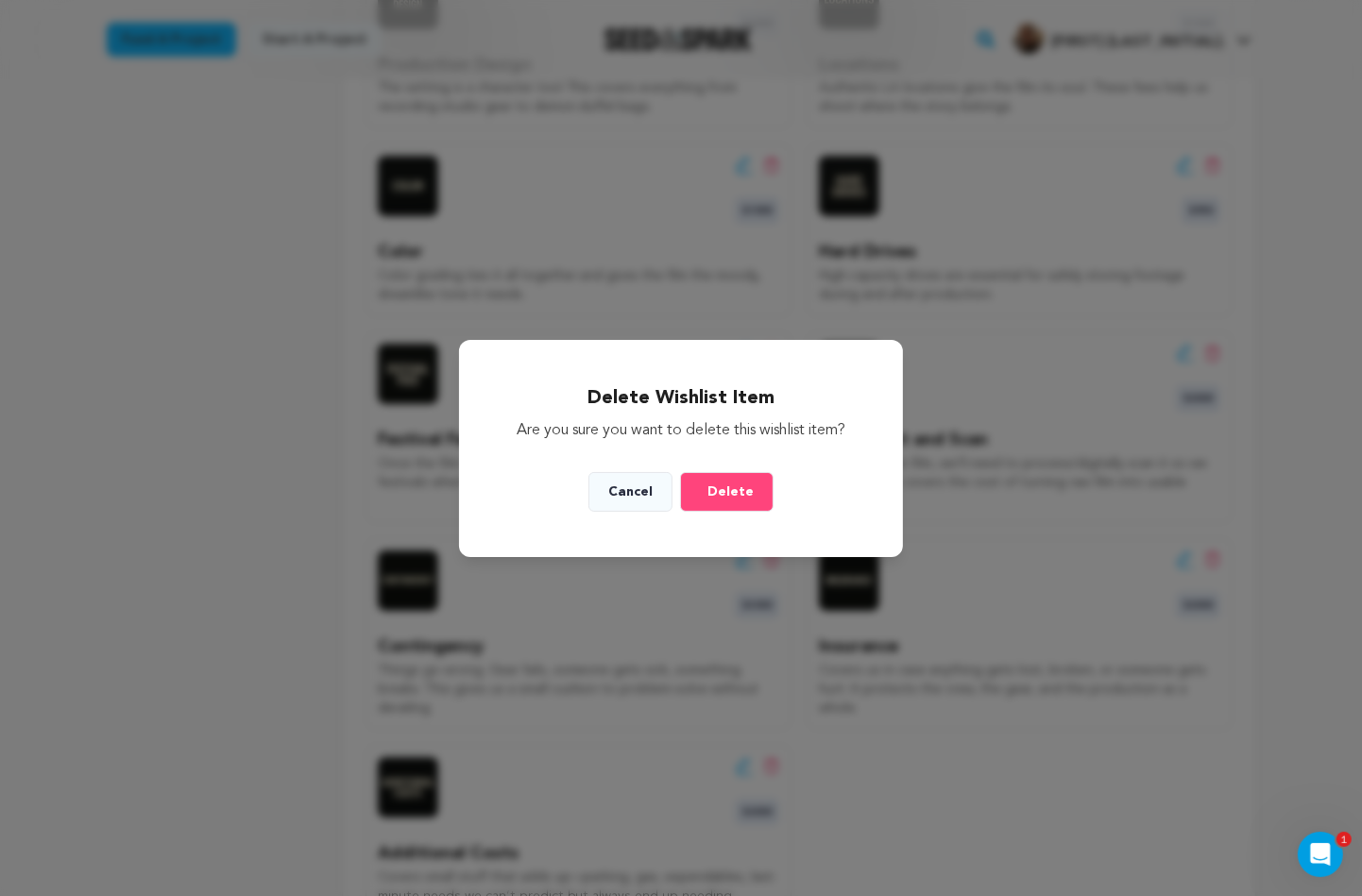 click on "Delete" at bounding box center [726, 492] 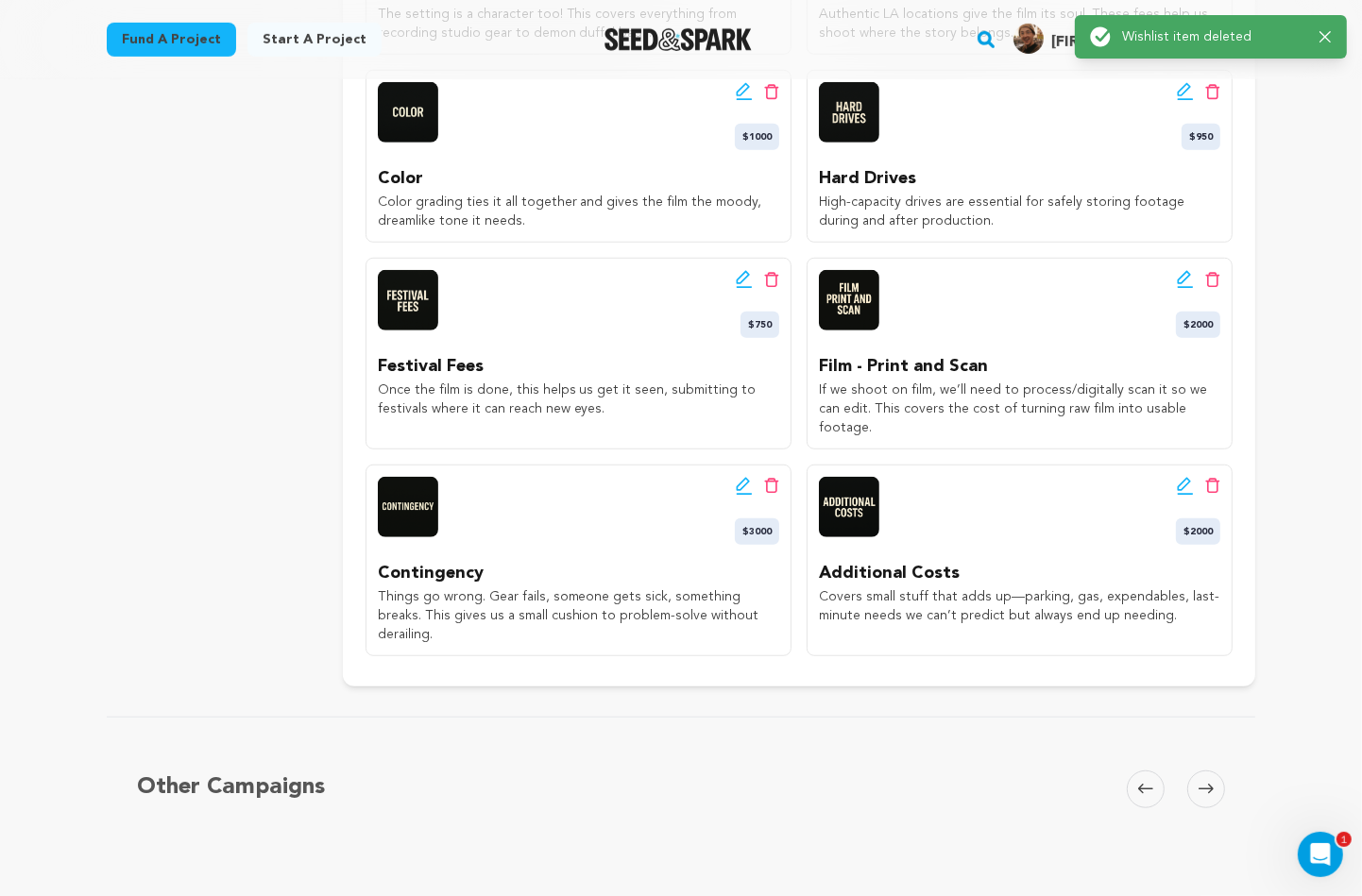 scroll, scrollTop: 1015, scrollLeft: 0, axis: vertical 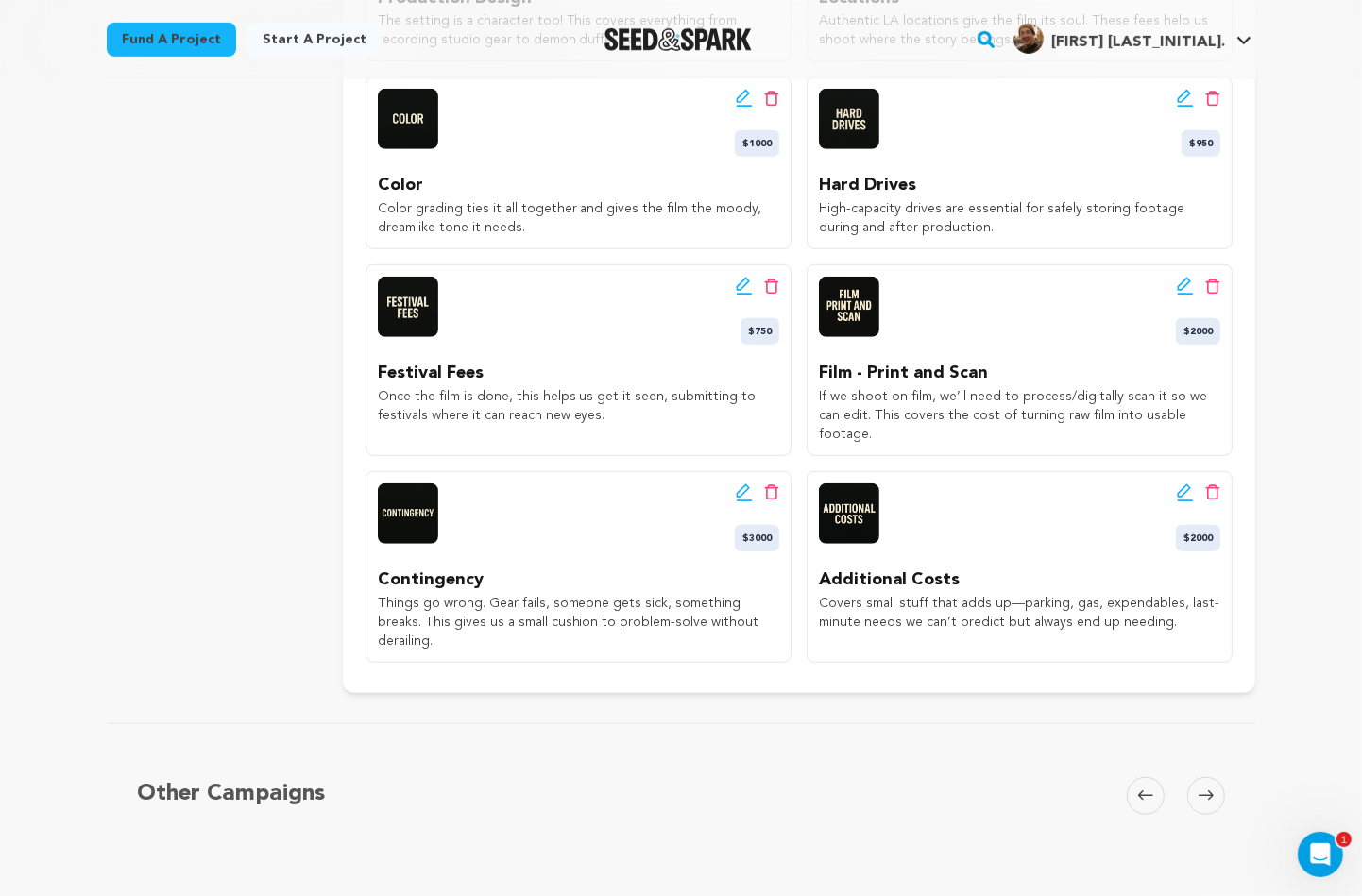 click on "Edit wishlist button
Delete wishlist button
$2000" at bounding box center [1198, 311] 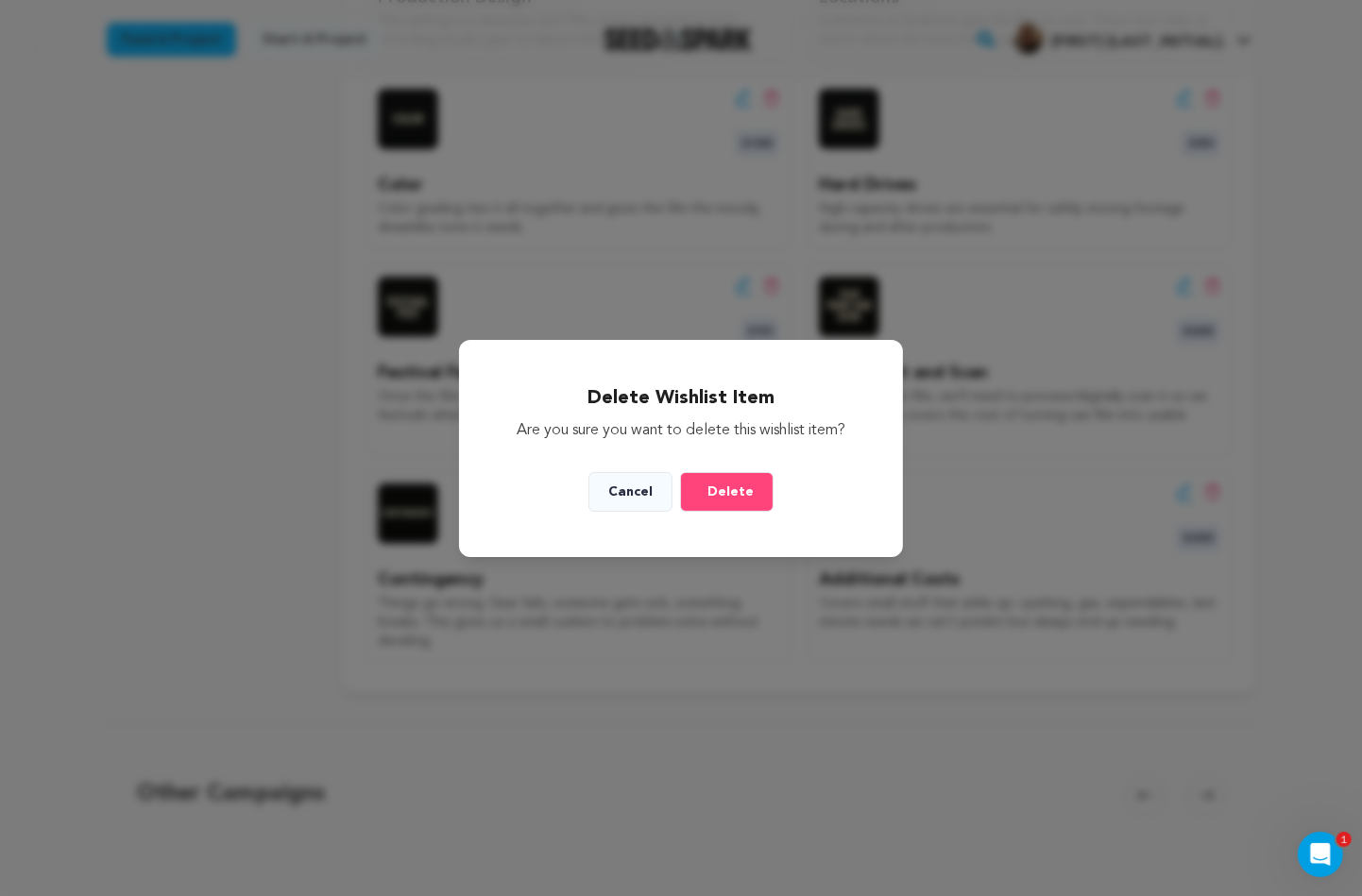 click on "Delete" at bounding box center (726, 492) 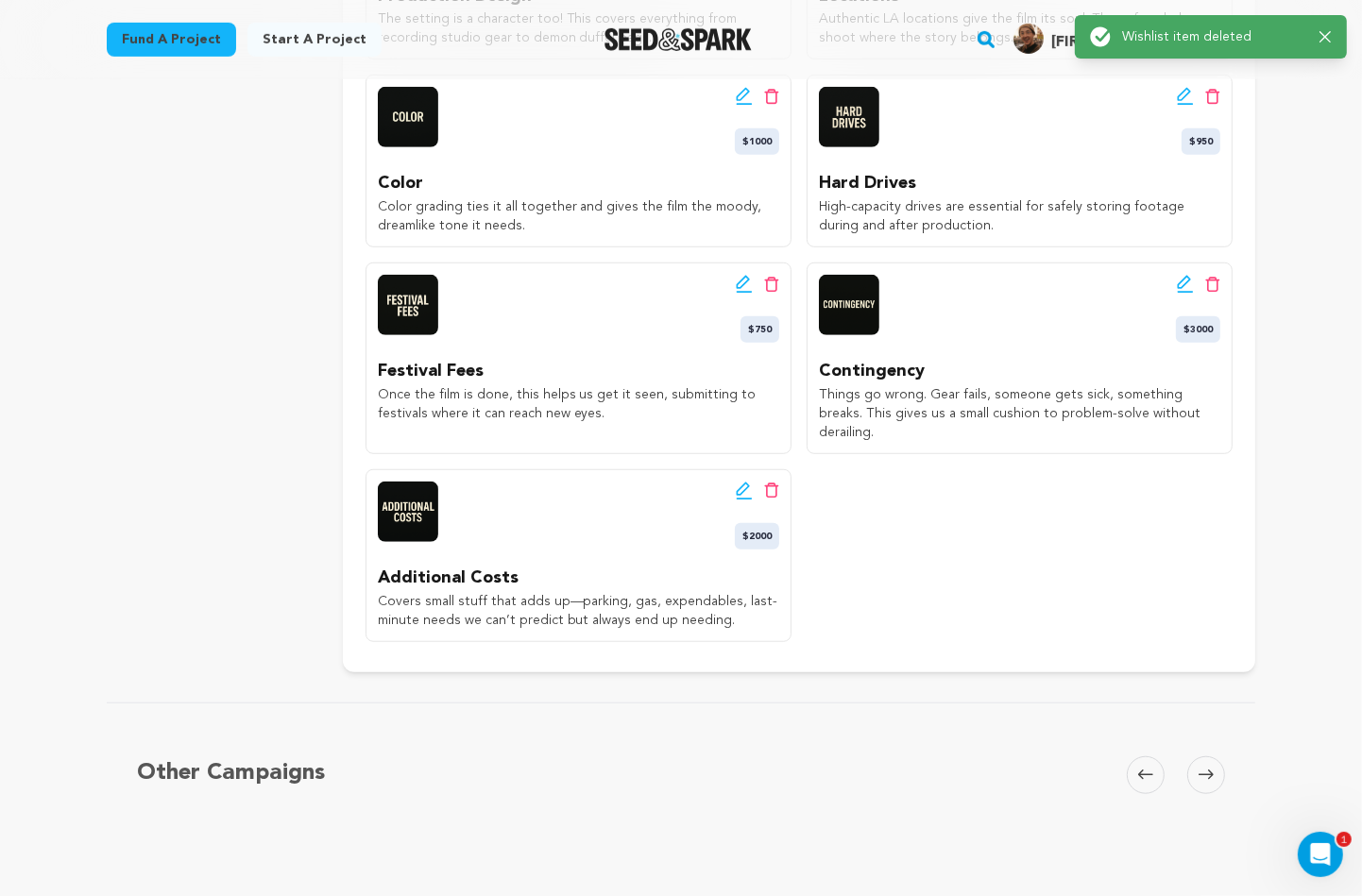 scroll, scrollTop: 1000, scrollLeft: 0, axis: vertical 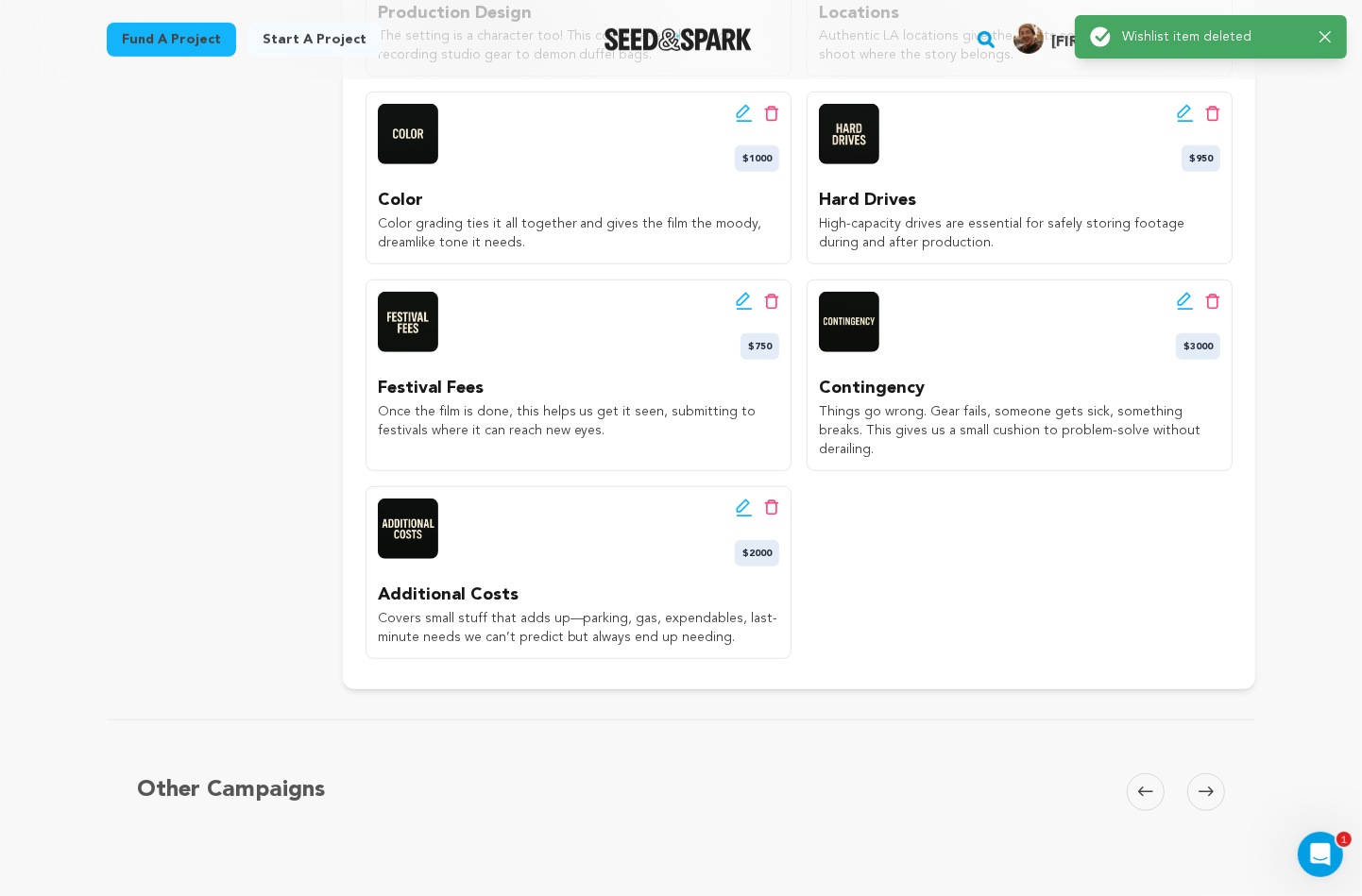 click 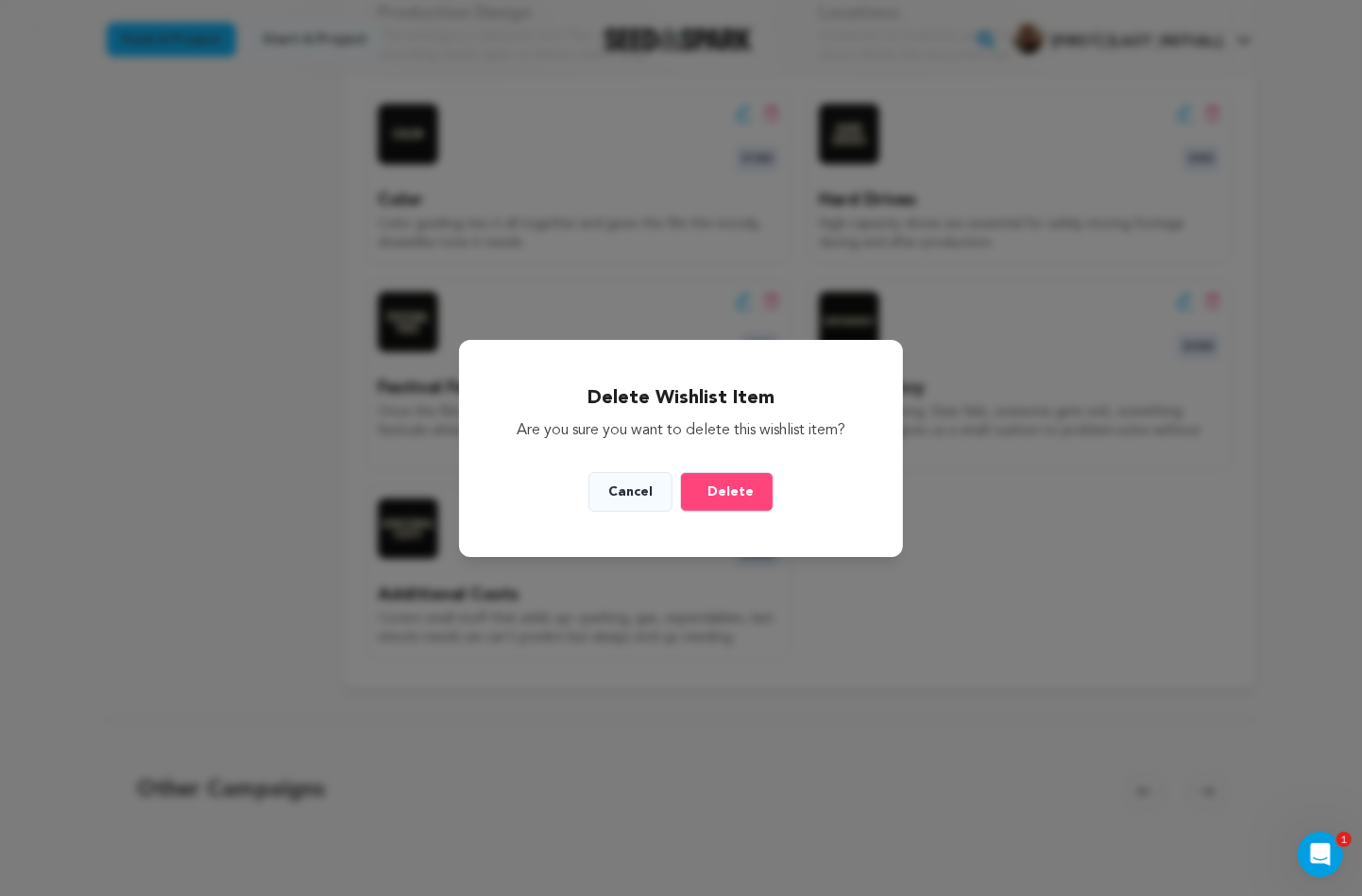 click on "Delete" at bounding box center [730, 492] 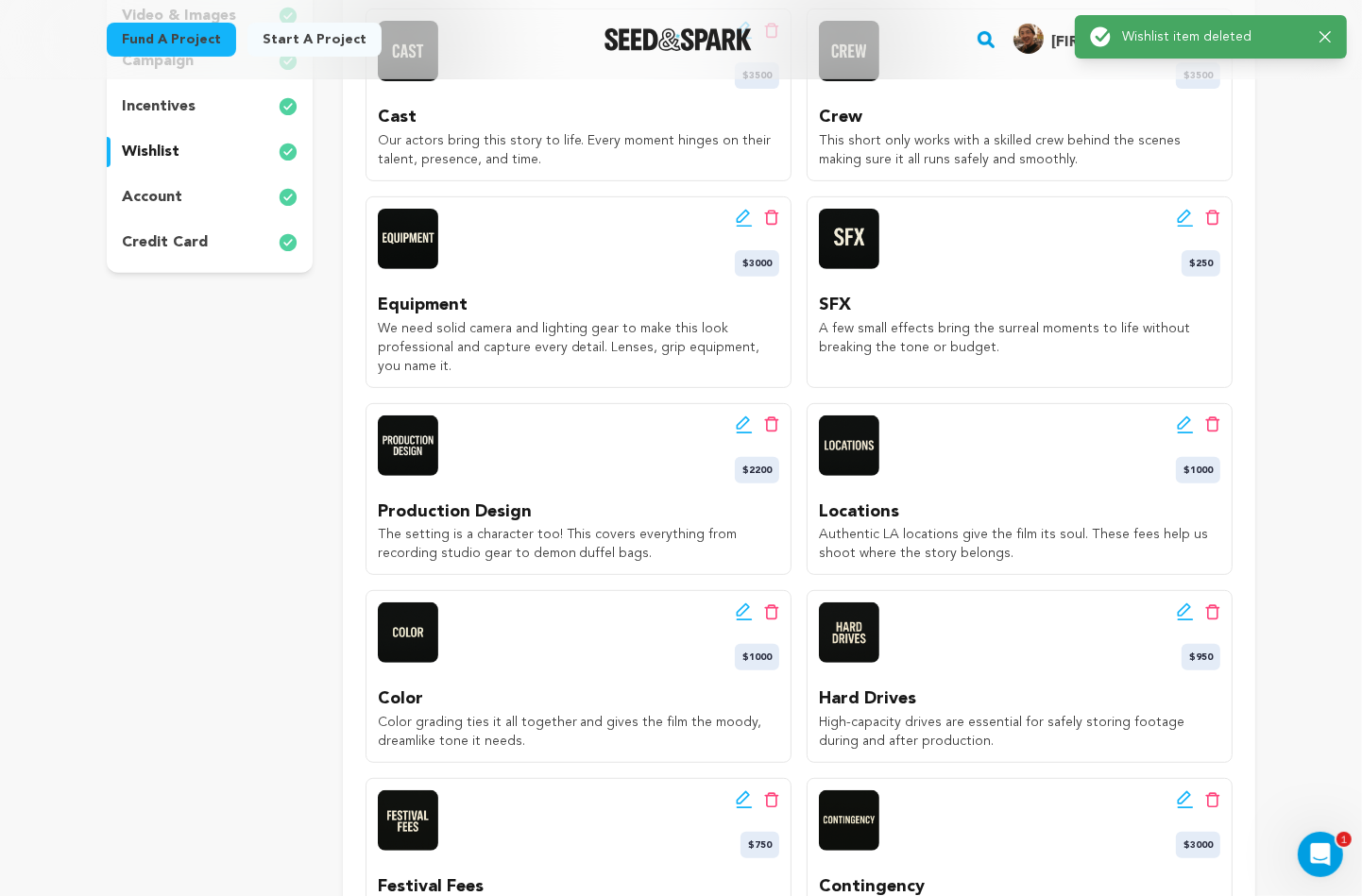 scroll, scrollTop: 523, scrollLeft: 0, axis: vertical 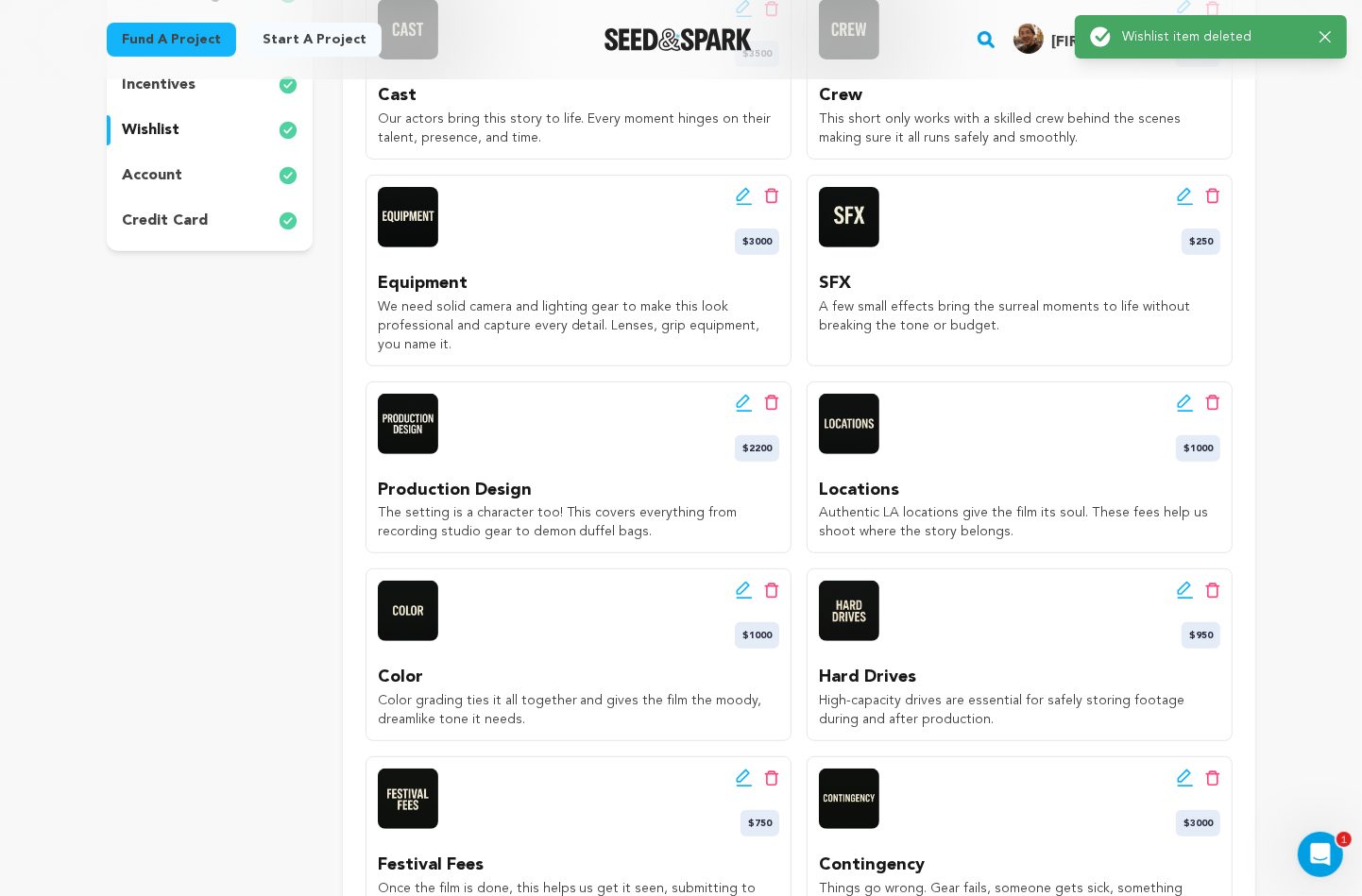 click 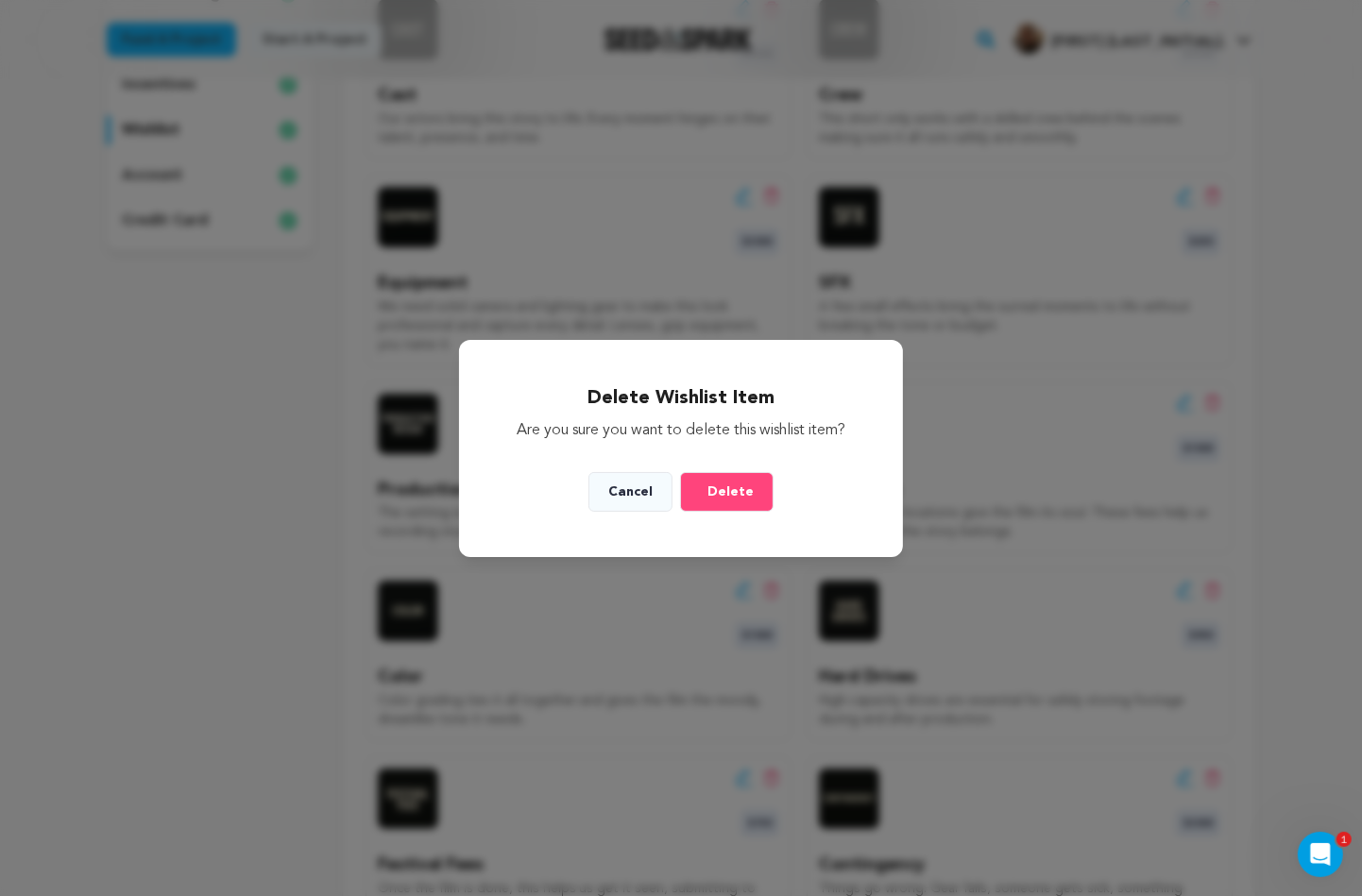 click on "Delete" at bounding box center [726, 492] 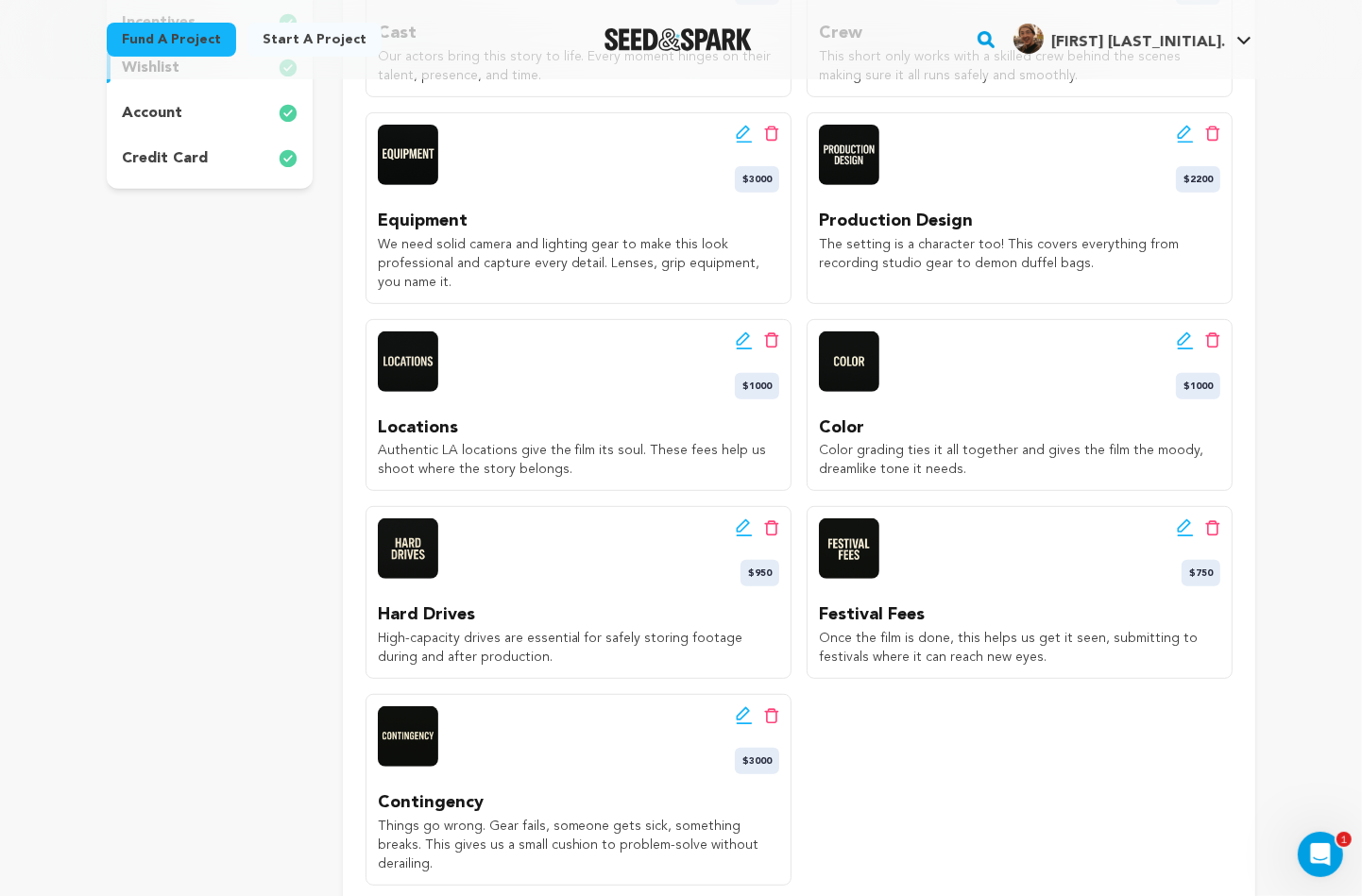 scroll, scrollTop: 618, scrollLeft: 0, axis: vertical 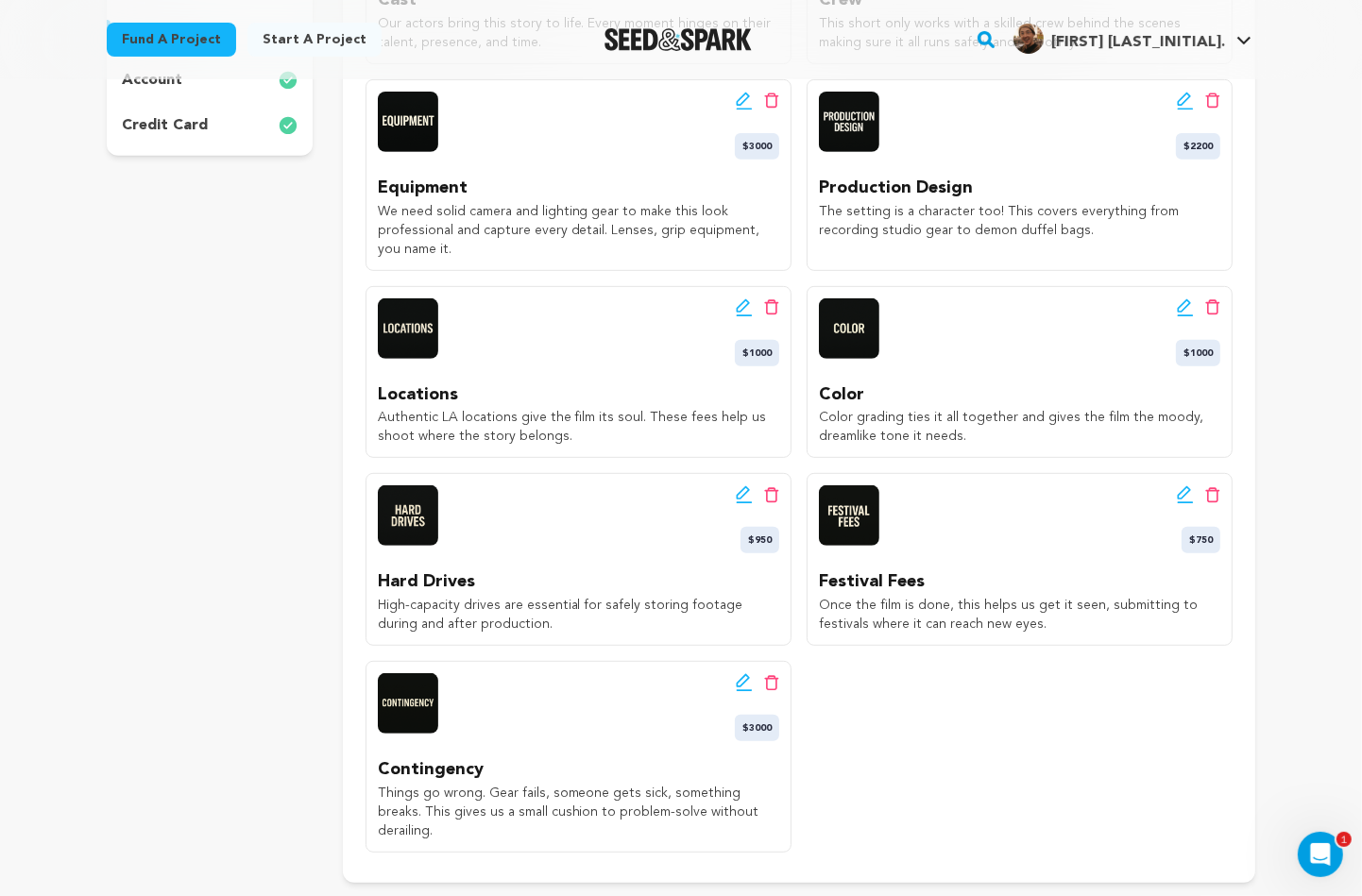 click 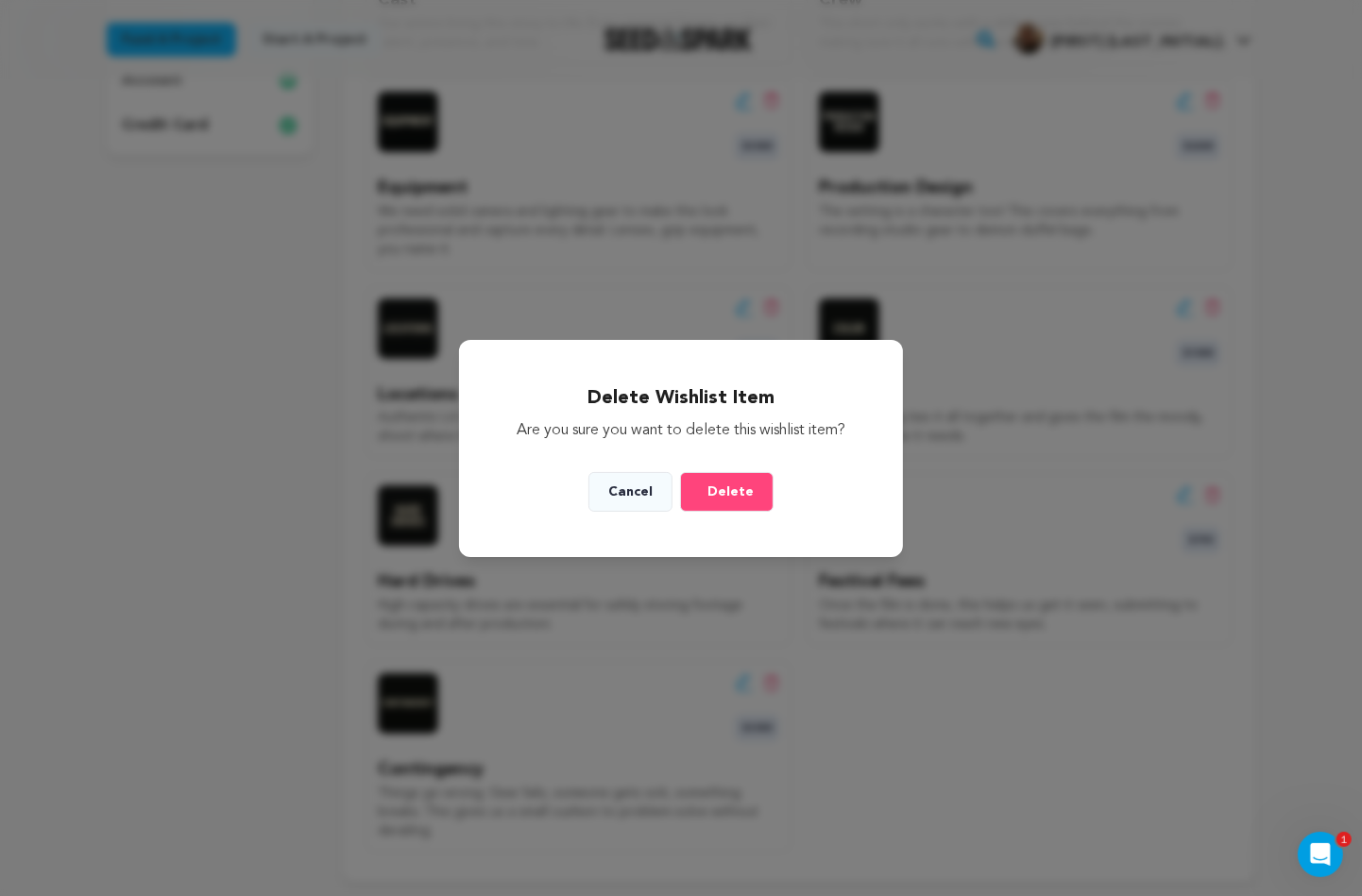 click on "Delete" at bounding box center (730, 492) 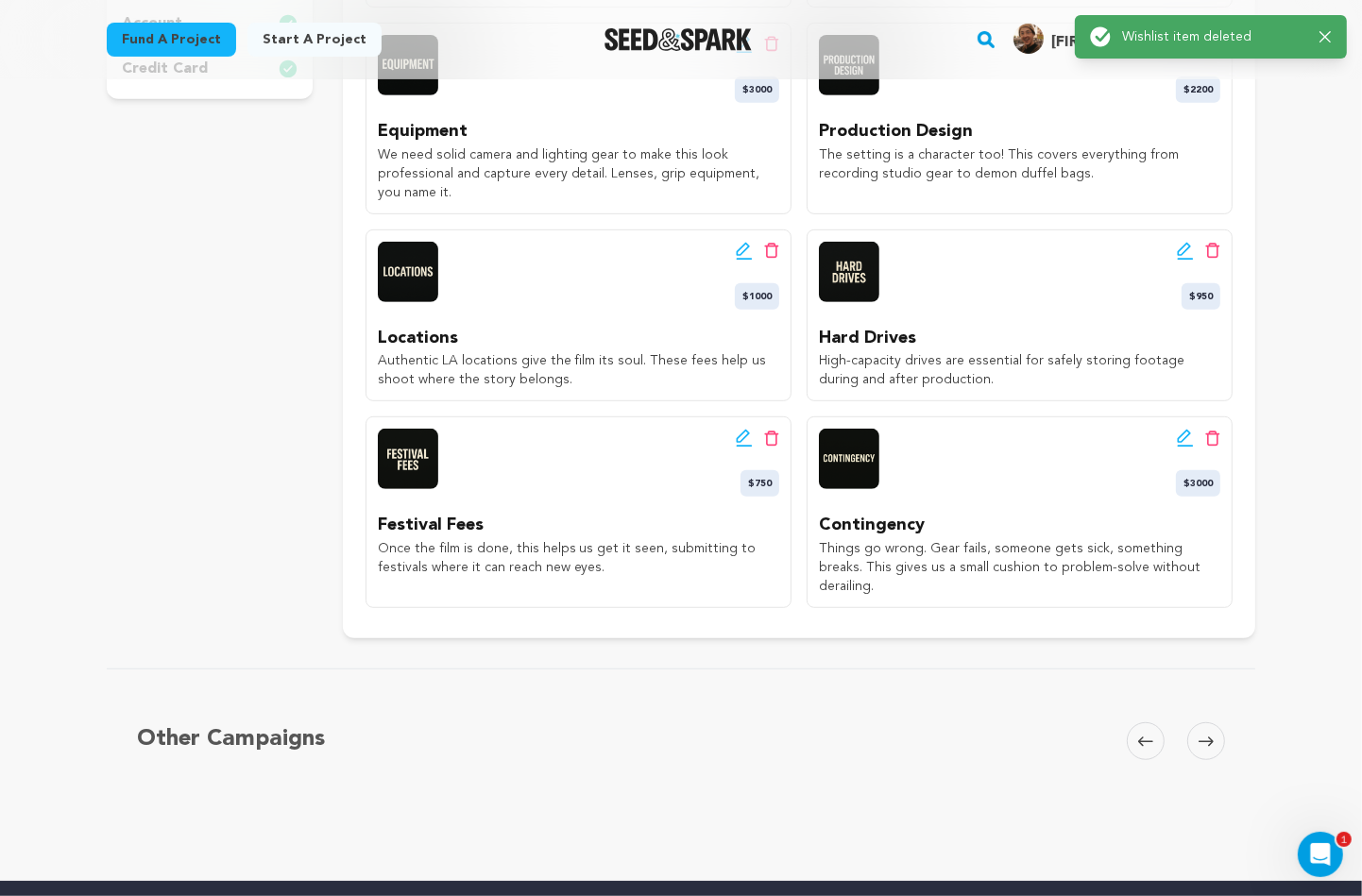 scroll, scrollTop: 677, scrollLeft: 0, axis: vertical 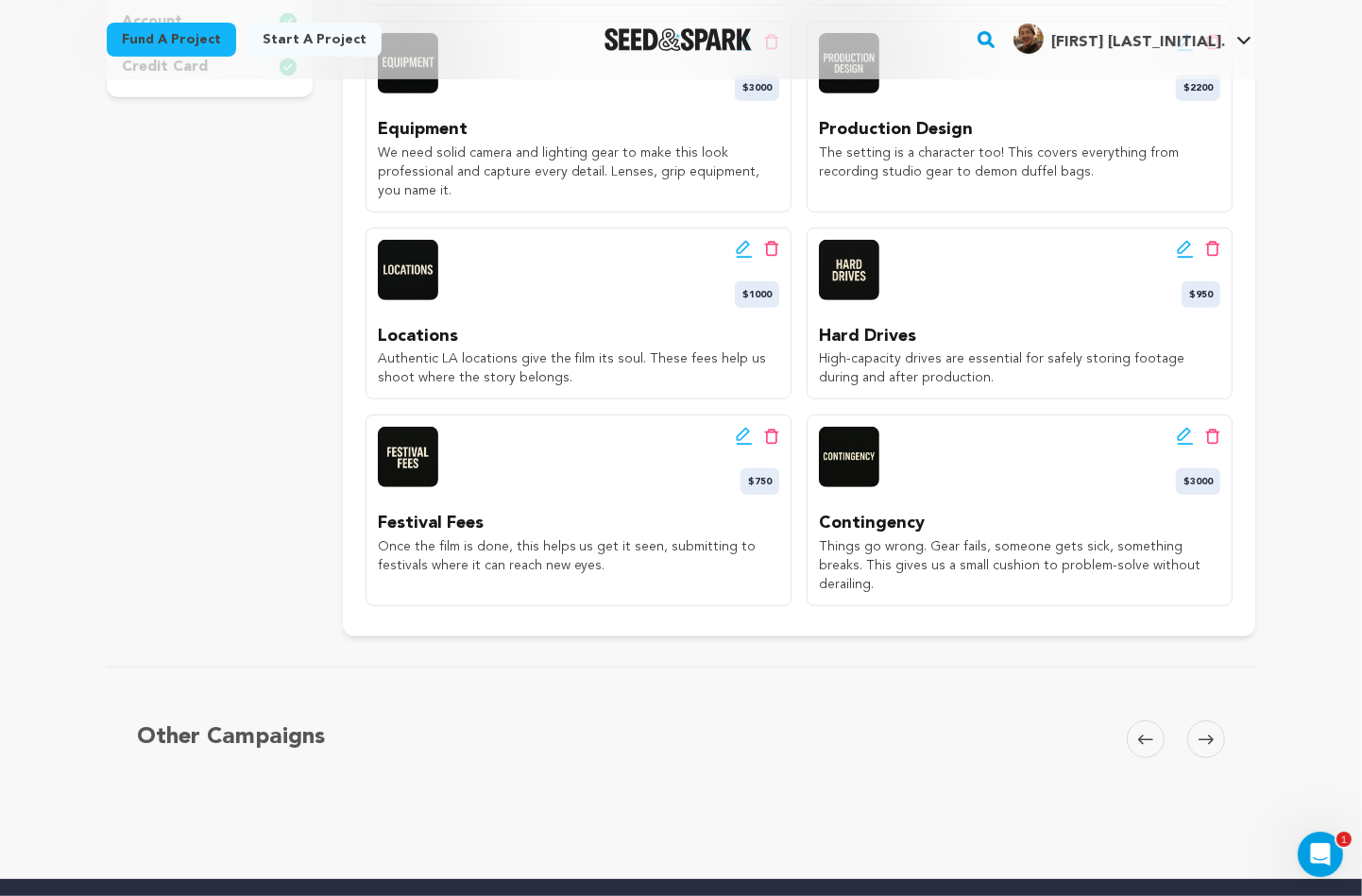click 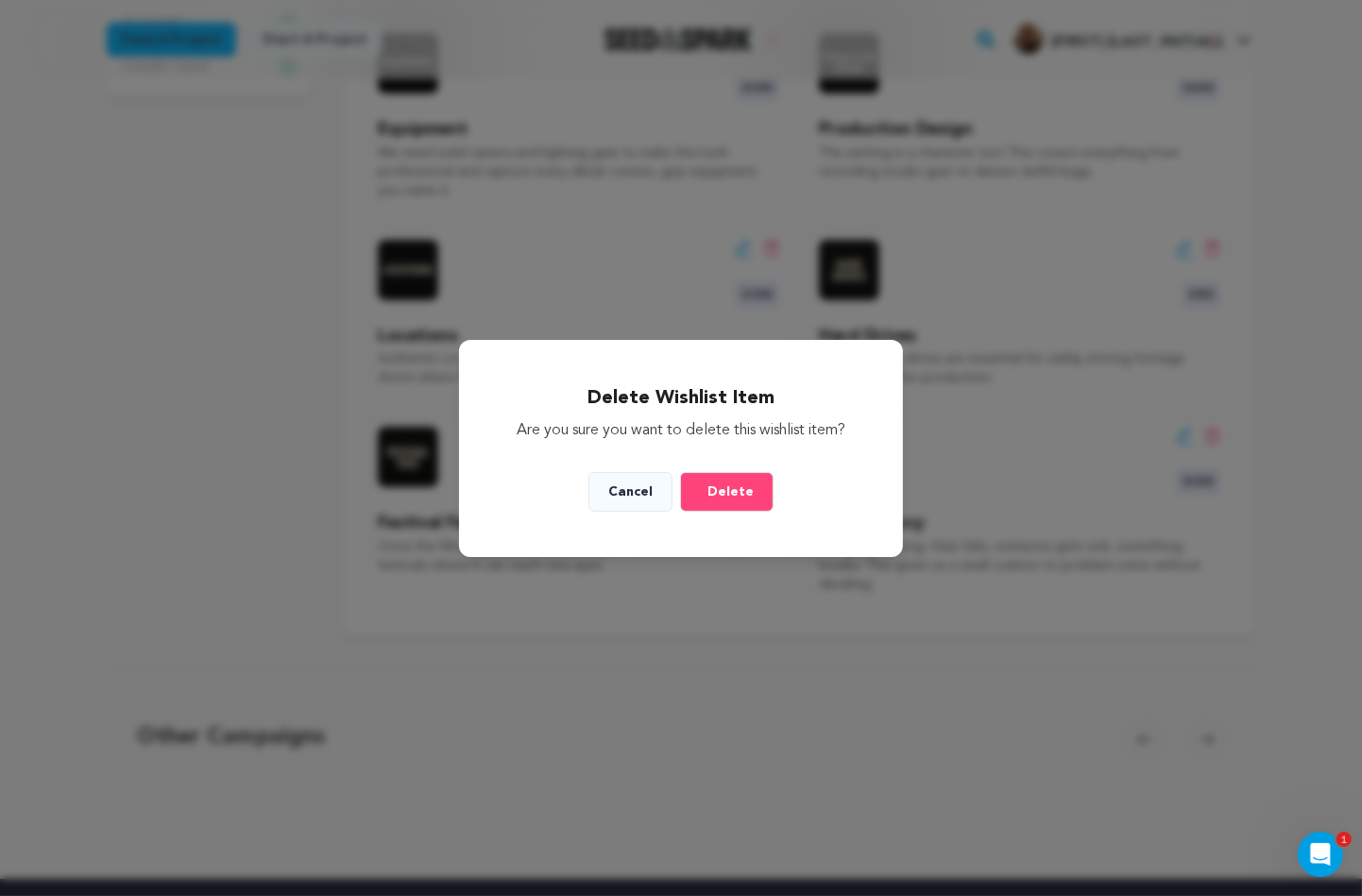 click on "Delete" at bounding box center (726, 492) 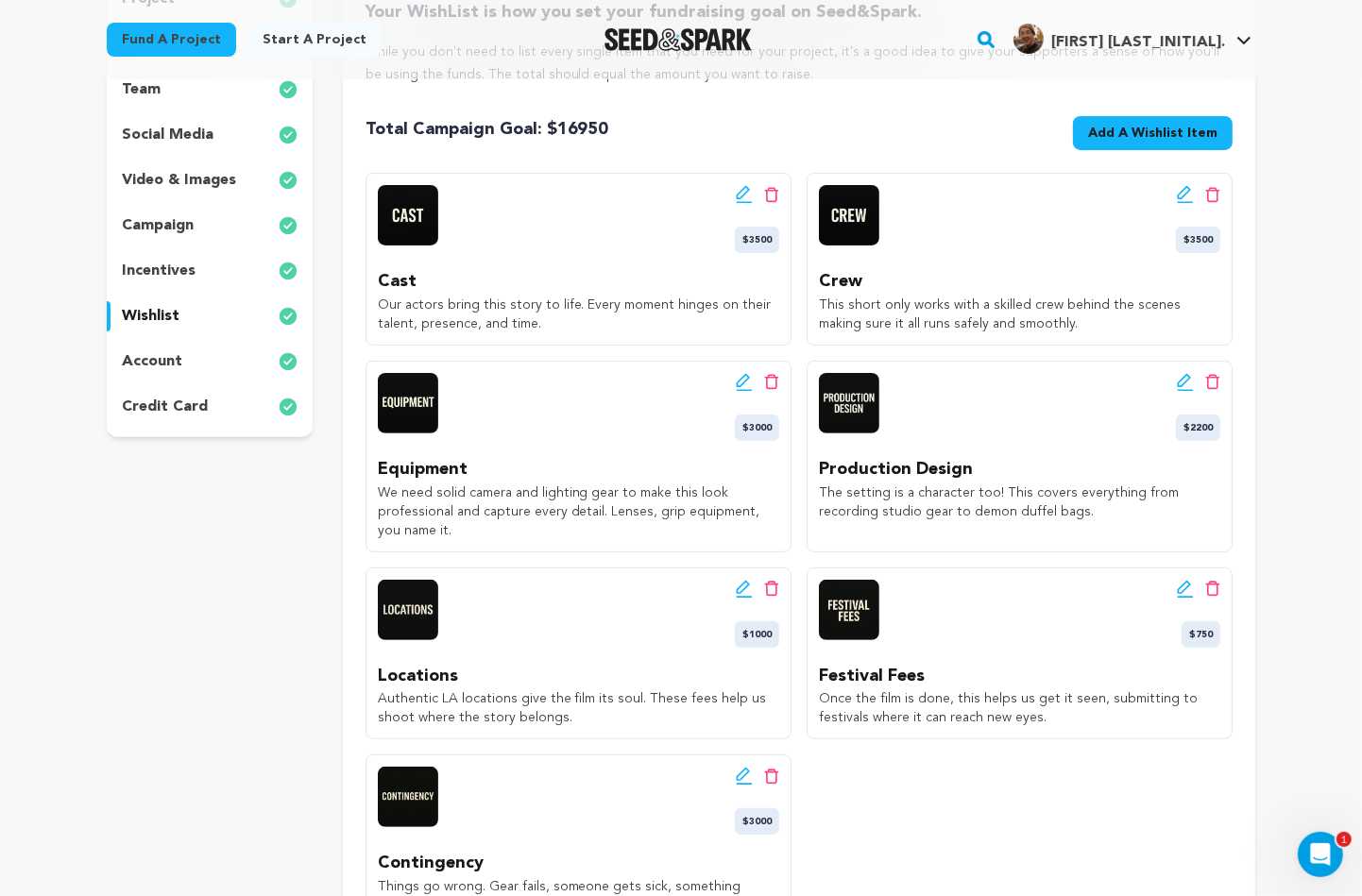 scroll, scrollTop: 332, scrollLeft: 0, axis: vertical 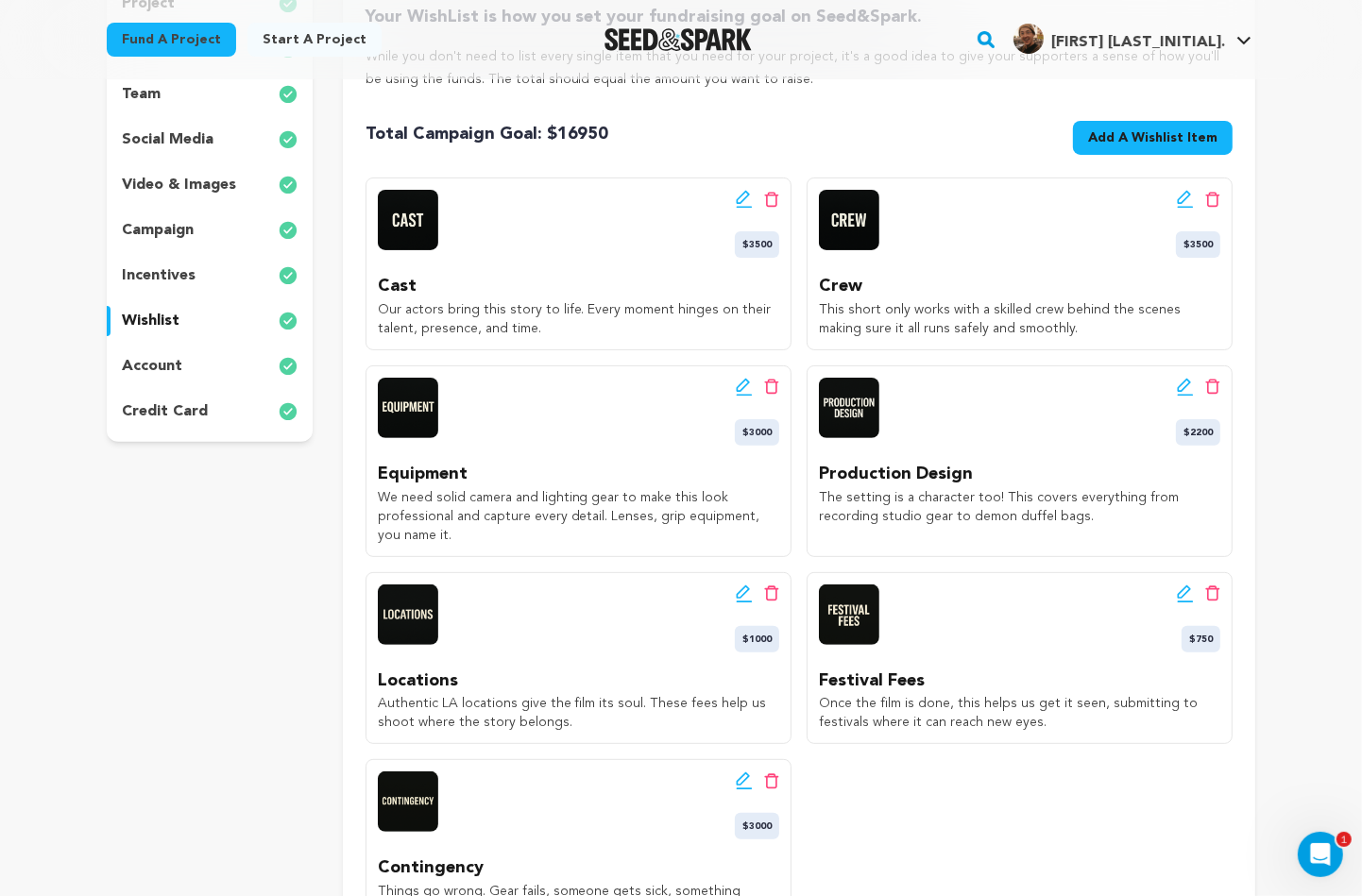 click 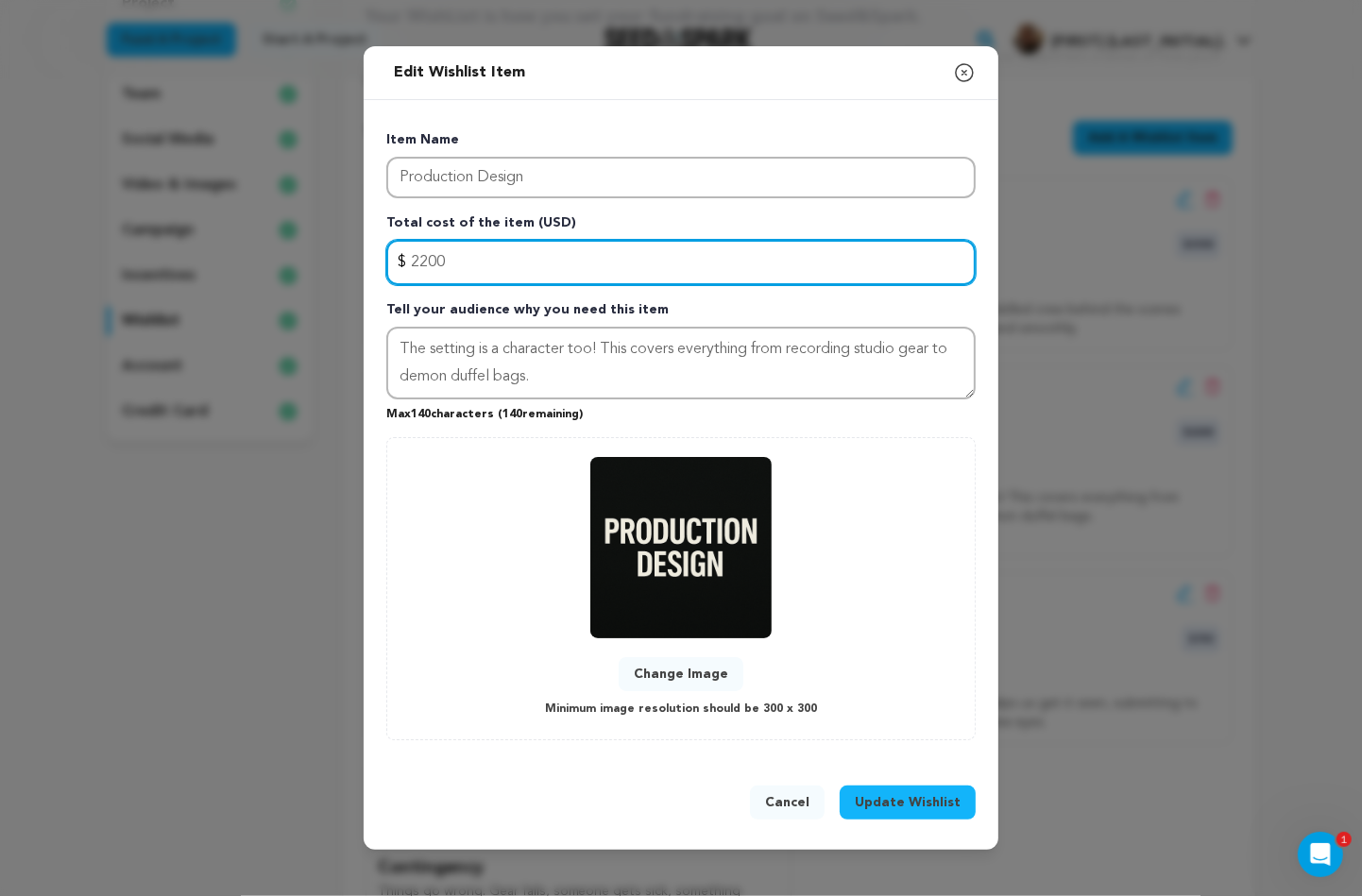 click on "2200" at bounding box center (681, 262) 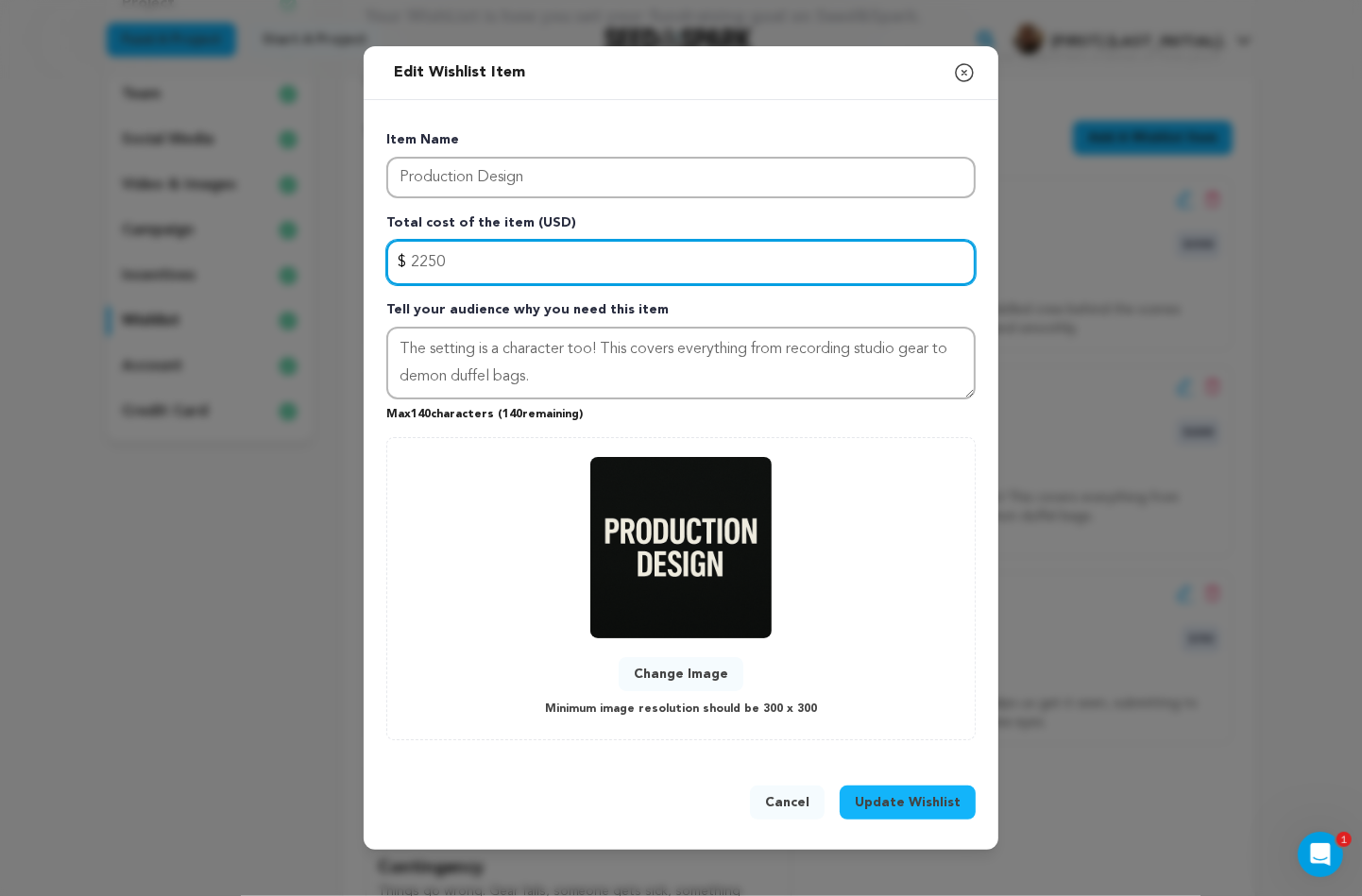 type on "2250" 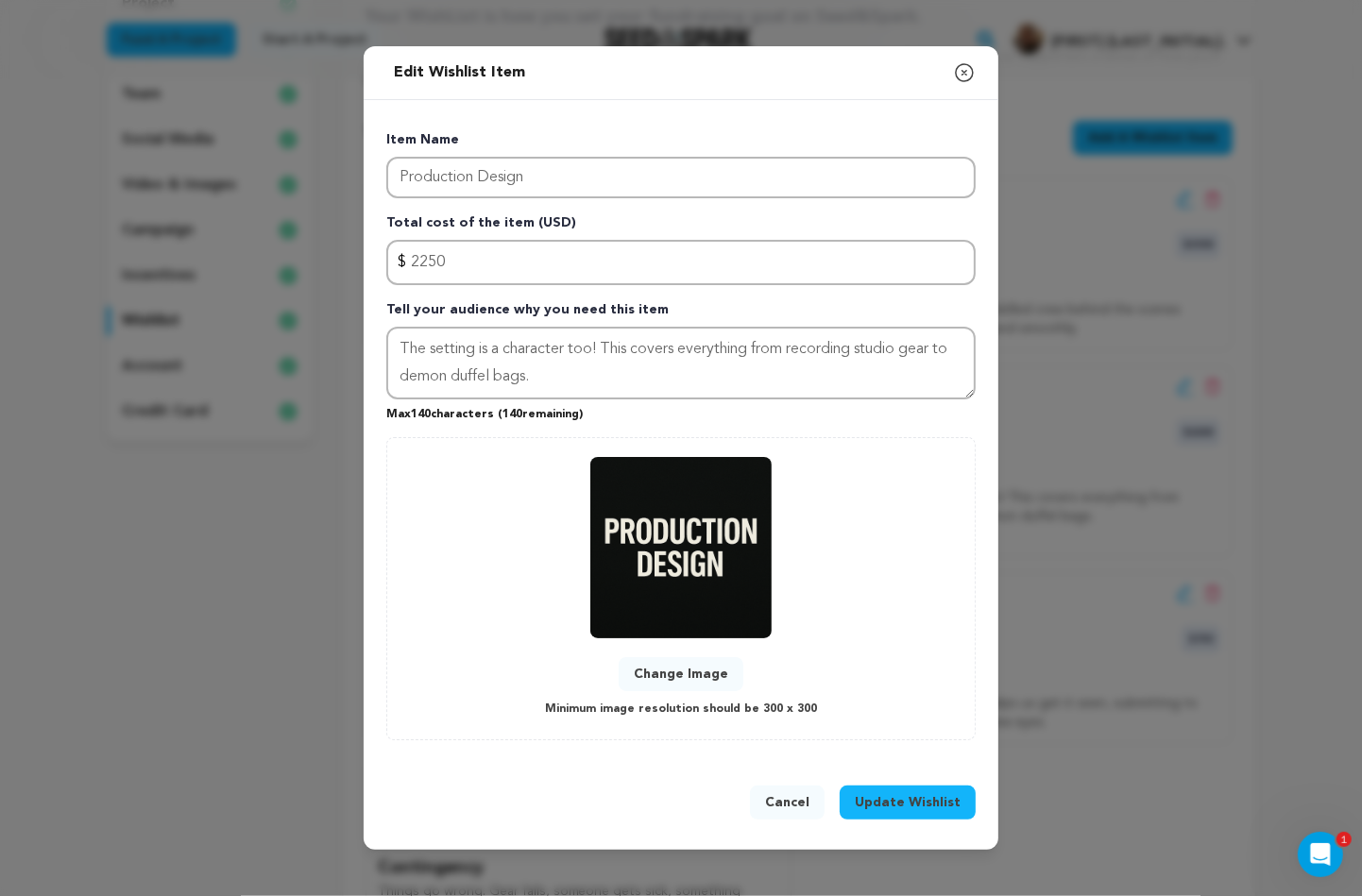 click on "Update Wishlist" at bounding box center [908, 803] 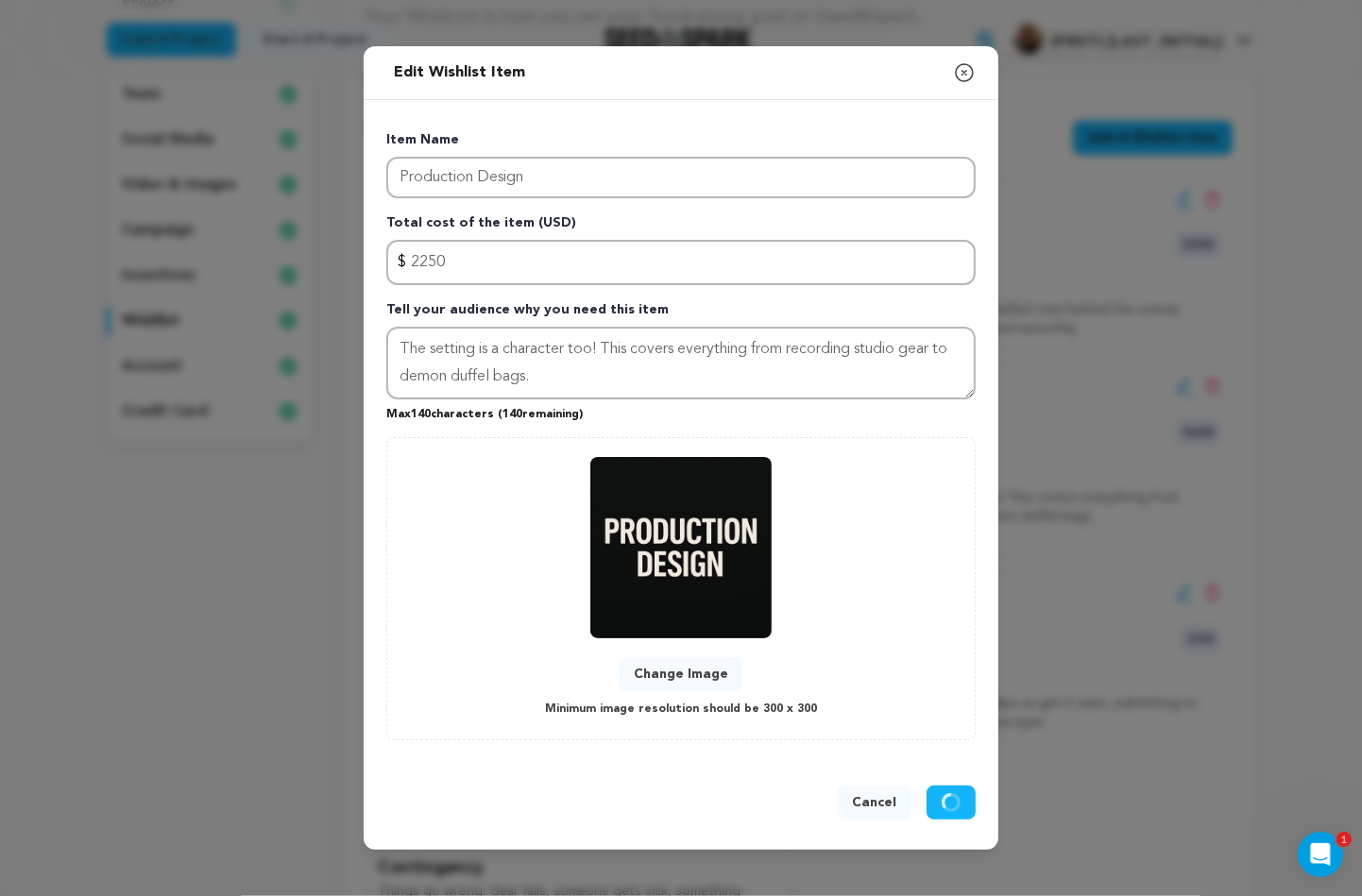 type 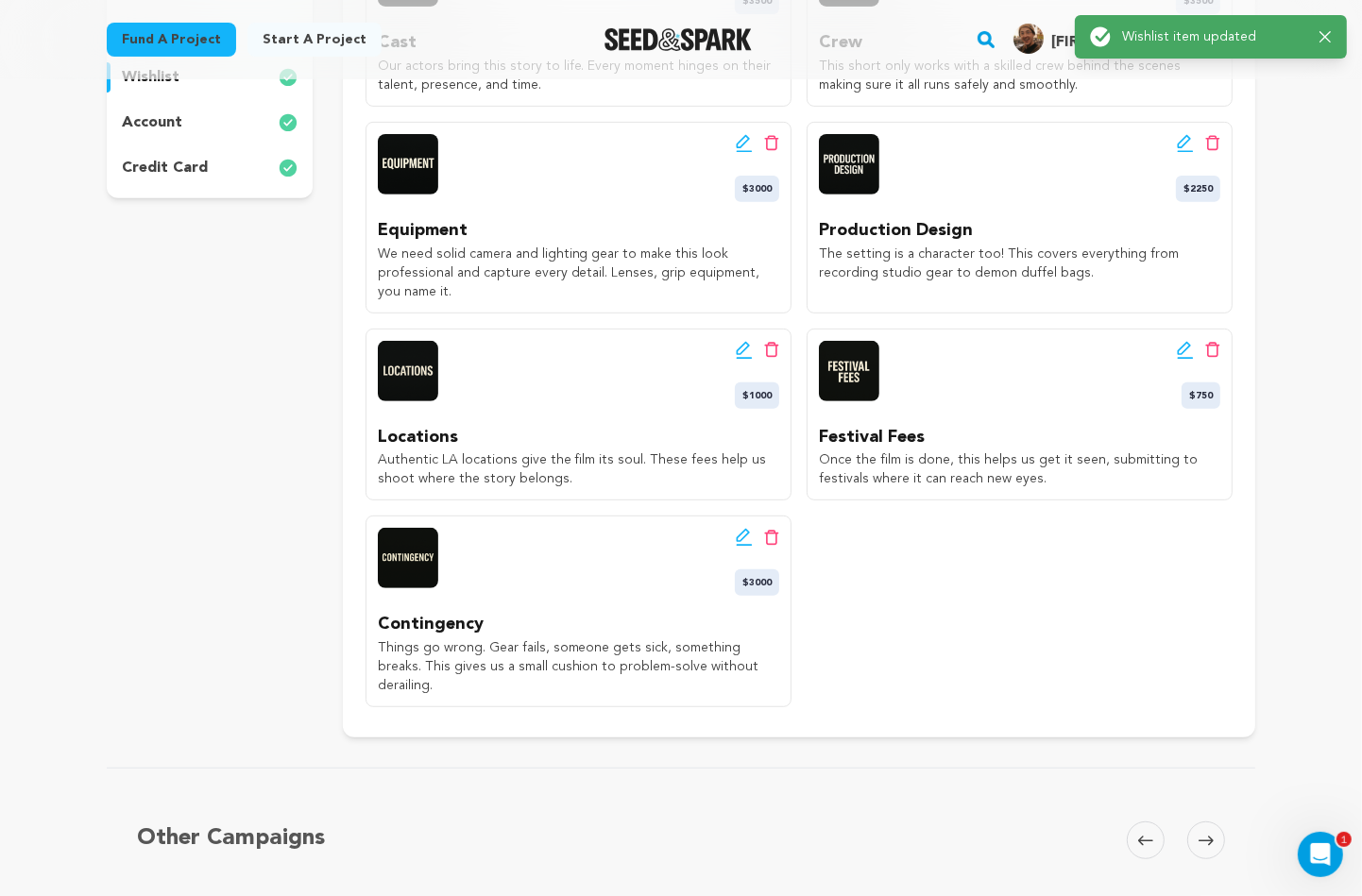 scroll, scrollTop: 0, scrollLeft: 0, axis: both 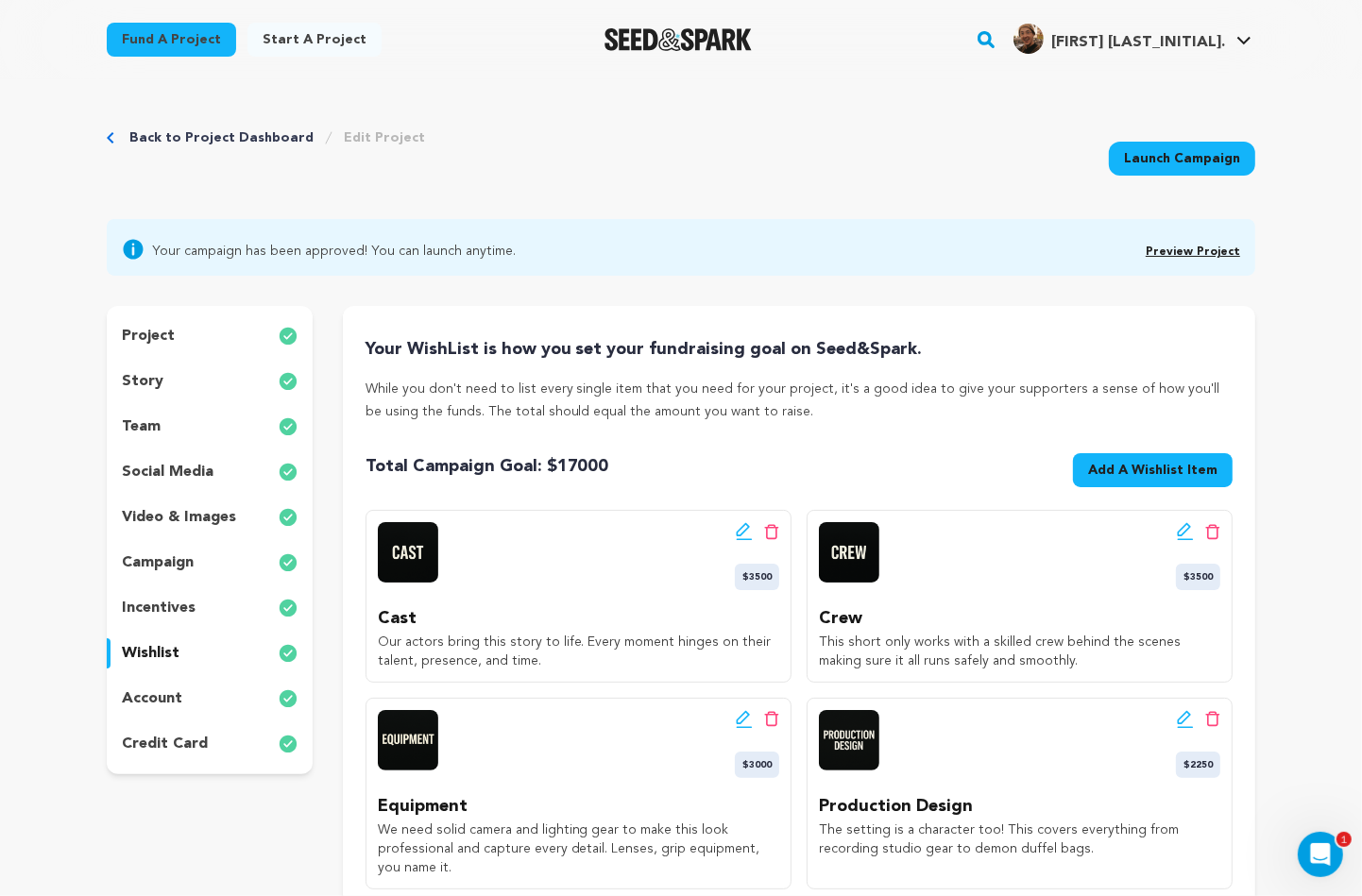click on "project" at bounding box center [210, 336] 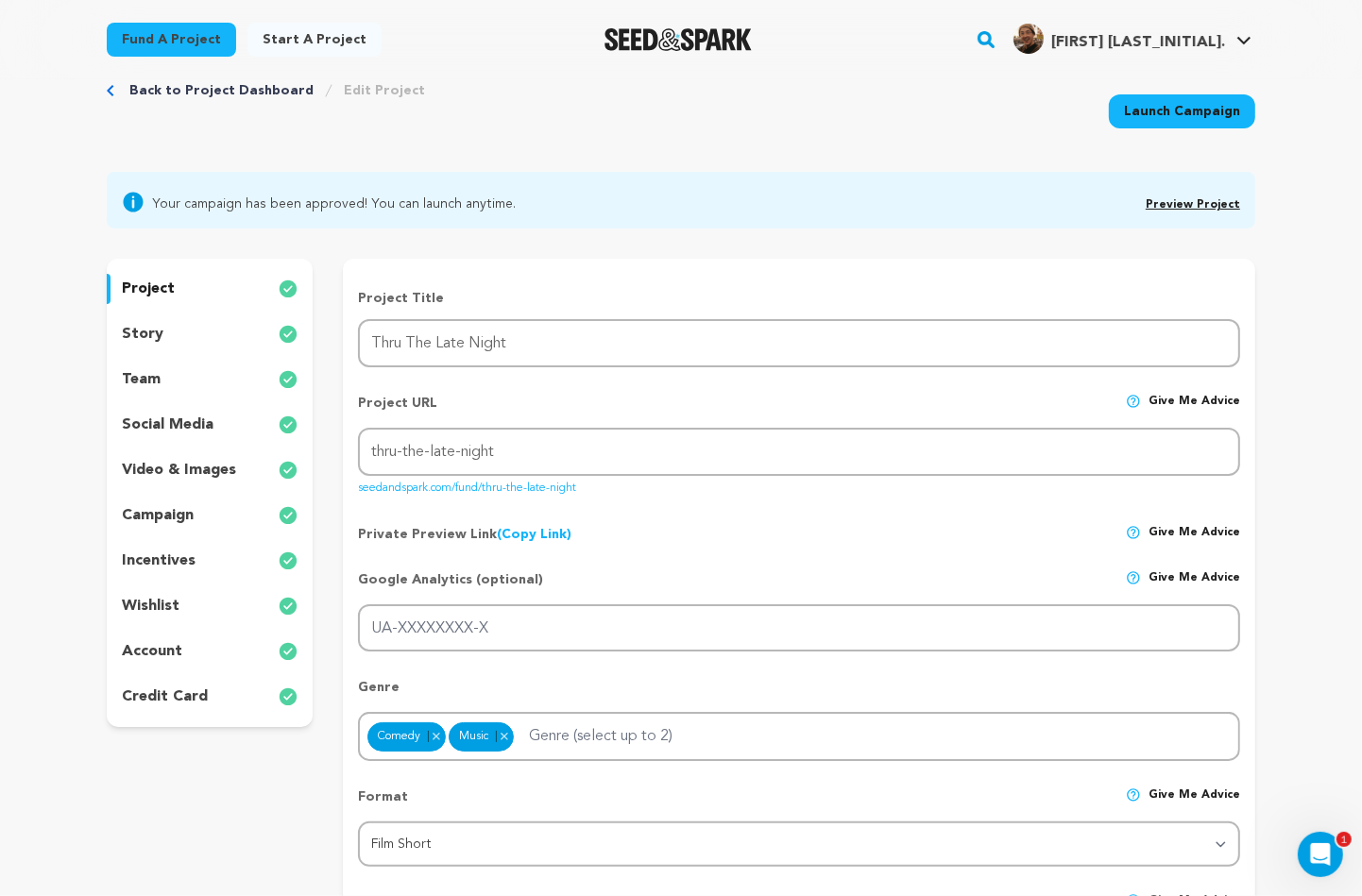 scroll, scrollTop: 38, scrollLeft: 0, axis: vertical 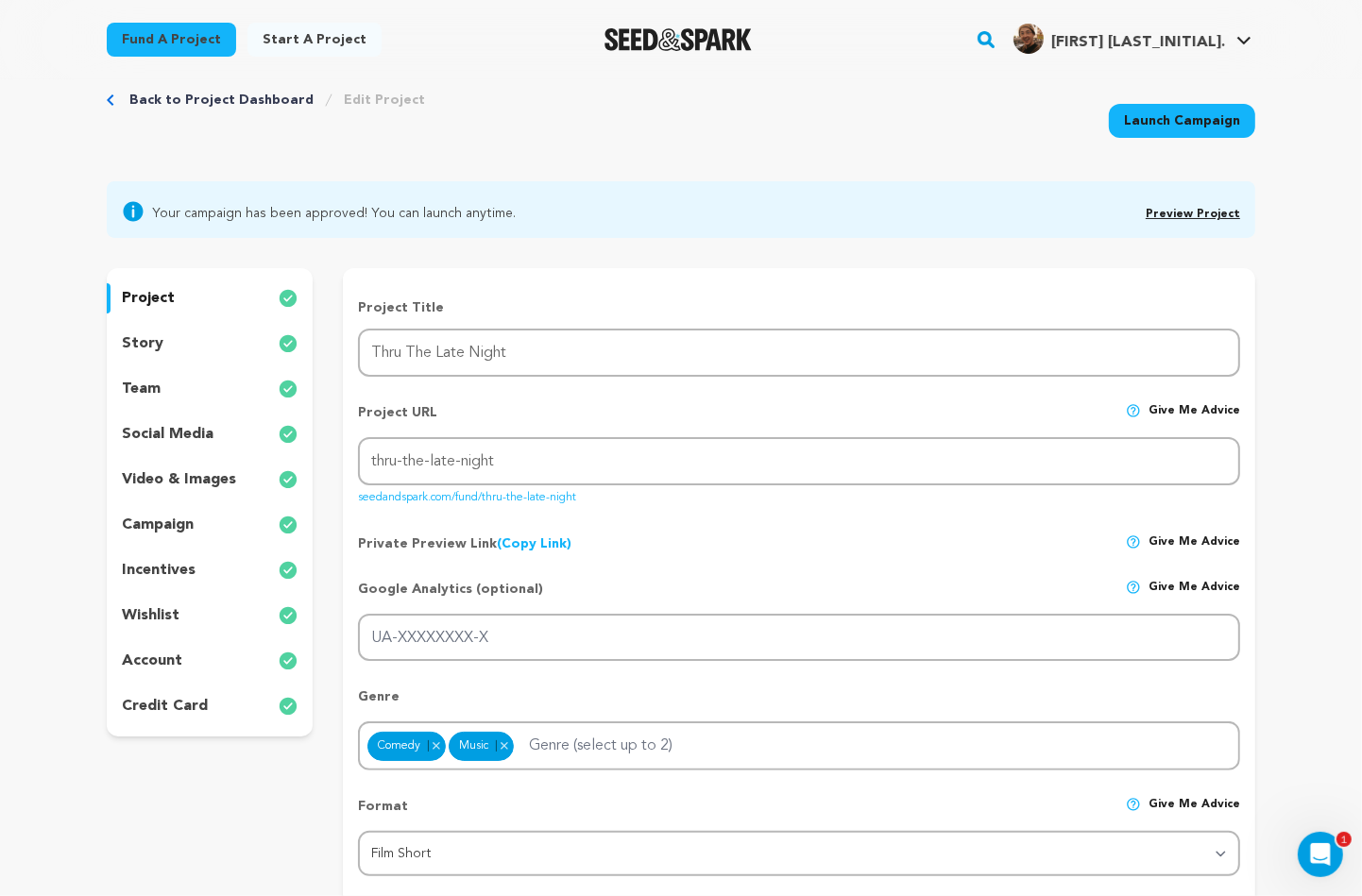 click on "story" at bounding box center [143, 344] 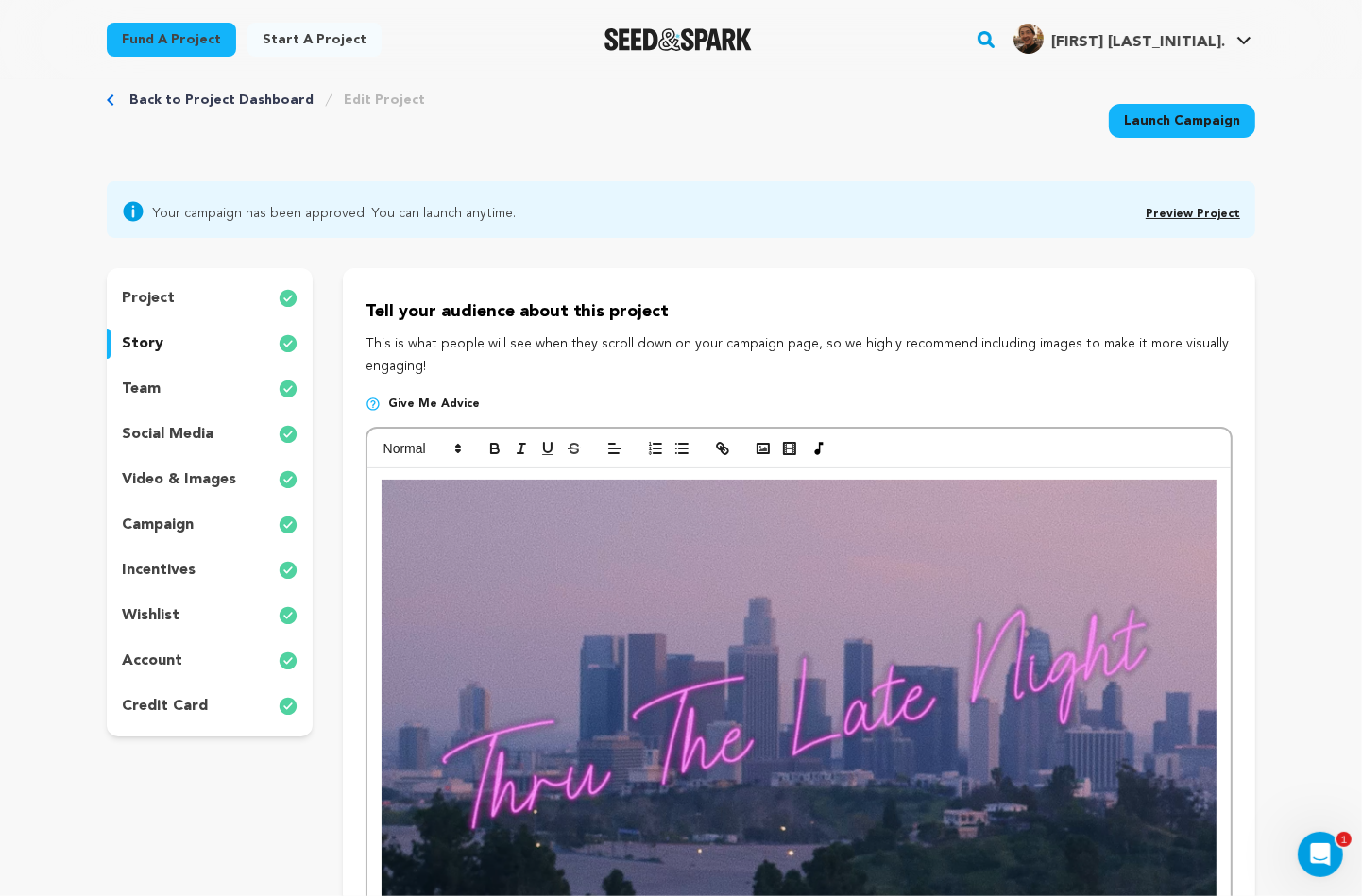 click on "team" at bounding box center (210, 389) 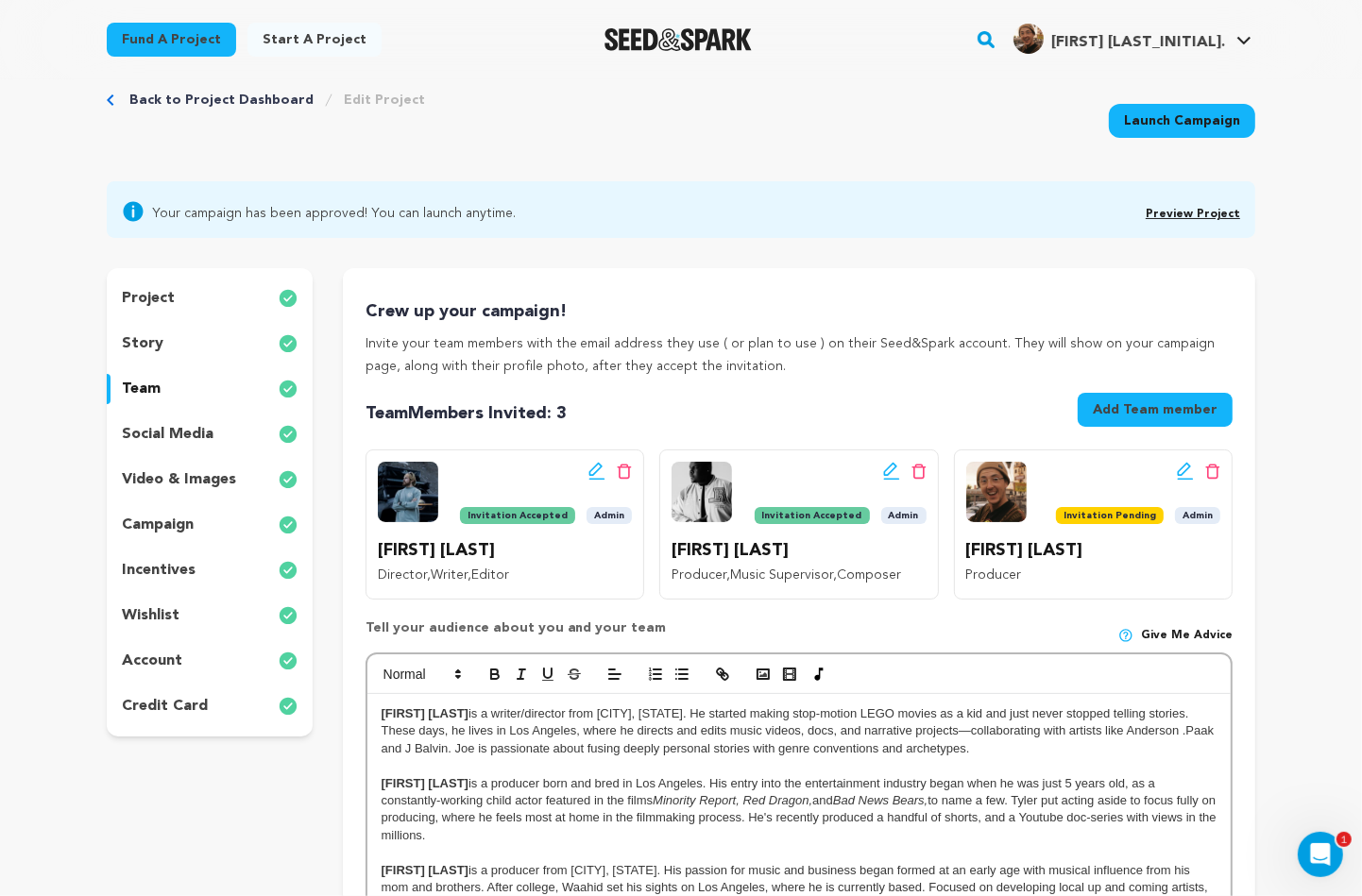 click on "social media" at bounding box center [167, 434] 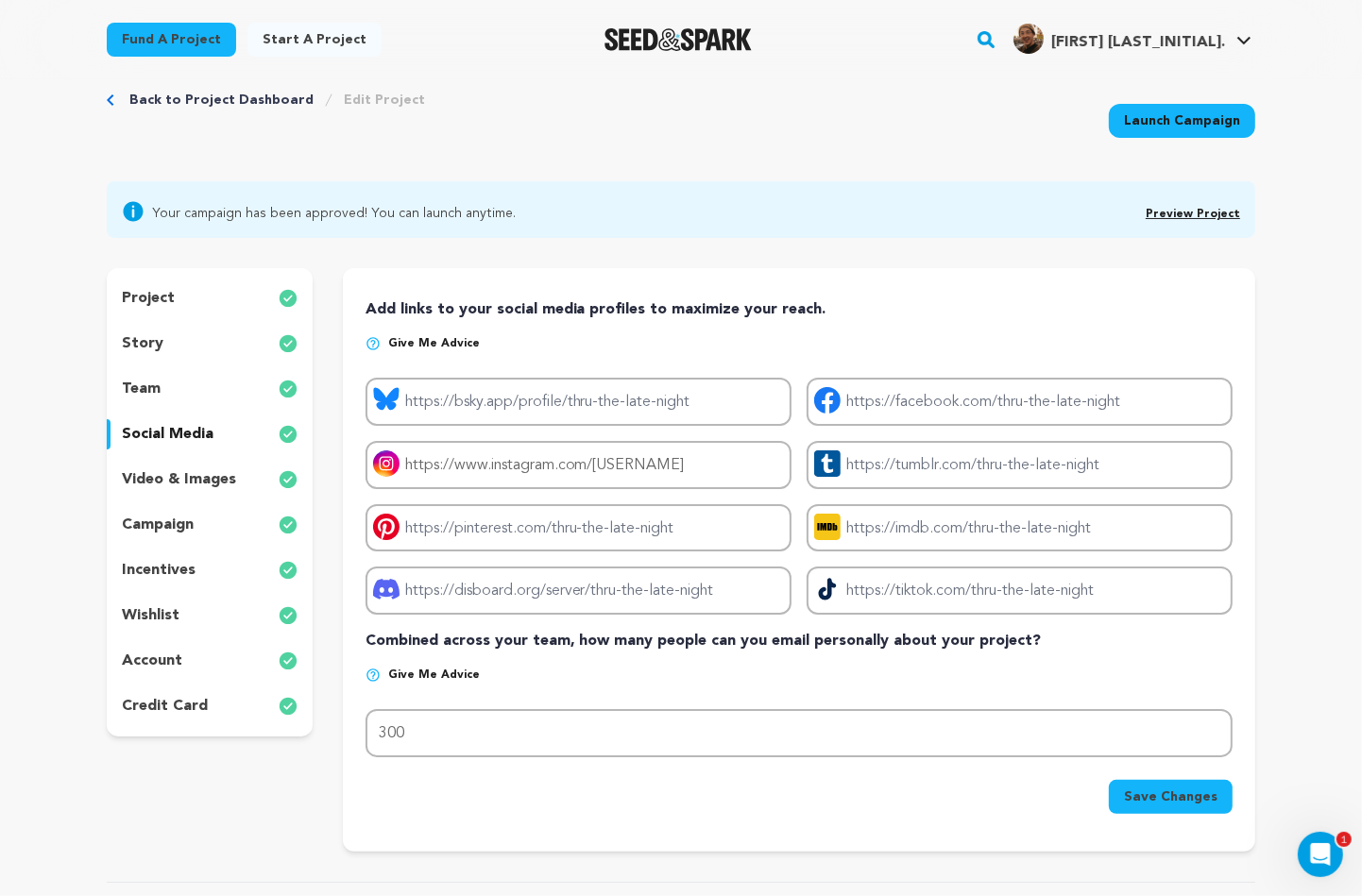 click on "video & images" at bounding box center [179, 480] 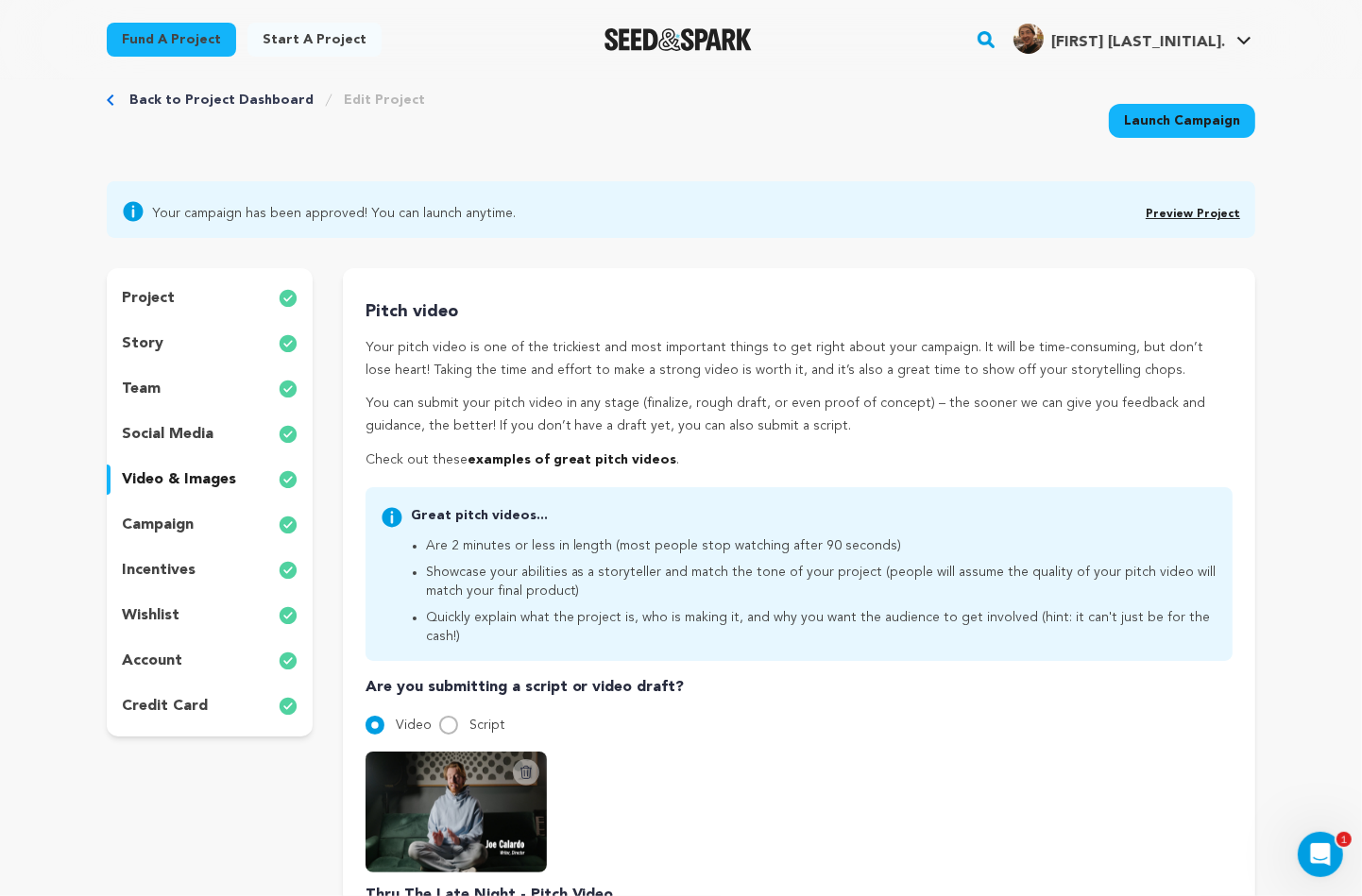 click on "incentives" at bounding box center (159, 570) 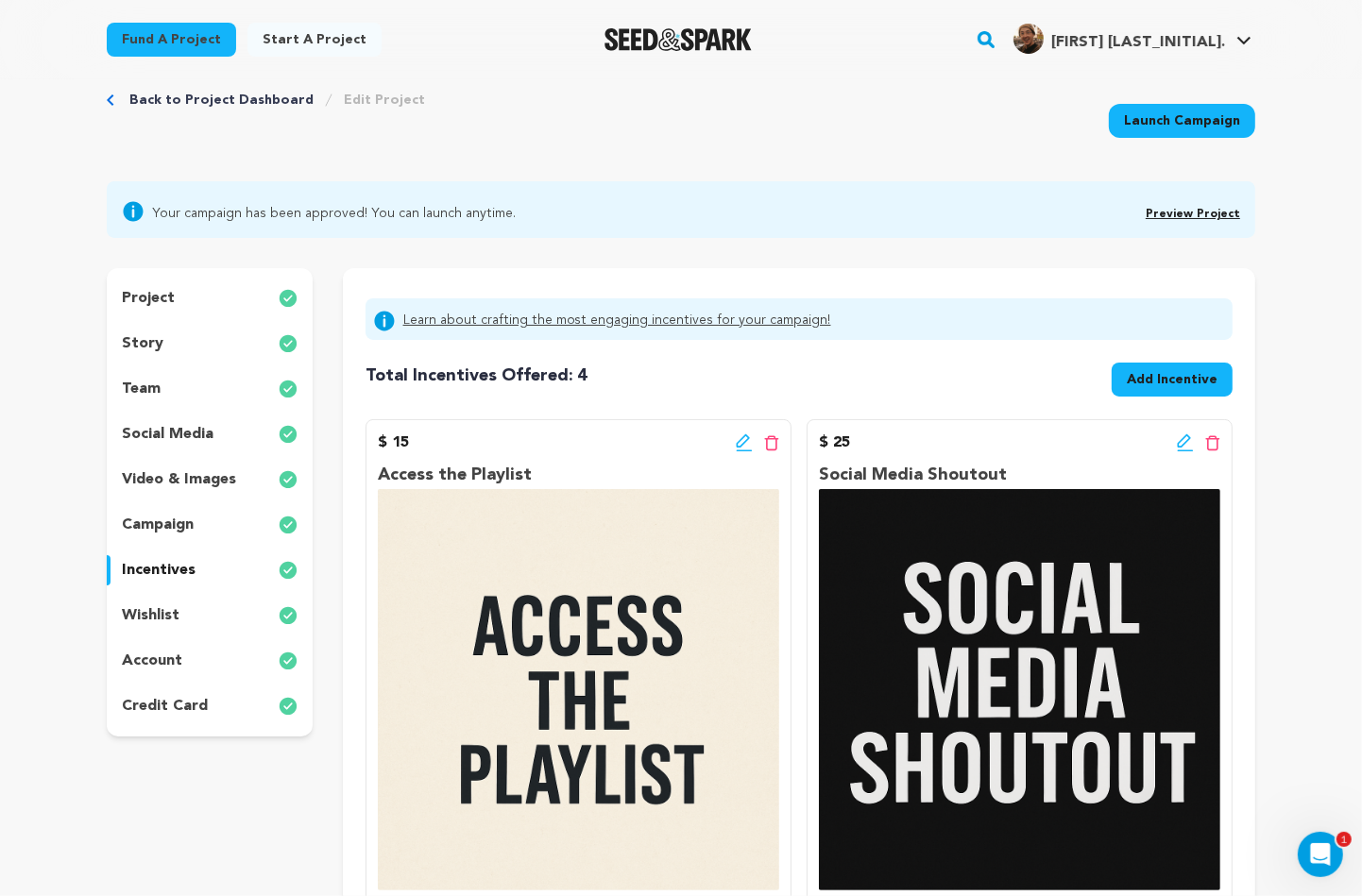 click on "account" at bounding box center [152, 661] 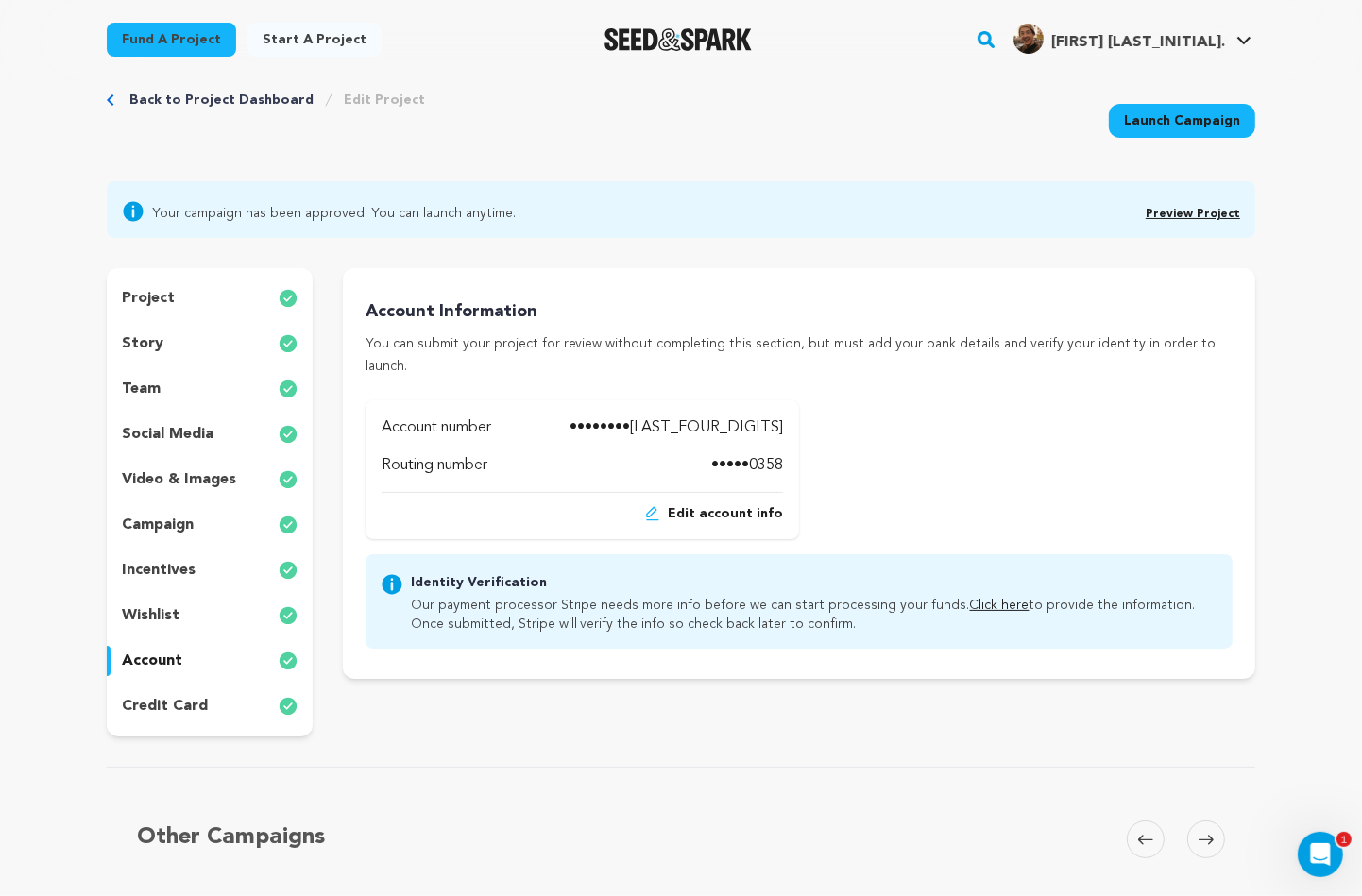 click on "Click here" at bounding box center (999, 605) 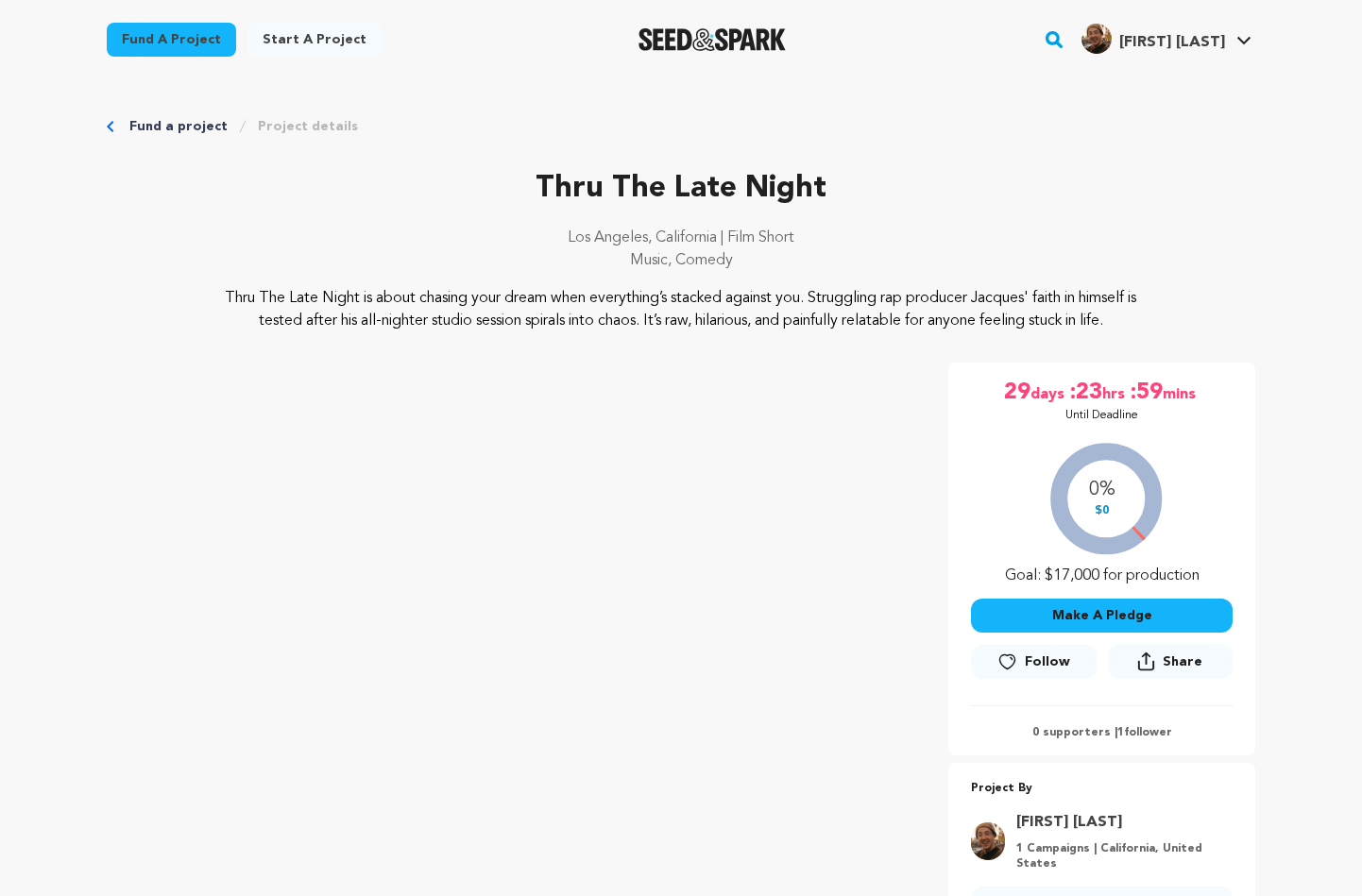 scroll, scrollTop: 0, scrollLeft: 0, axis: both 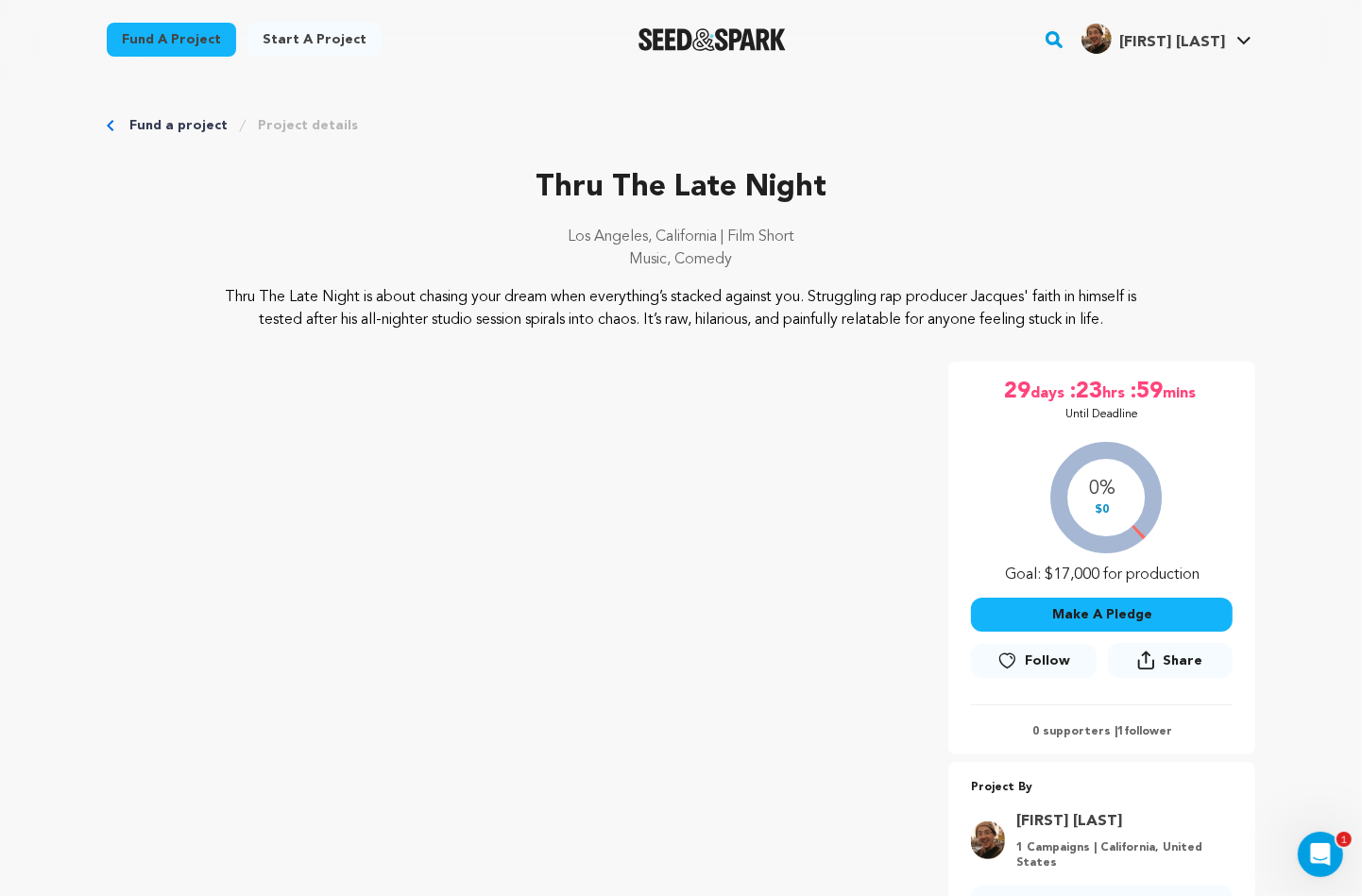 click on ":23" at bounding box center [1085, 392] 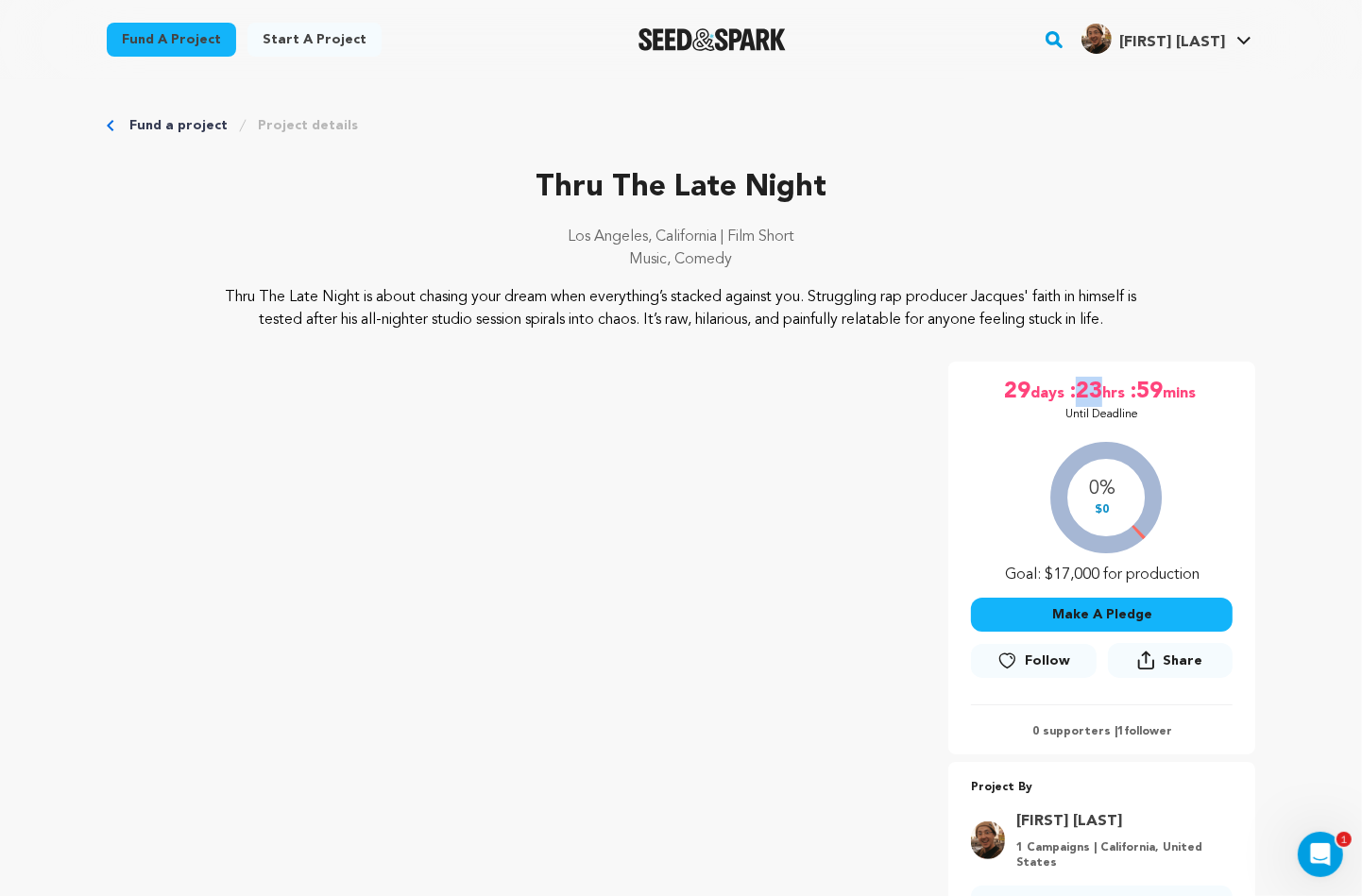 click on ":23" at bounding box center (1085, 392) 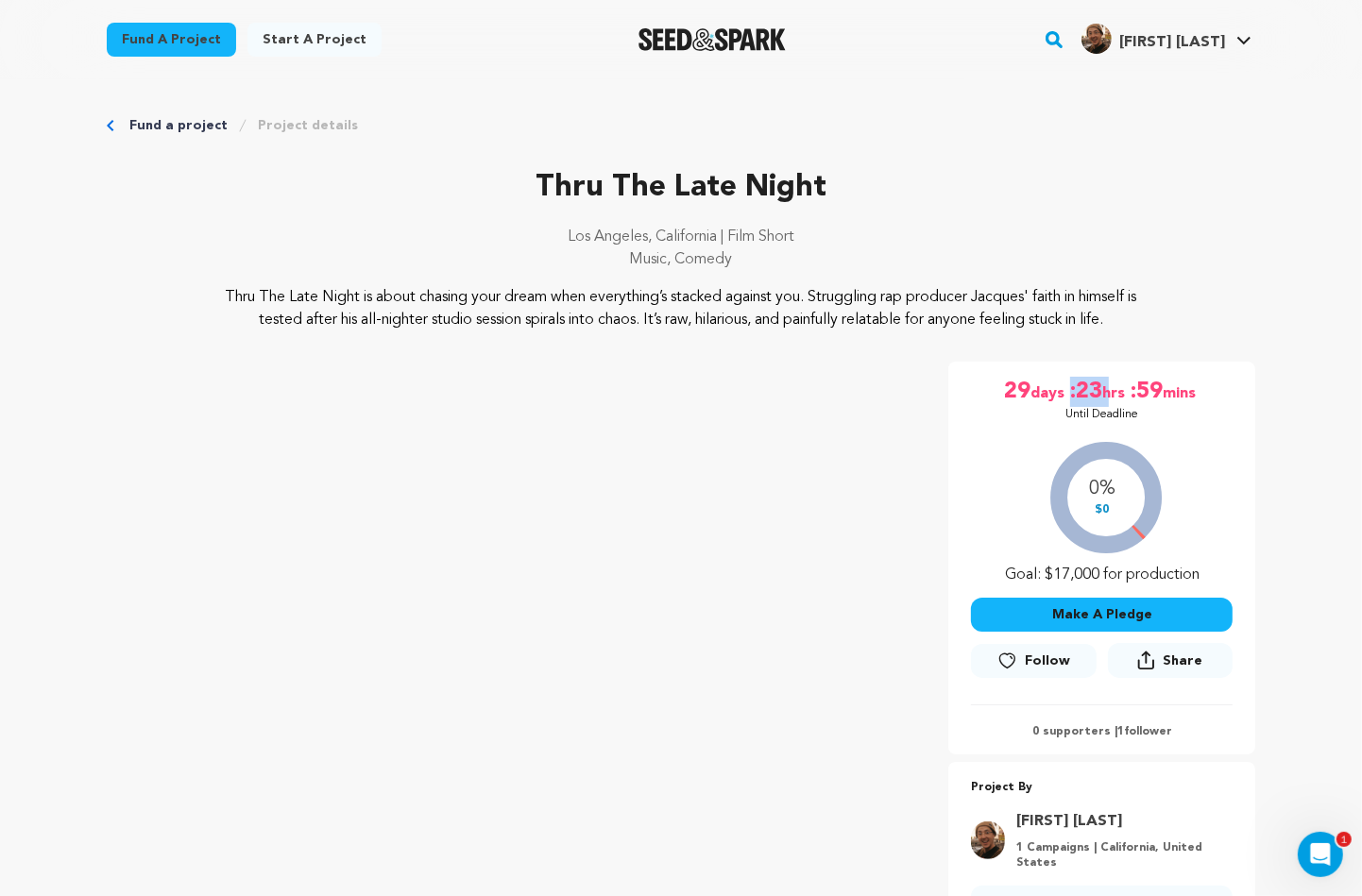 click on ":23" at bounding box center (1085, 392) 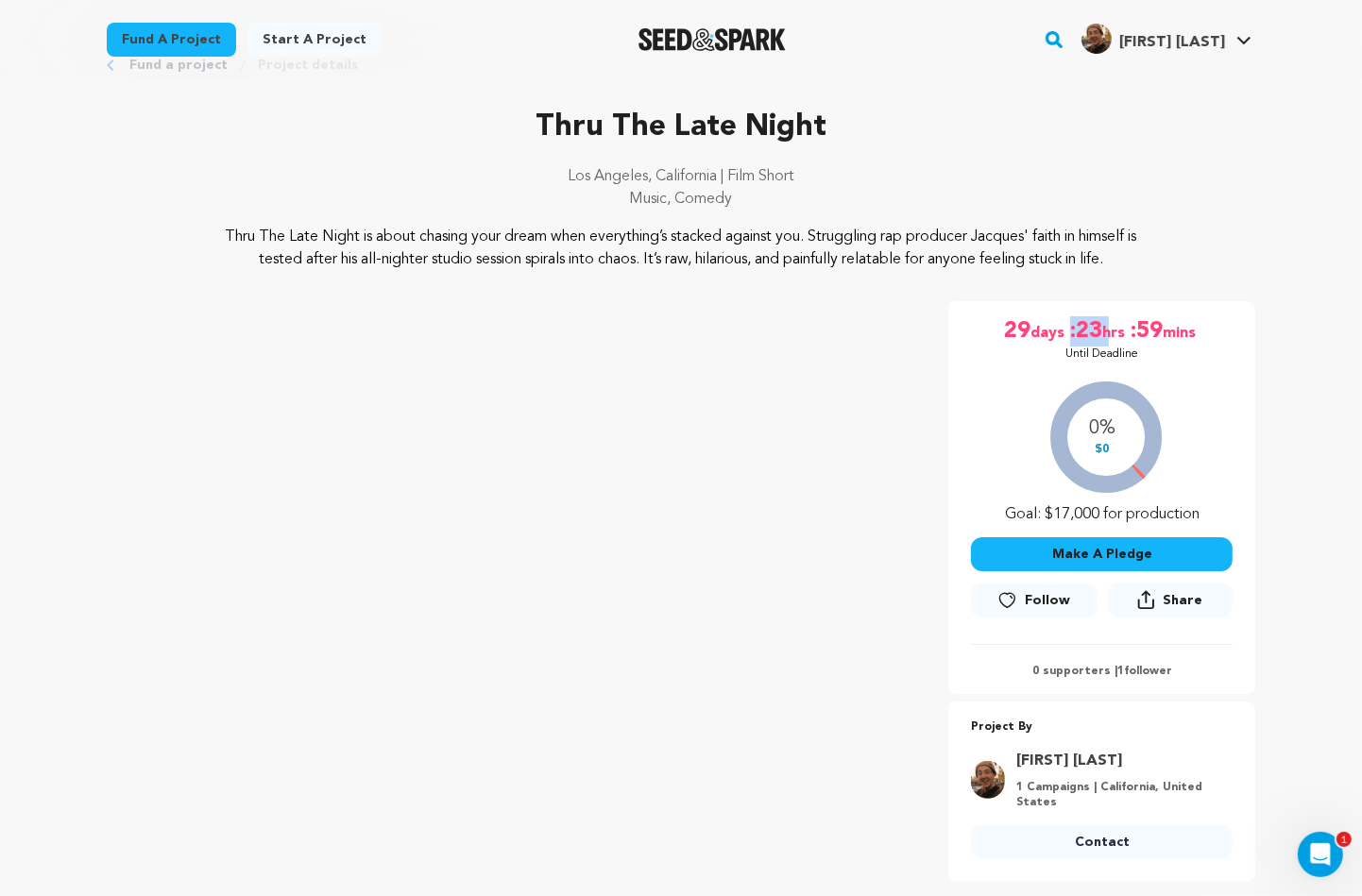 scroll, scrollTop: 52, scrollLeft: 0, axis: vertical 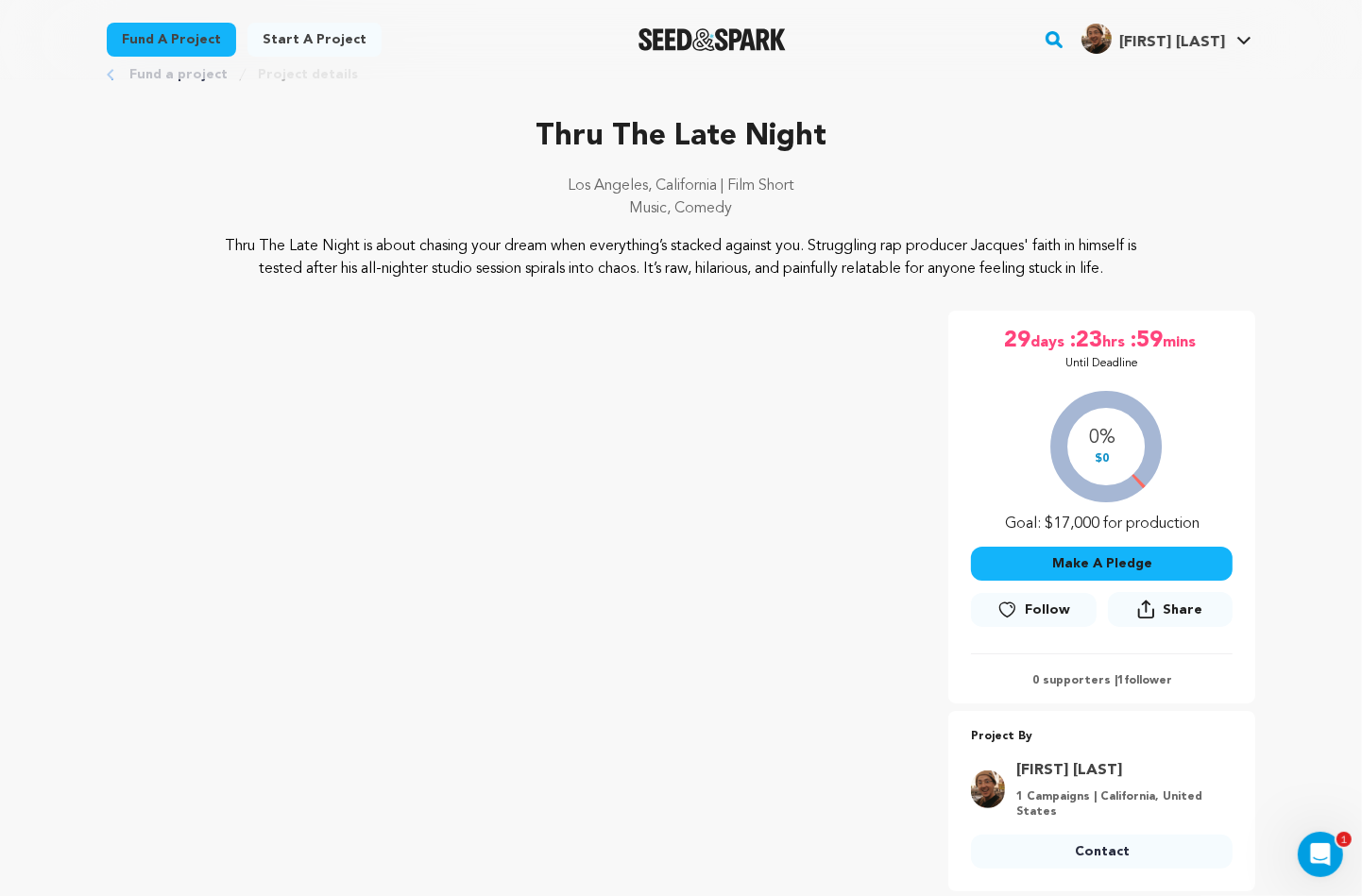 click on "hrs" at bounding box center [1115, 341] 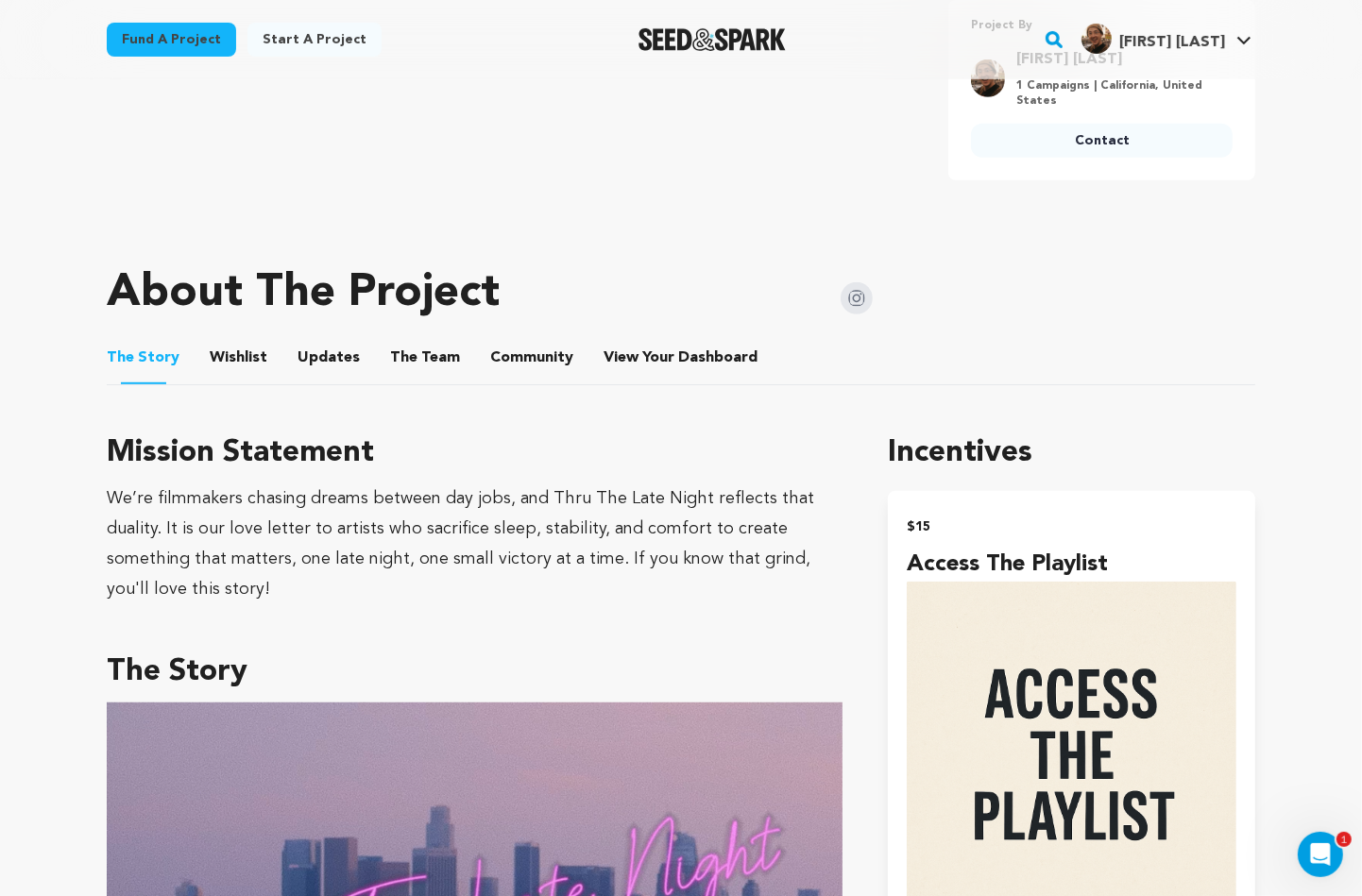 scroll, scrollTop: 0, scrollLeft: 0, axis: both 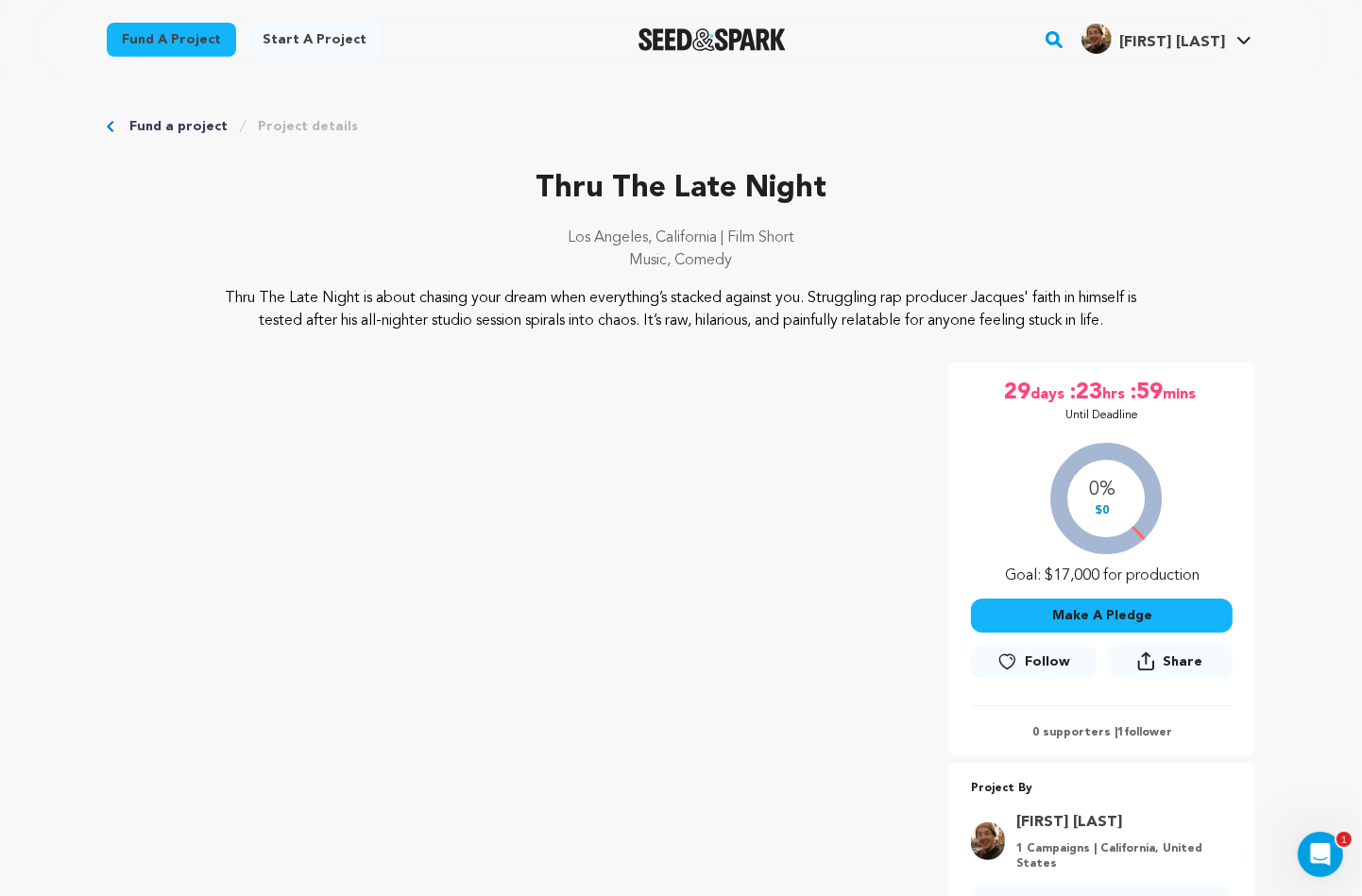 click on "Thru The Late Night is about chasing your dream when everything’s stacked against you. Struggling rap producer Jacques' faith in himself is tested after his all-nighter studio session spirals into chaos. It’s raw, hilarious, and painfully relatable for anyone feeling stuck in life." at bounding box center (681, 310) 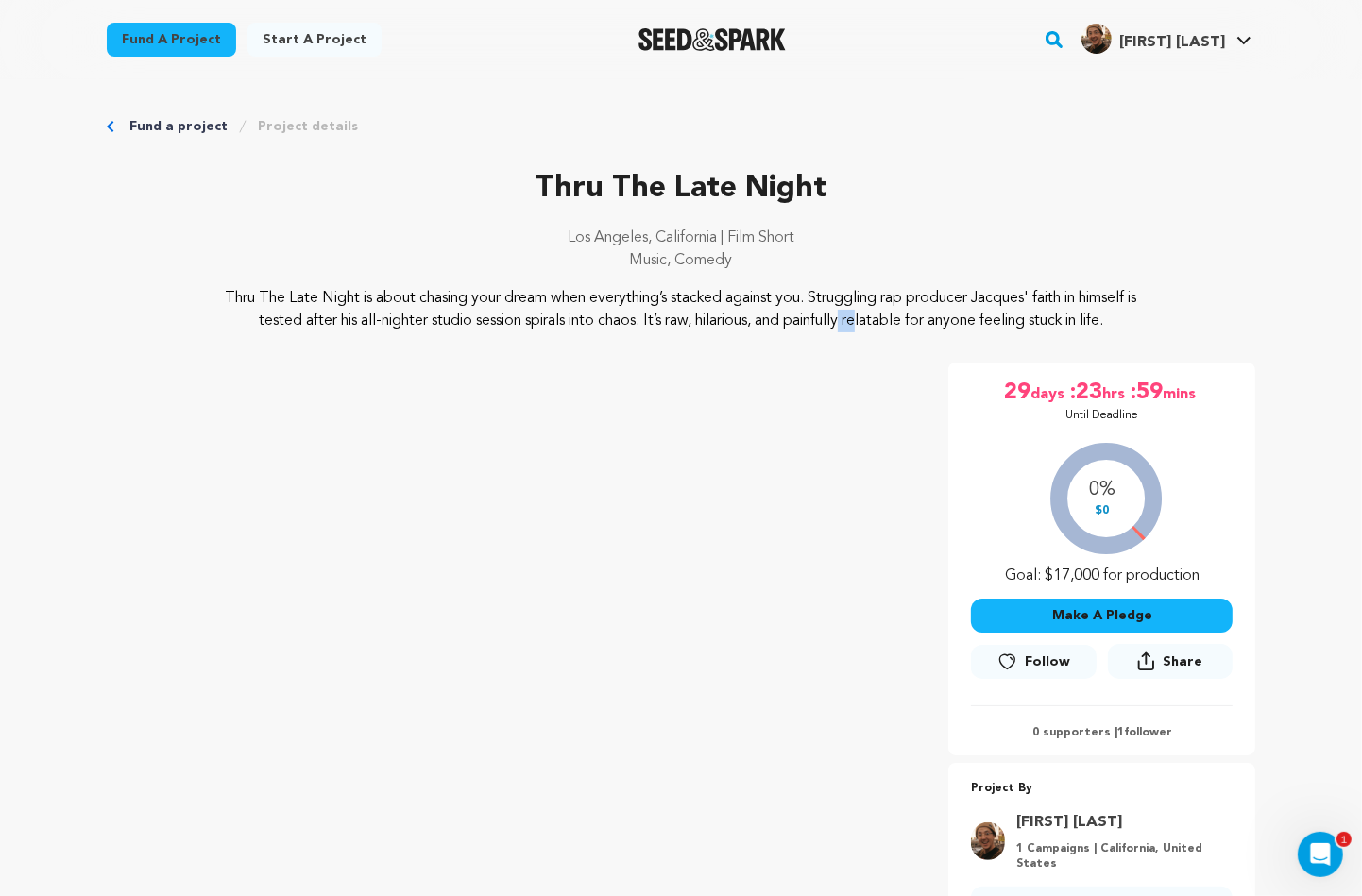 click on "Thru The Late Night is about chasing your dream when everything’s stacked against you. Struggling rap producer Jacques' faith in himself is tested after his all-nighter studio session spirals into chaos. It’s raw, hilarious, and painfully relatable for anyone feeling stuck in life." at bounding box center [681, 310] 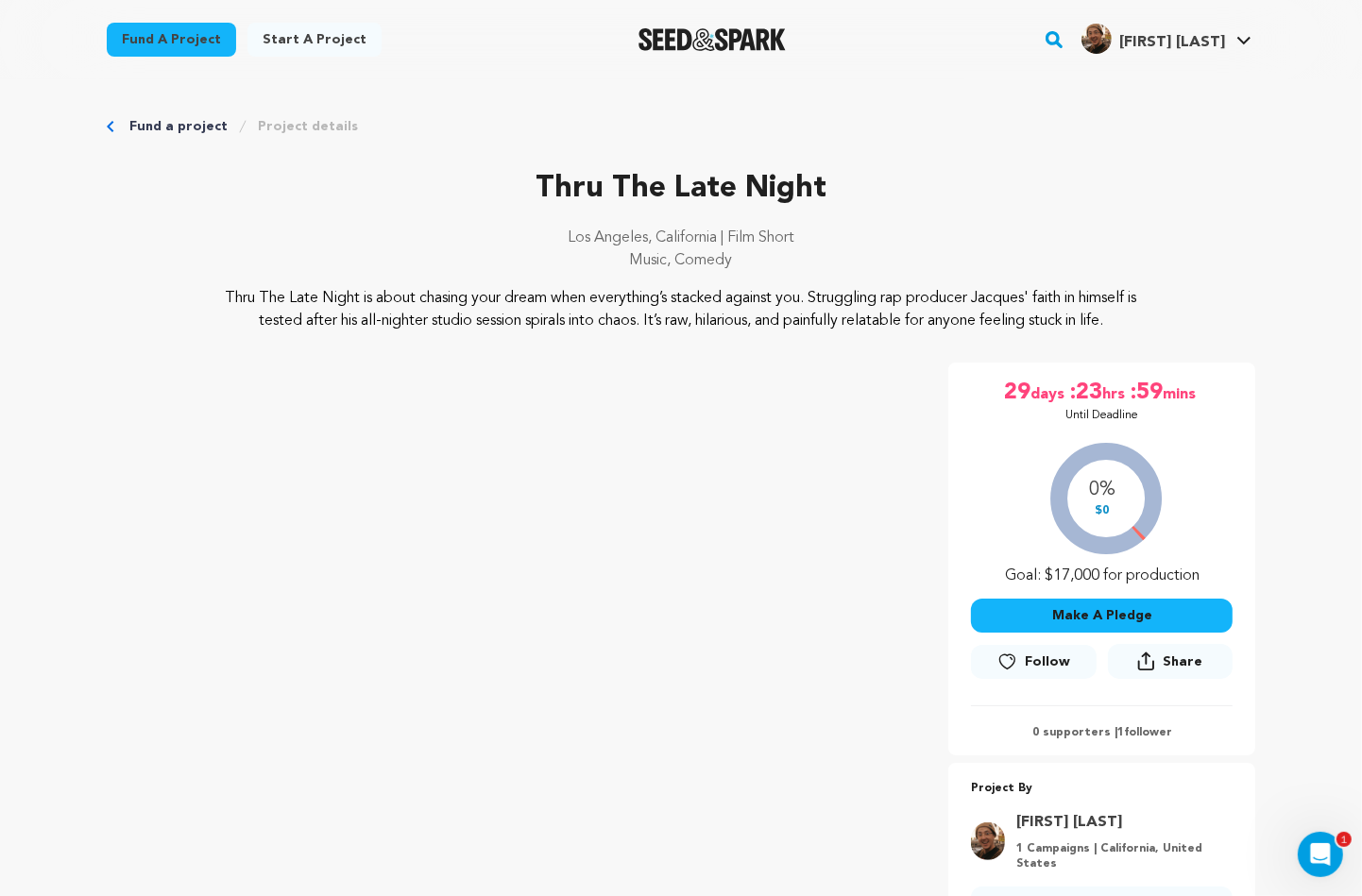 click on "Thru The Late Night is about chasing your dream when everything’s stacked against you. Struggling rap producer Jacques' faith in himself is tested after his all-nighter studio session spirals into chaos. It’s raw, hilarious, and painfully relatable for anyone feeling stuck in life." at bounding box center (681, 310) 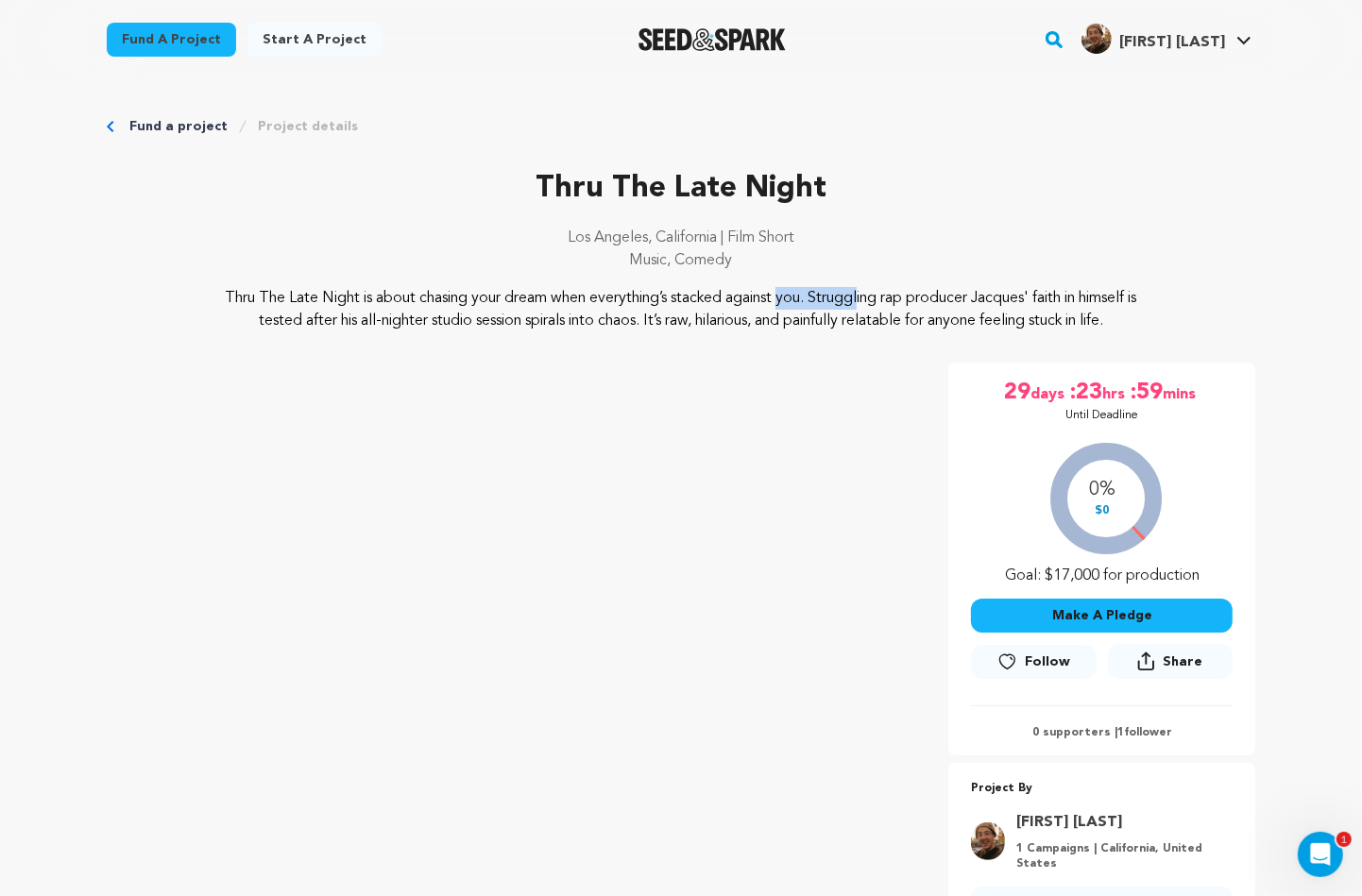 click on "Thru The Late Night is about chasing your dream when everything’s stacked against you. Struggling rap producer Jacques' faith in himself is tested after his all-nighter studio session spirals into chaos. It’s raw, hilarious, and painfully relatable for anyone feeling stuck in life." at bounding box center (681, 310) 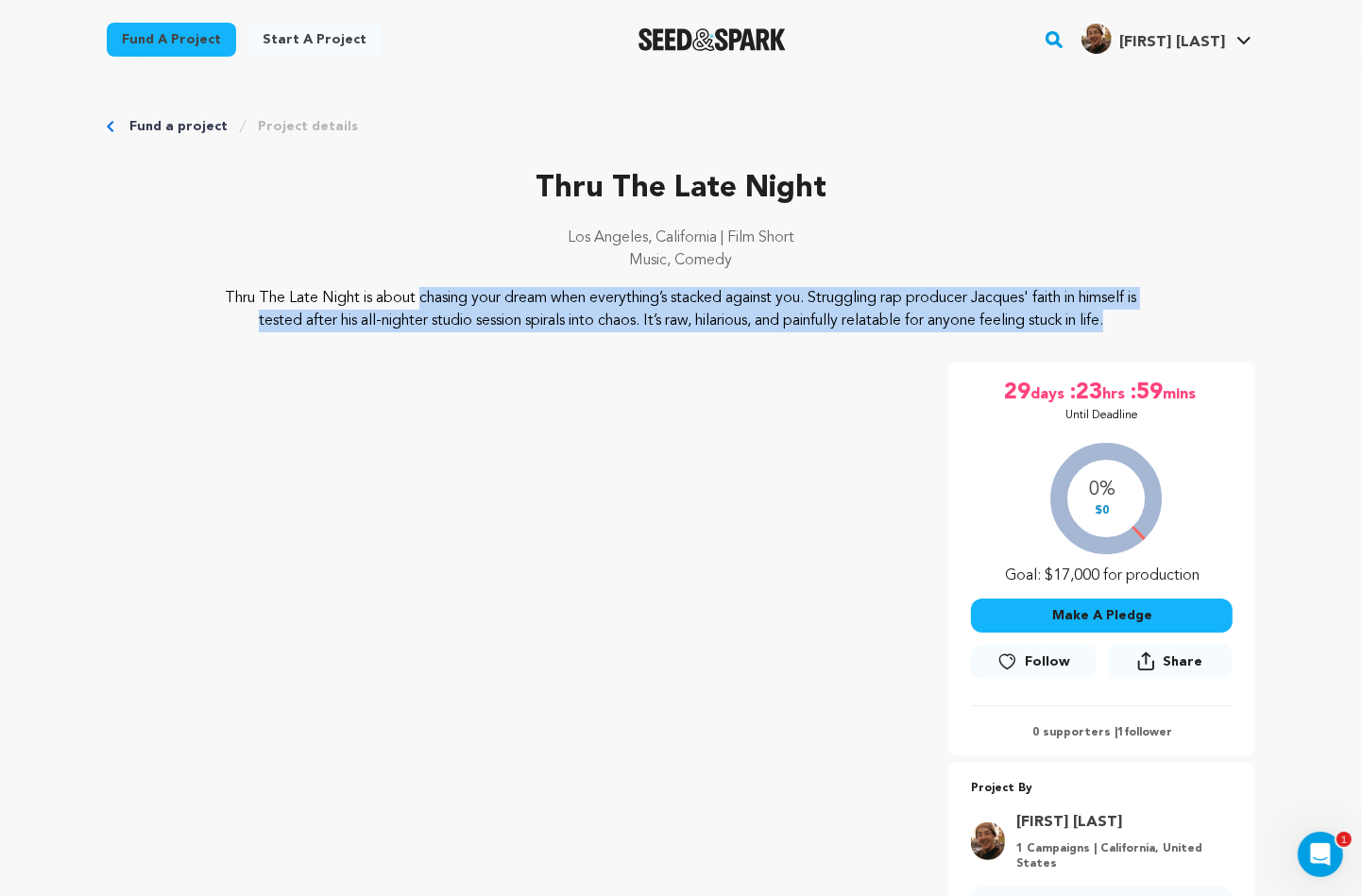 click on "Thru The Late Night is about chasing your dream when everything’s stacked against you. Struggling rap producer Jacques' faith in himself is tested after his all-nighter studio session spirals into chaos. It’s raw, hilarious, and painfully relatable for anyone feeling stuck in life." at bounding box center [681, 310] 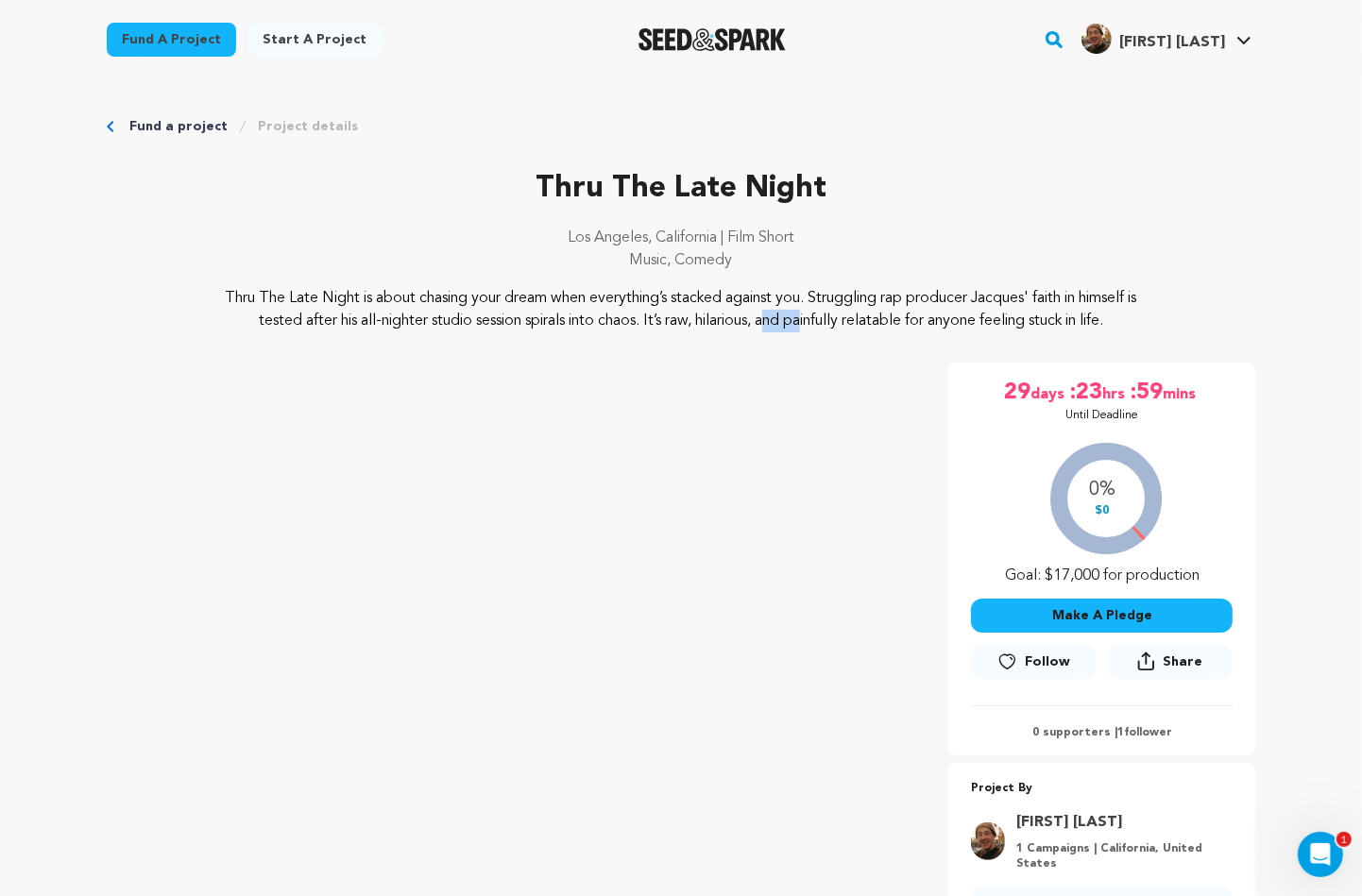 click on "Thru The Late Night is about chasing your dream when everything’s stacked against you. Struggling rap producer Jacques' faith in himself is tested after his all-nighter studio session spirals into chaos. It’s raw, hilarious, and painfully relatable for anyone feeling stuck in life." at bounding box center [681, 310] 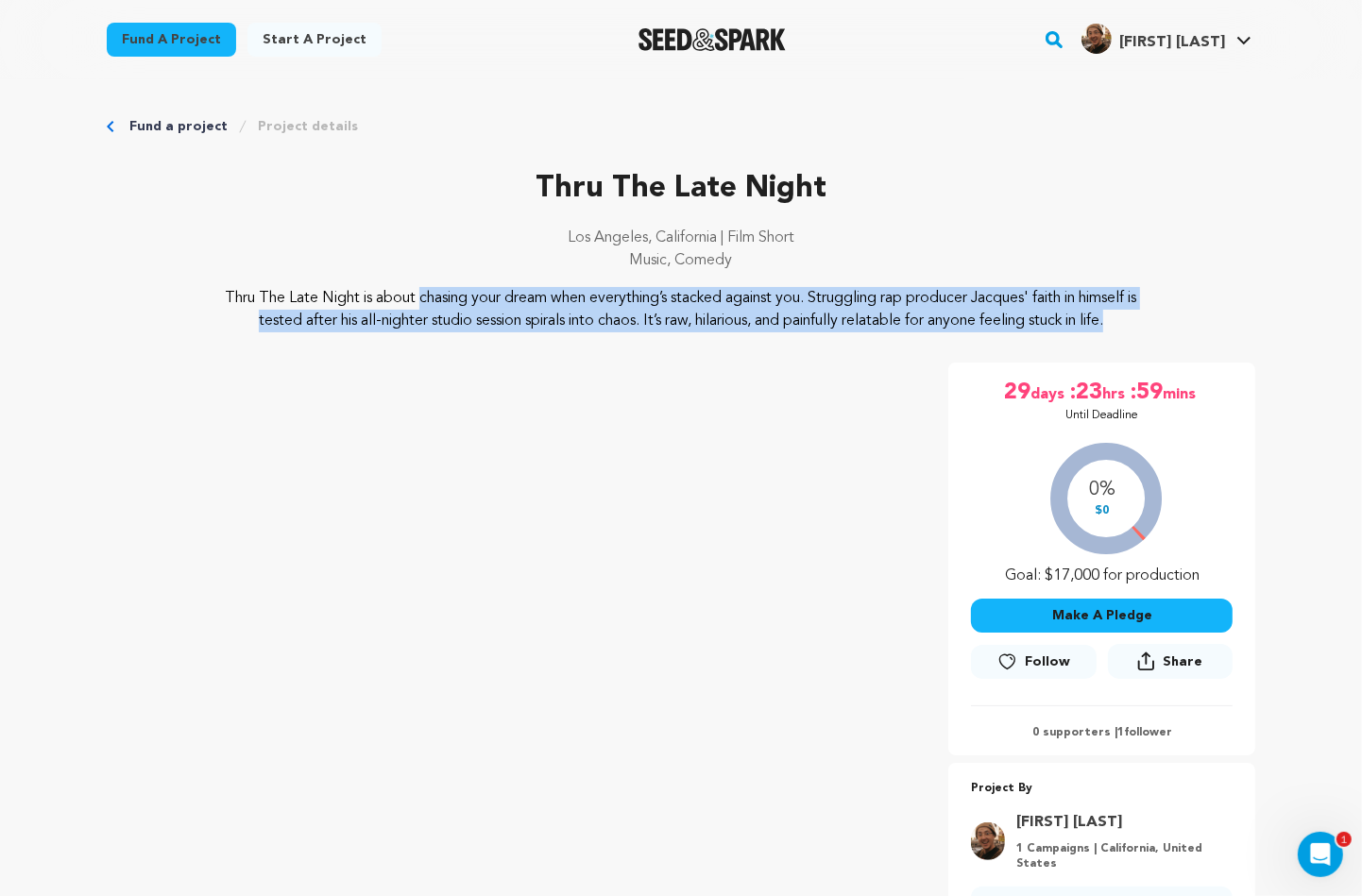 click on "Thru The Late Night is about chasing your dream when everything’s stacked against you. Struggling rap producer Jacques' faith in himself is tested after his all-nighter studio session spirals into chaos. It’s raw, hilarious, and painfully relatable for anyone feeling stuck in life." at bounding box center [681, 310] 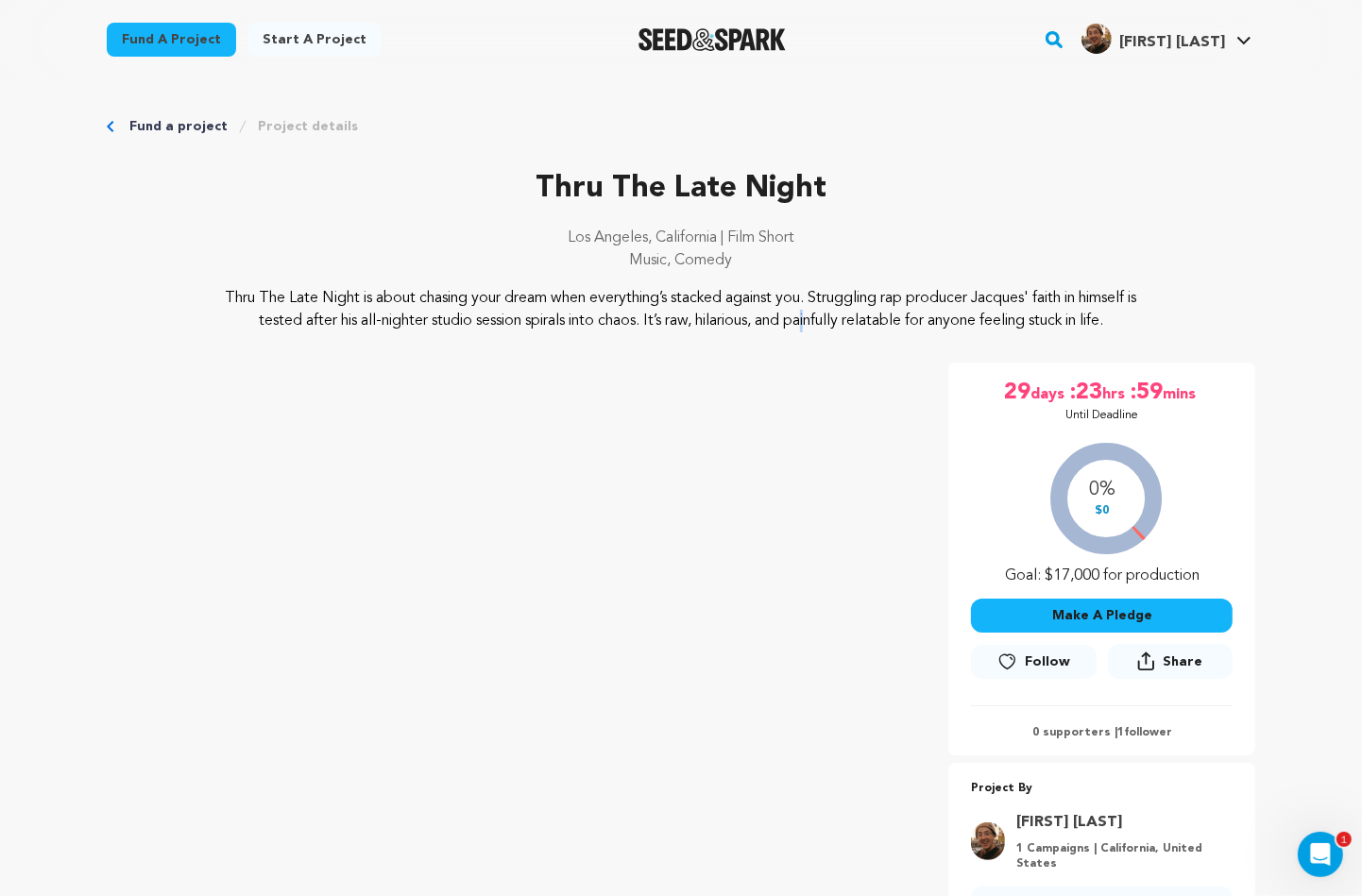 click on "Thru The Late Night is about chasing your dream when everything’s stacked against you. Struggling rap producer Jacques' faith in himself is tested after his all-nighter studio session spirals into chaos. It’s raw, hilarious, and painfully relatable for anyone feeling stuck in life." at bounding box center [681, 310] 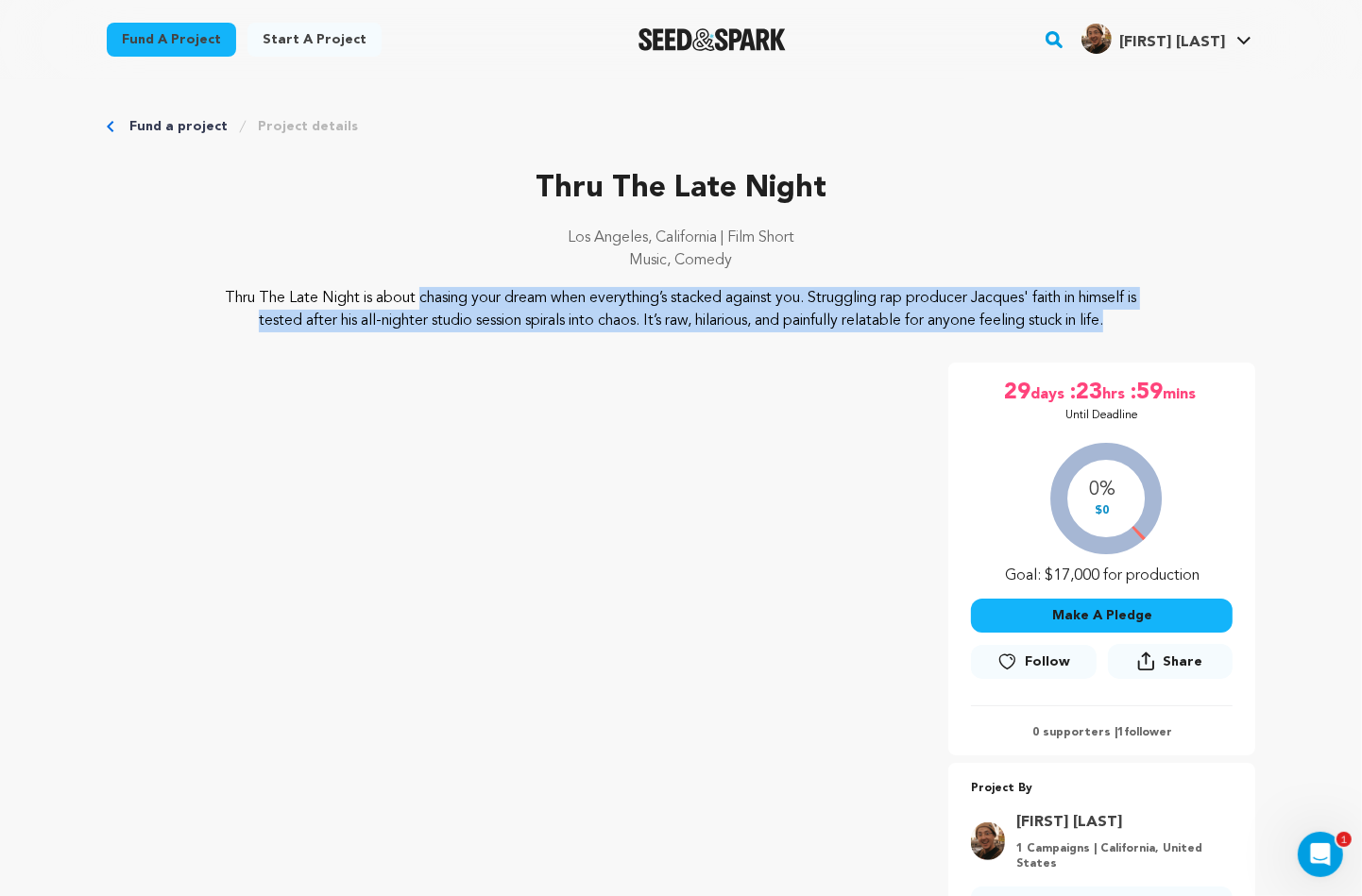 click on "Thru The Late Night is about chasing your dream when everything’s stacked against you. Struggling rap producer Jacques' faith in himself is tested after his all-nighter studio session spirals into chaos. It’s raw, hilarious, and painfully relatable for anyone feeling stuck in life." at bounding box center (681, 310) 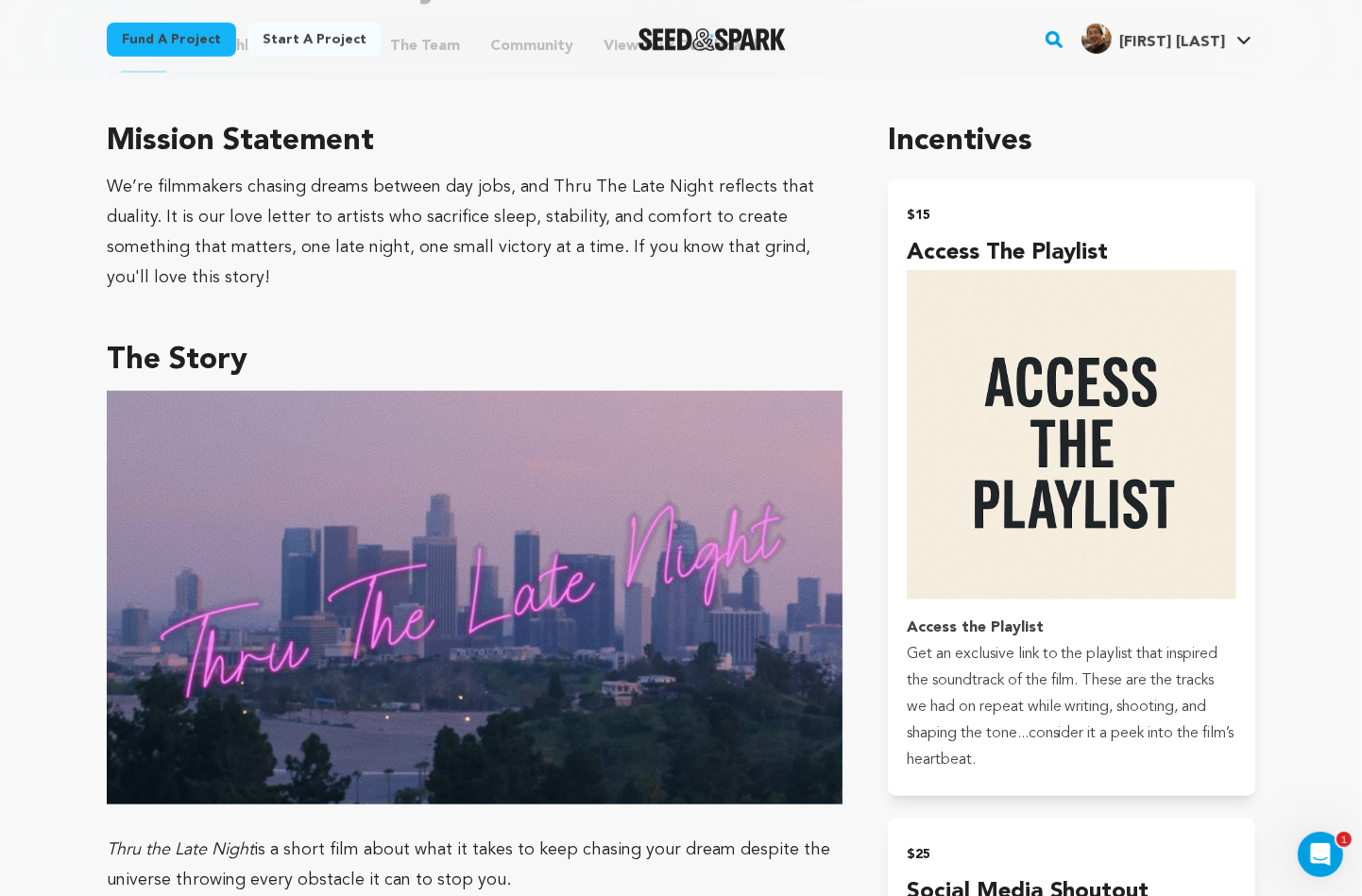 scroll, scrollTop: 1068, scrollLeft: 0, axis: vertical 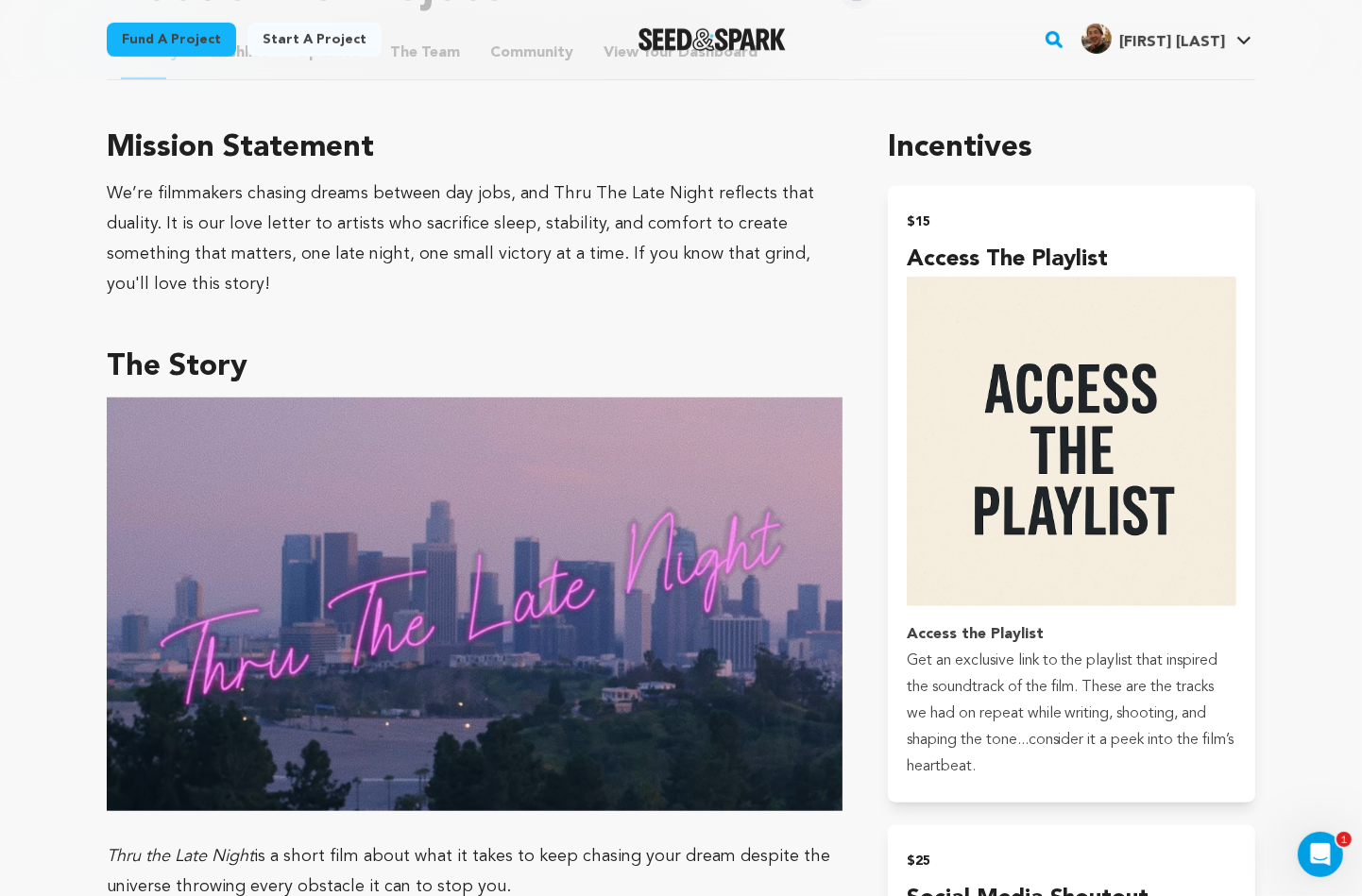 click at bounding box center [474, 604] 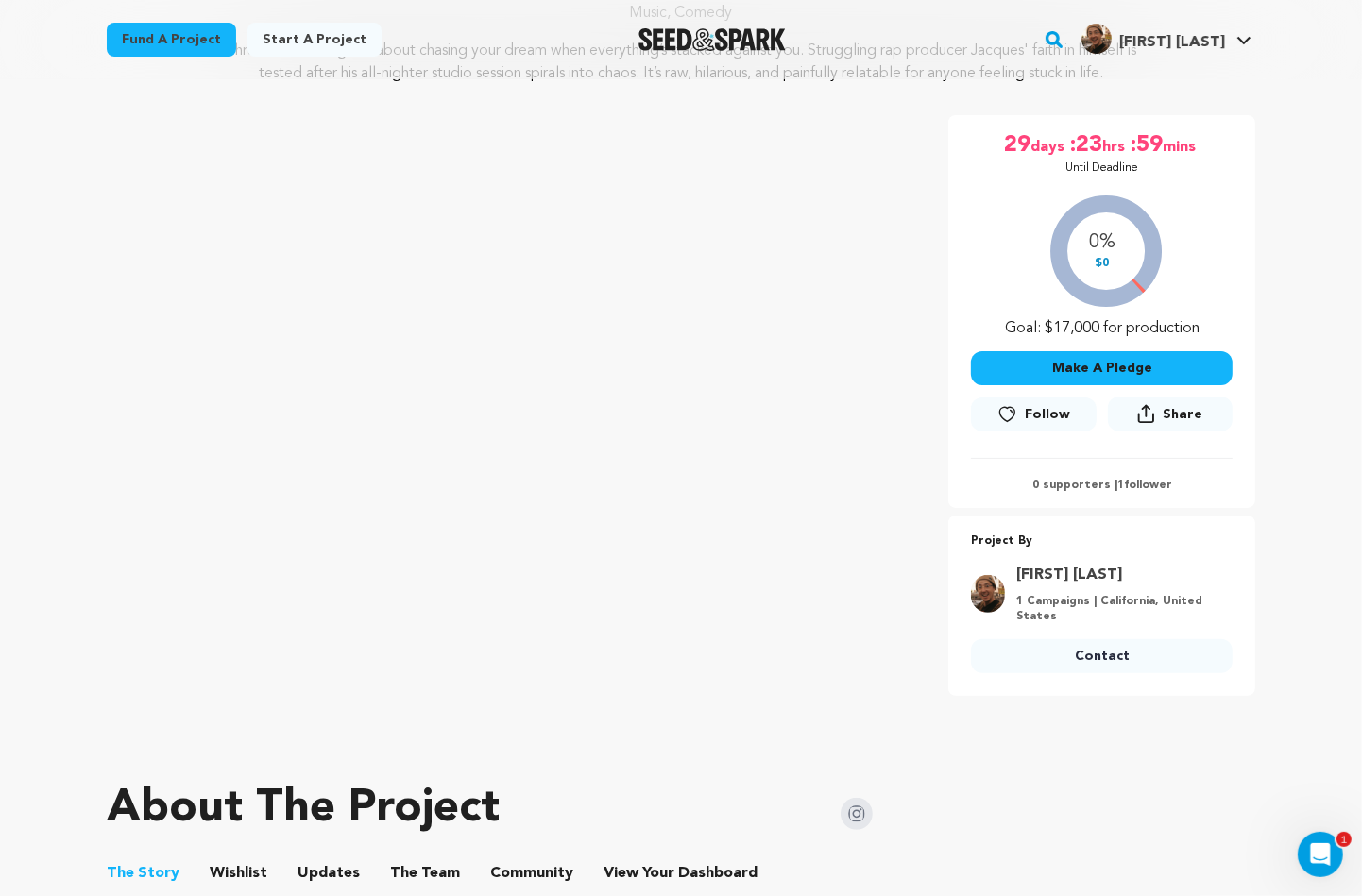 scroll, scrollTop: 0, scrollLeft: 0, axis: both 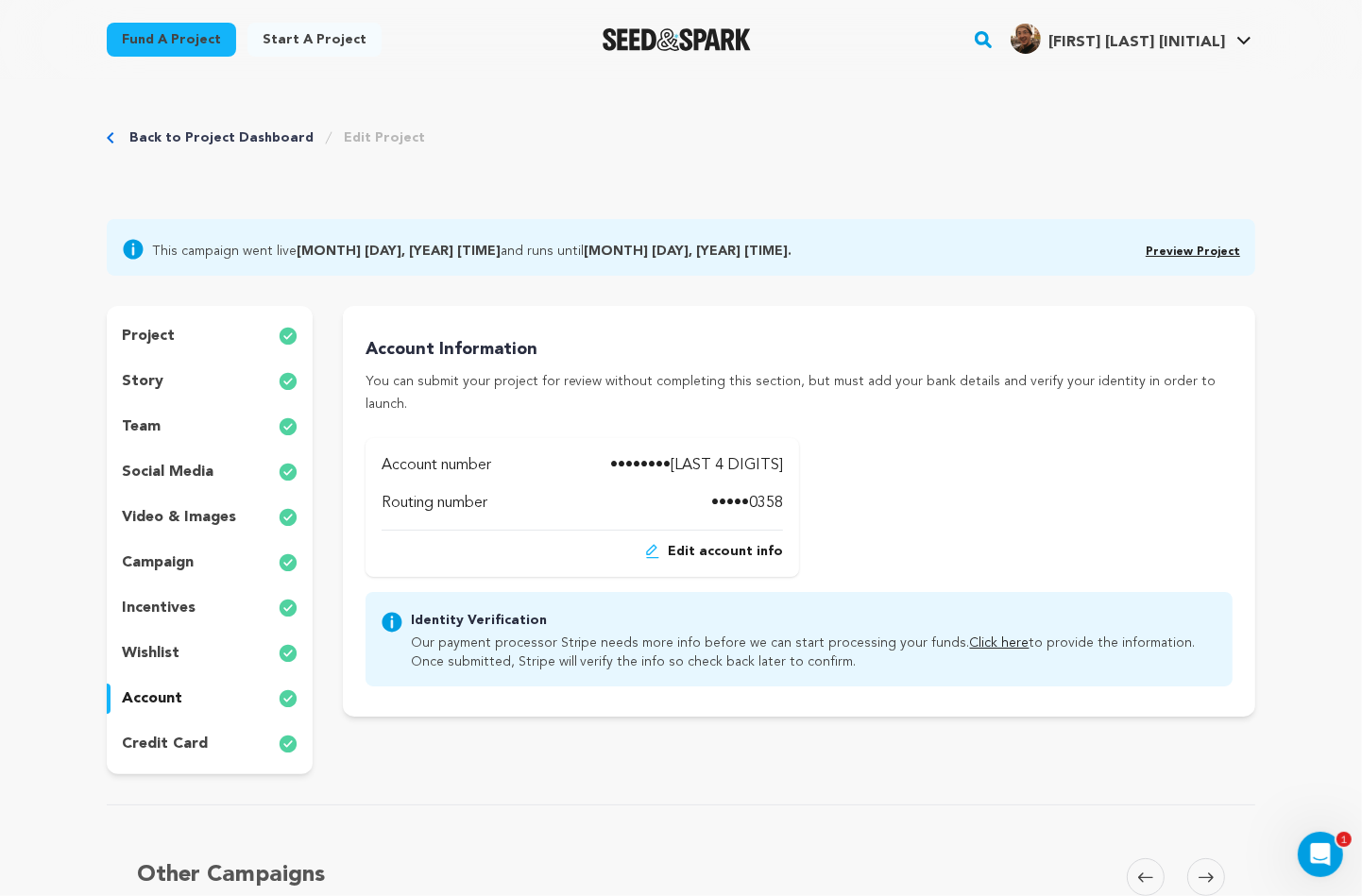 click on "[MONTH] [DAY], [YEAR] [TIME]." at bounding box center (688, 251) 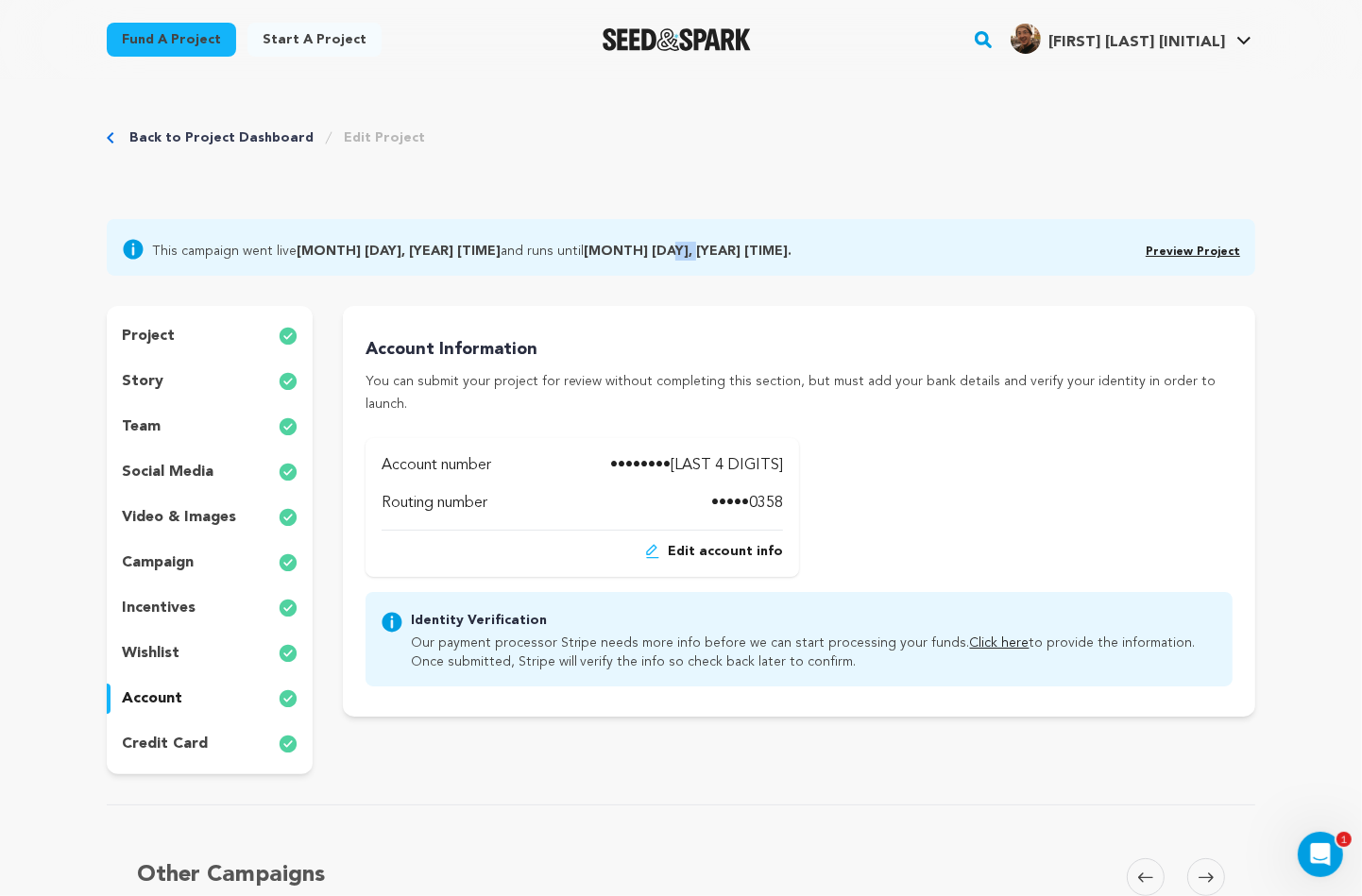 click on "[MONTH] [DAY], [YEAR] [TIME]." at bounding box center (688, 251) 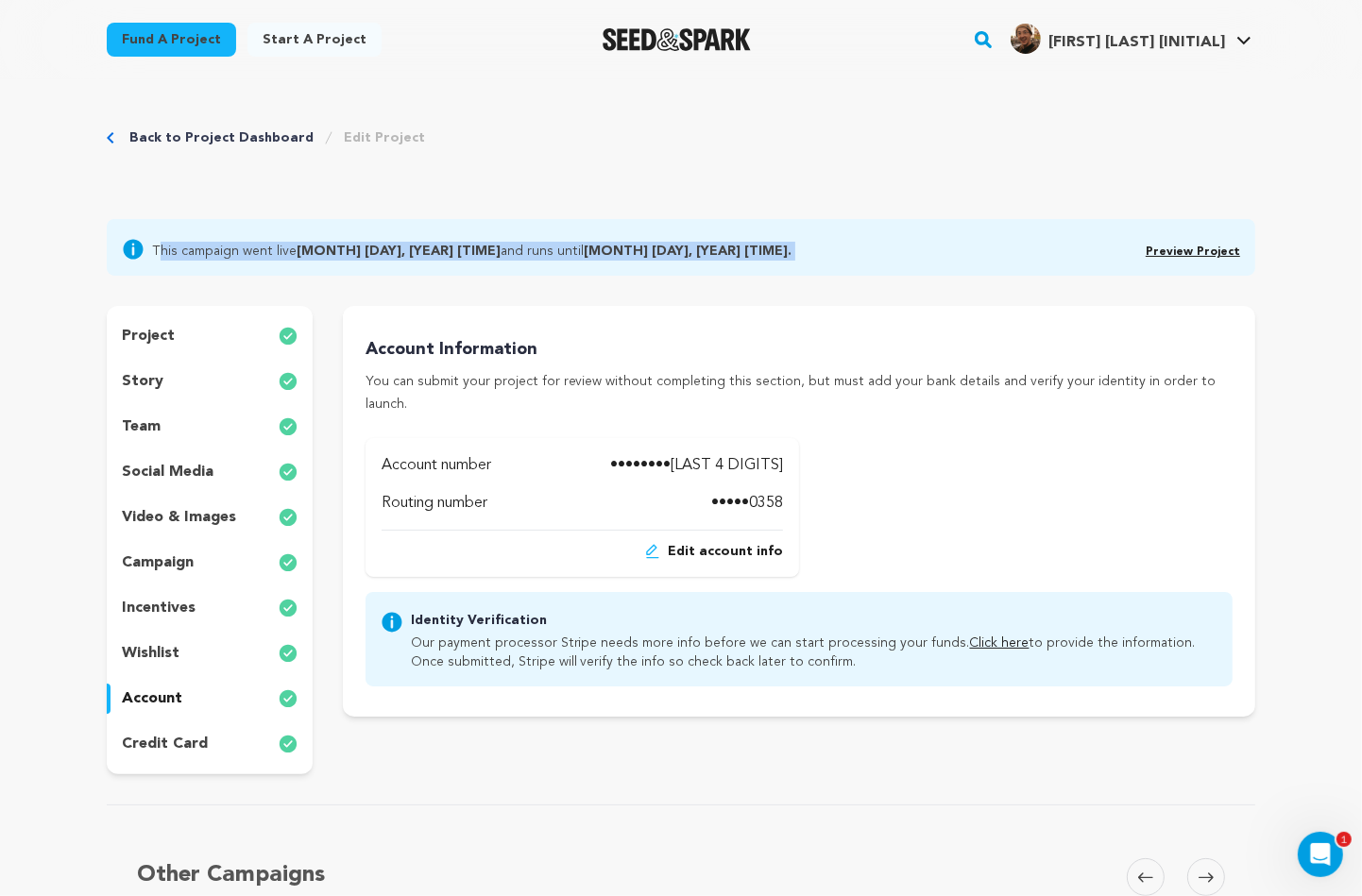 click on "[MONTH] [DAY], [YEAR] [TIME]." at bounding box center (688, 251) 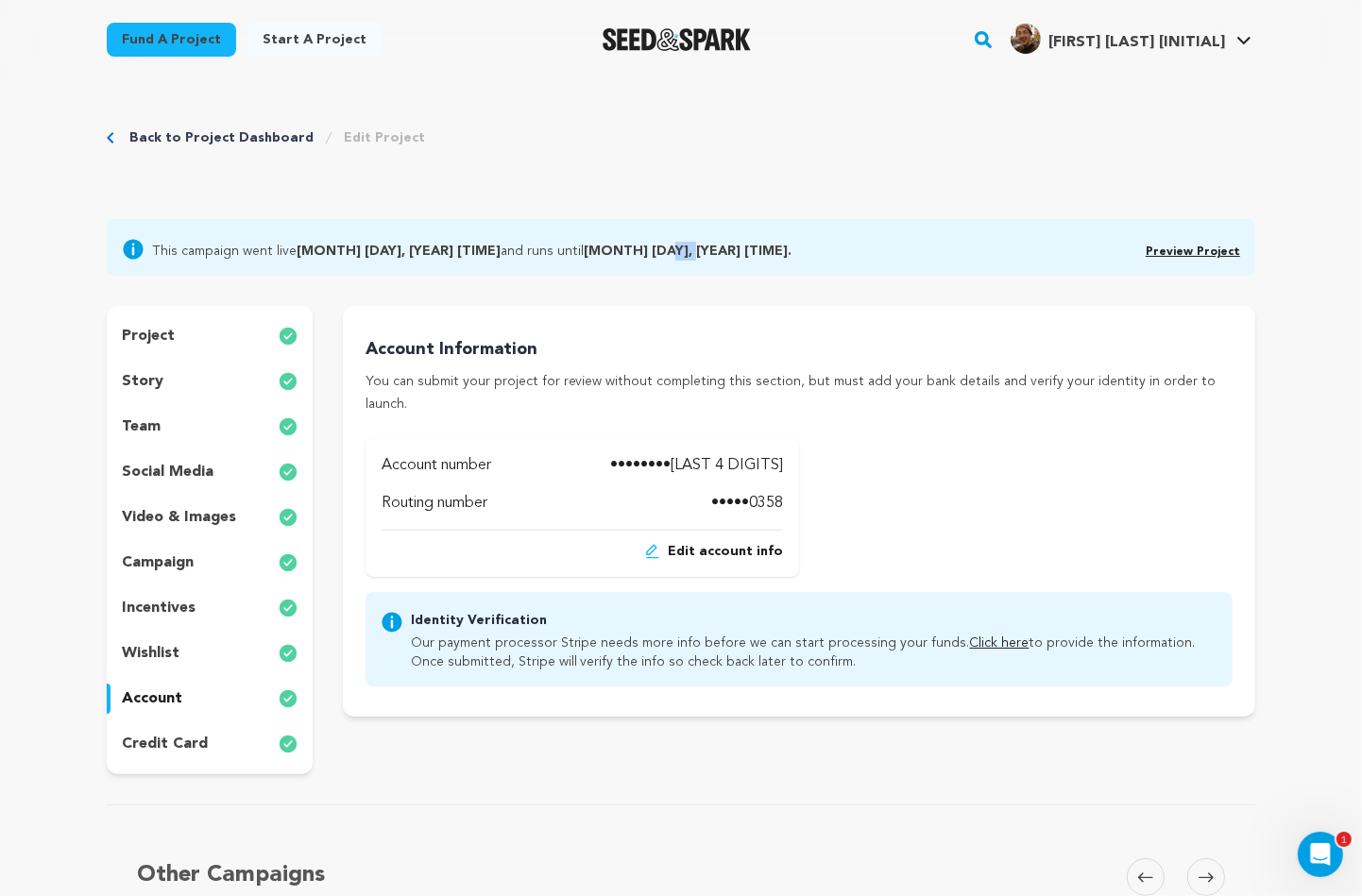 click on "August 31, 2025 7:19pm." at bounding box center [688, 251] 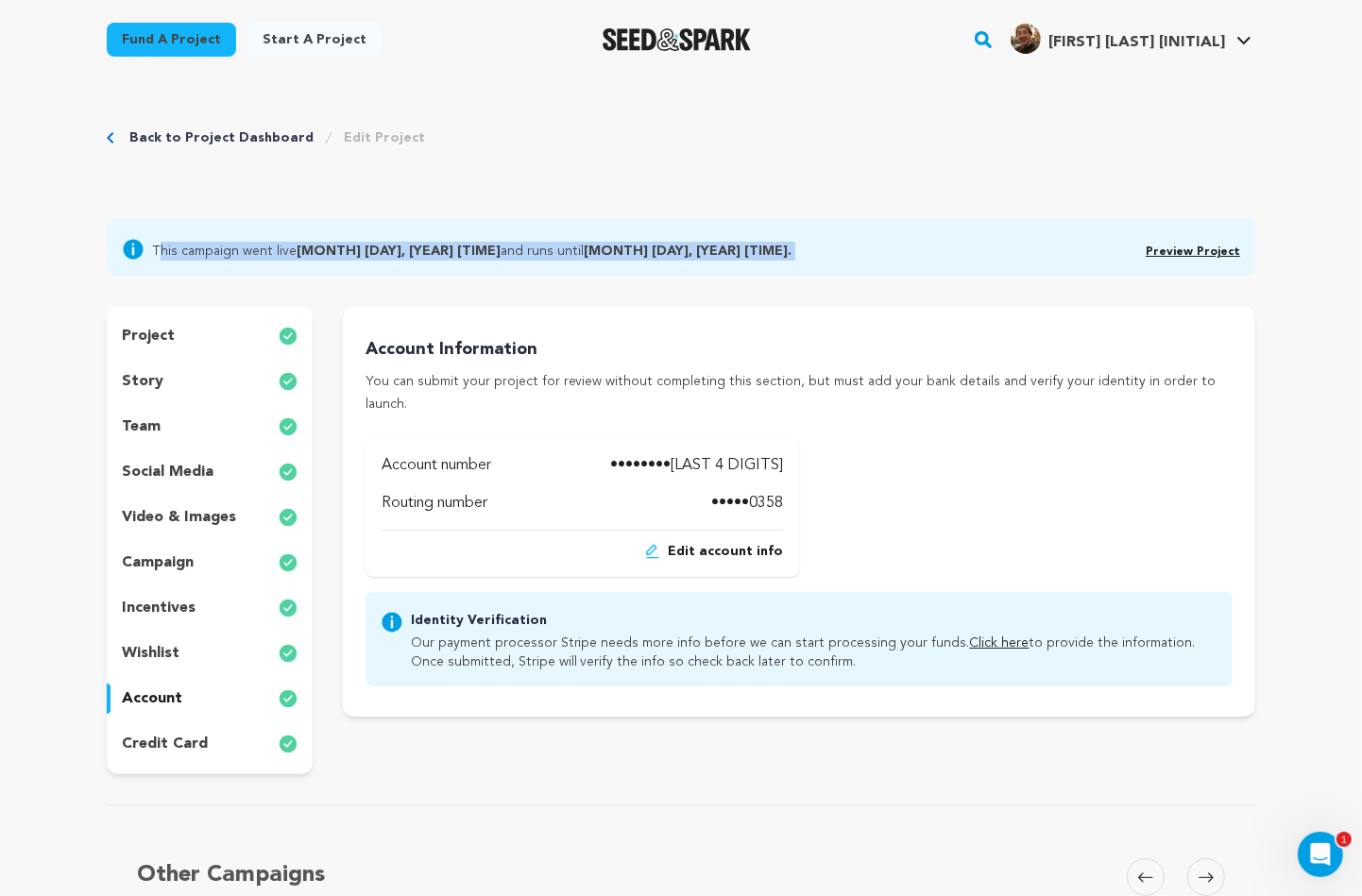click on "August 31, 2025 7:19pm." at bounding box center [688, 251] 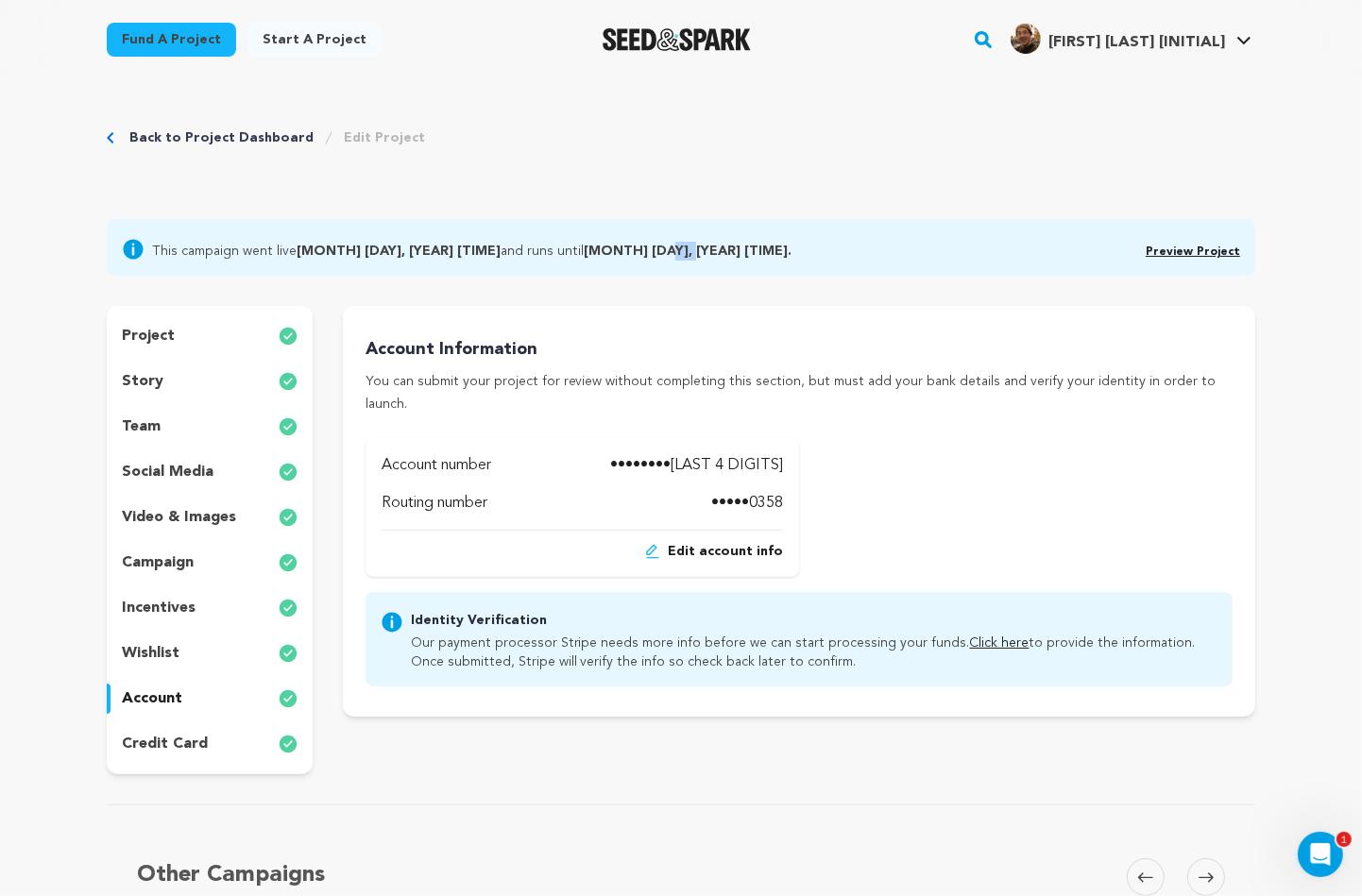 click on "August 31, 2025 7:19pm." at bounding box center [688, 251] 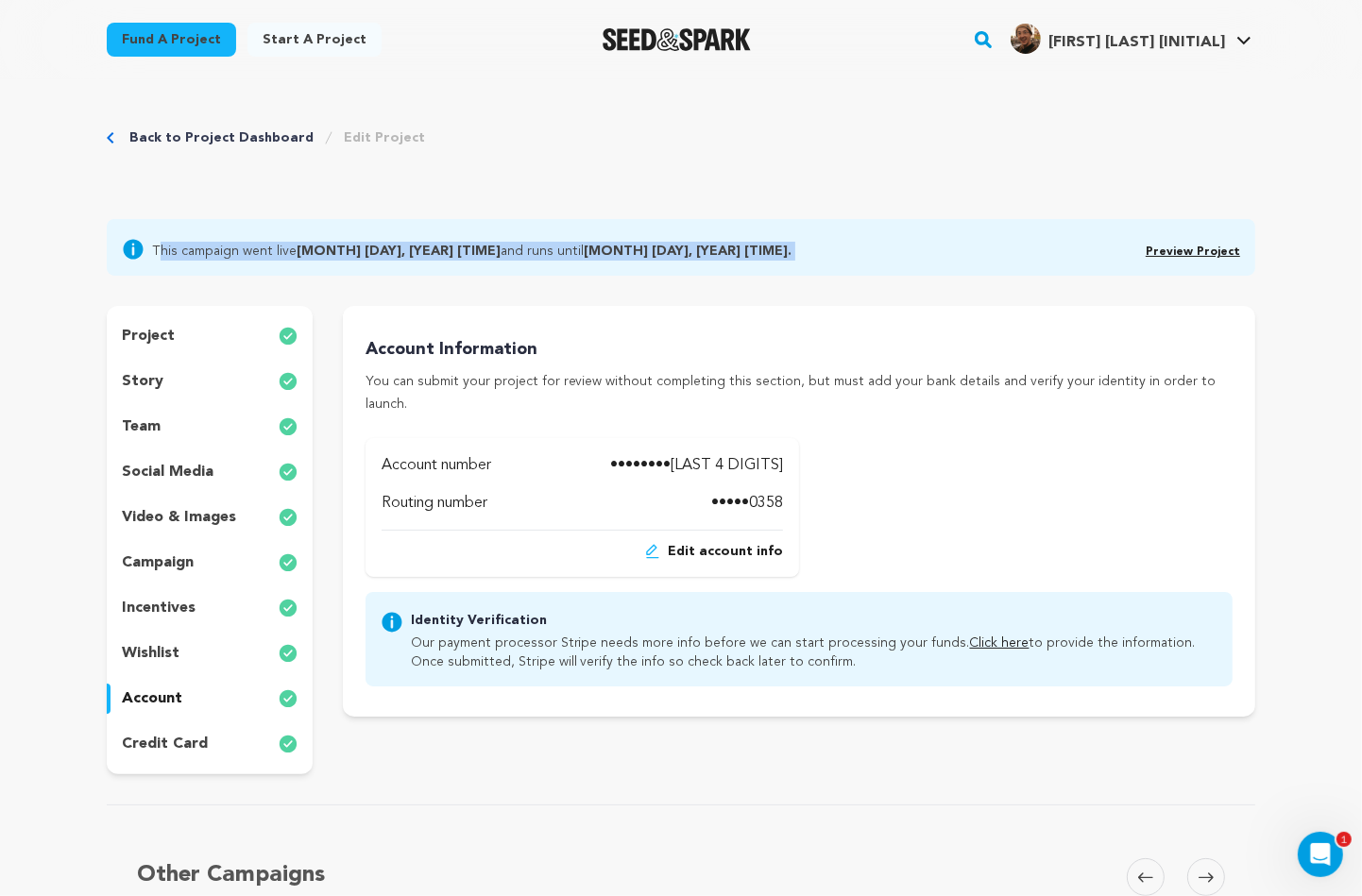 click on "August 31, 2025 7:19pm." at bounding box center [688, 251] 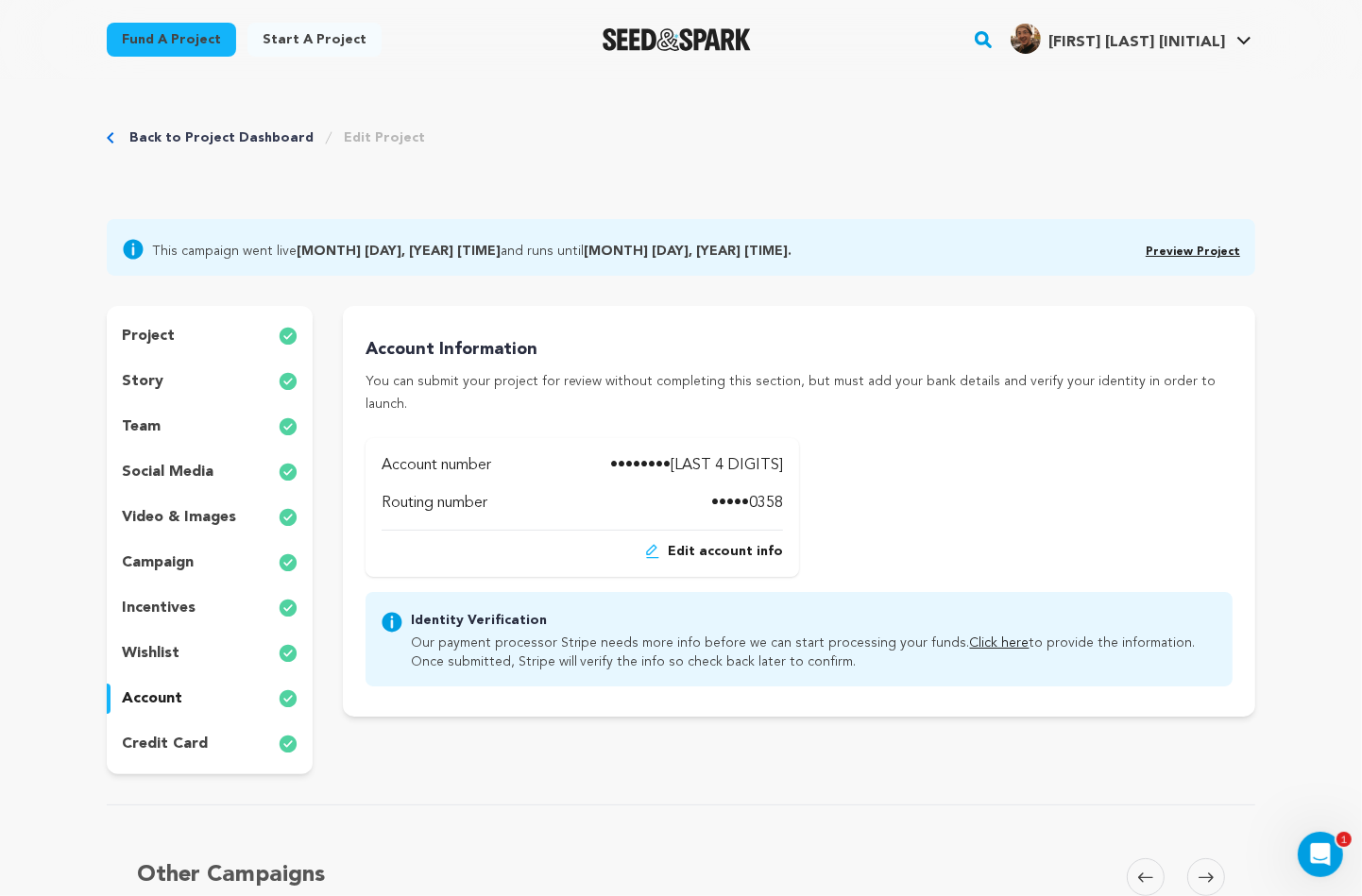 click on "August 31, 2025 7:19pm." at bounding box center [688, 251] 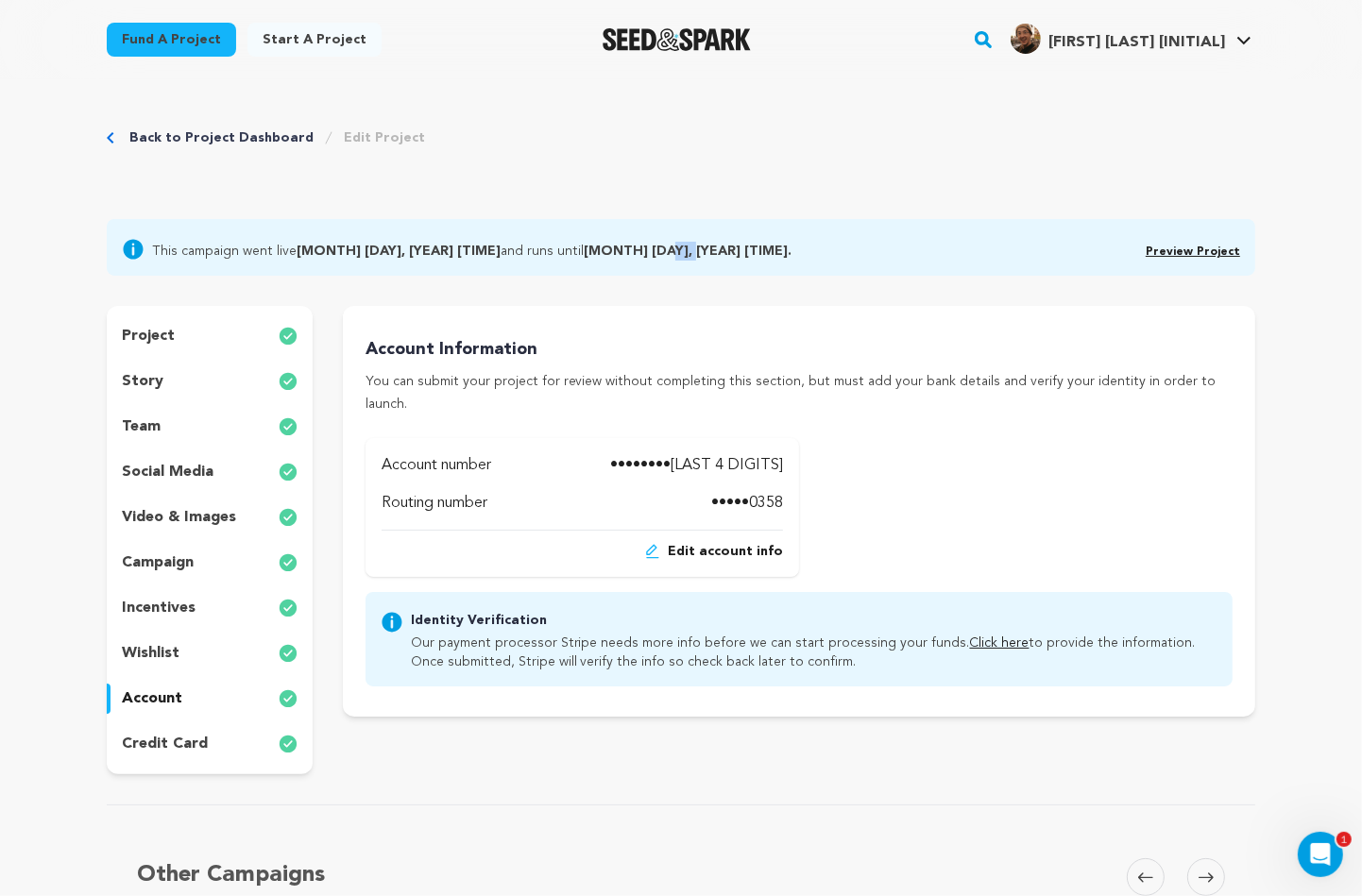 click on "August 31, 2025 7:19pm." at bounding box center [688, 251] 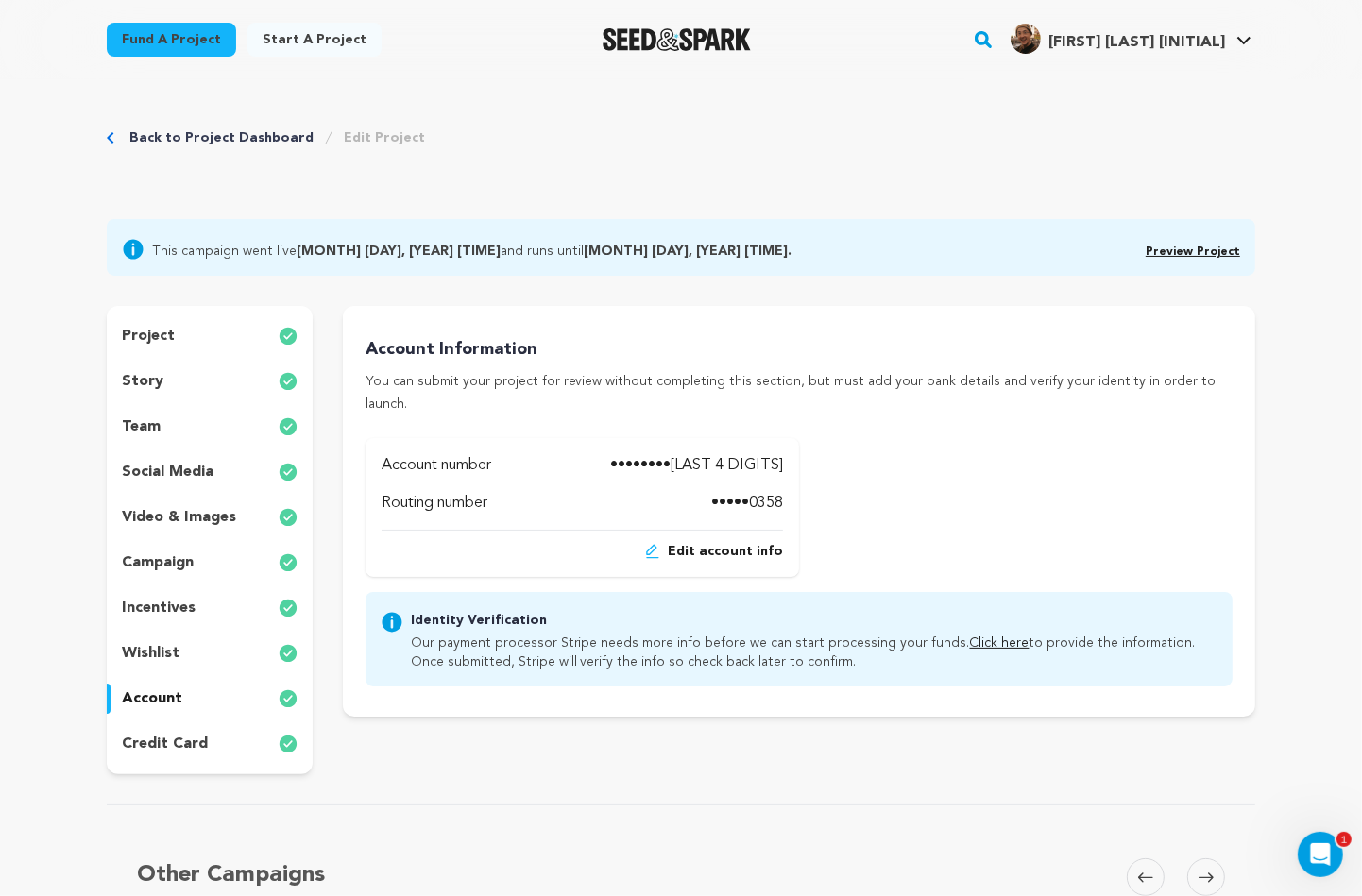 click on "Back to Project Dashboard
Edit Project" at bounding box center [681, 157] 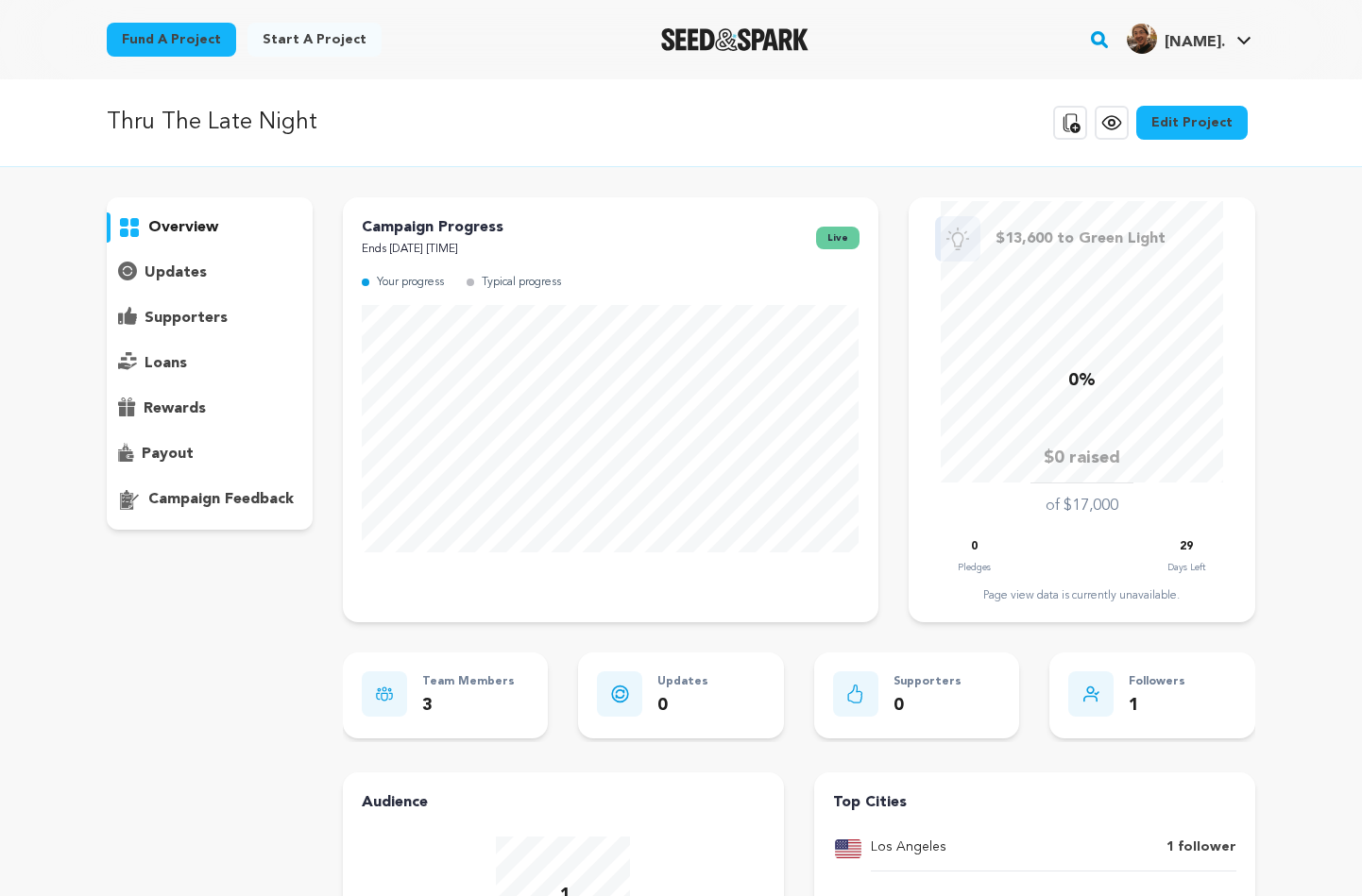 scroll, scrollTop: 0, scrollLeft: 0, axis: both 